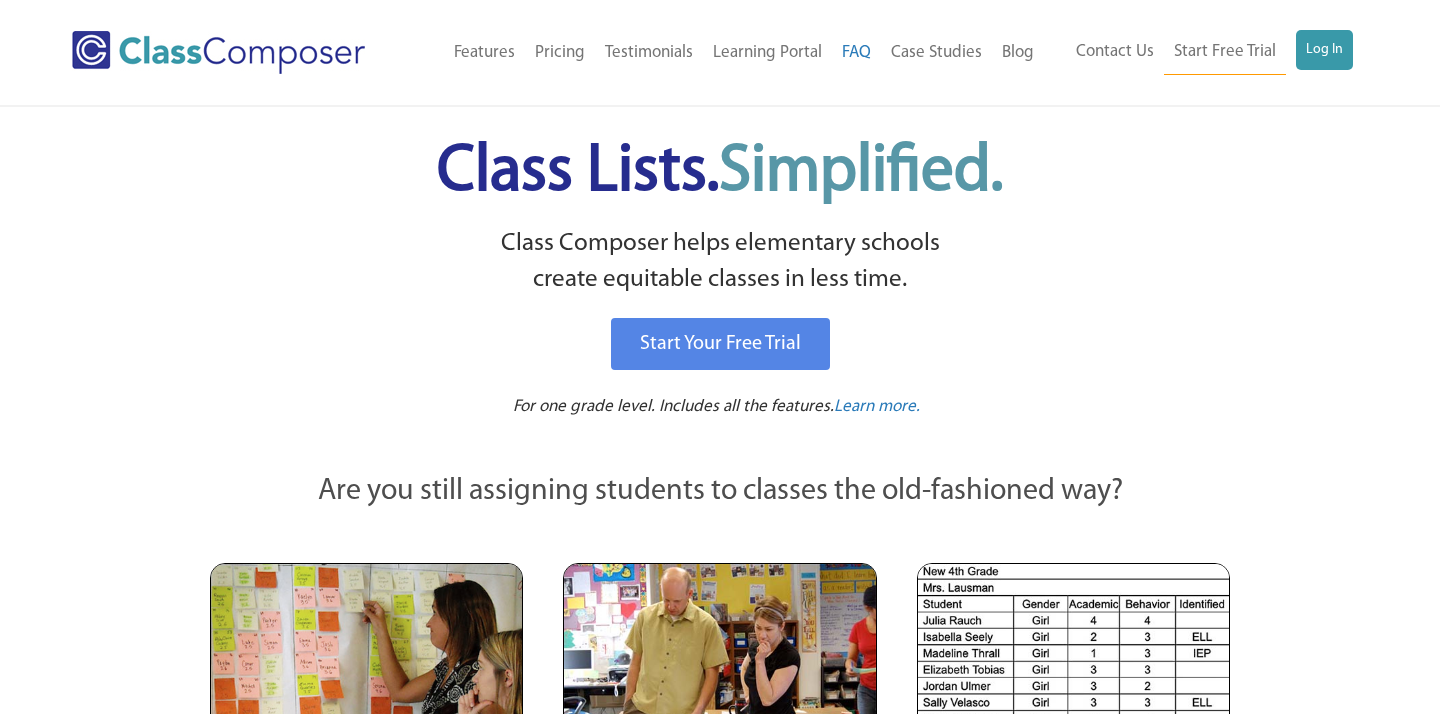 scroll, scrollTop: 0, scrollLeft: 0, axis: both 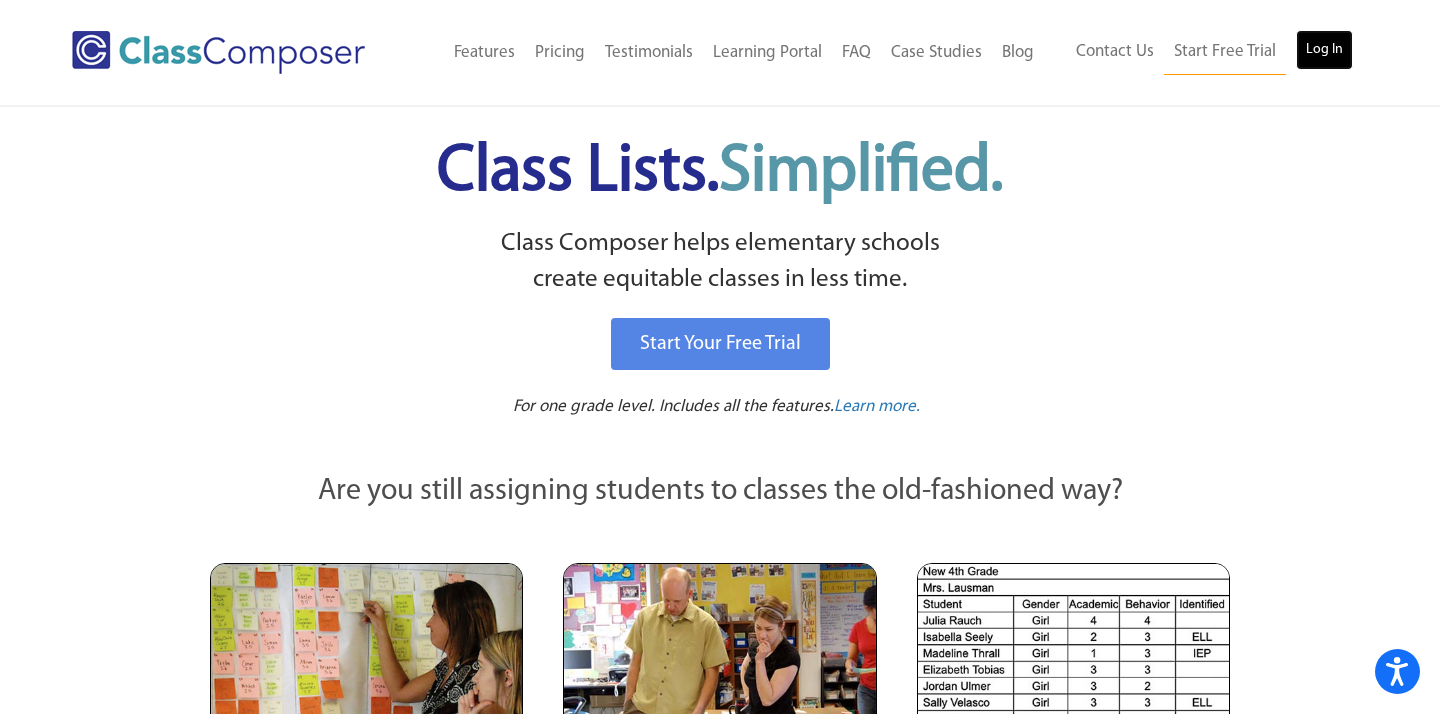 click on "Log In" at bounding box center (1324, 50) 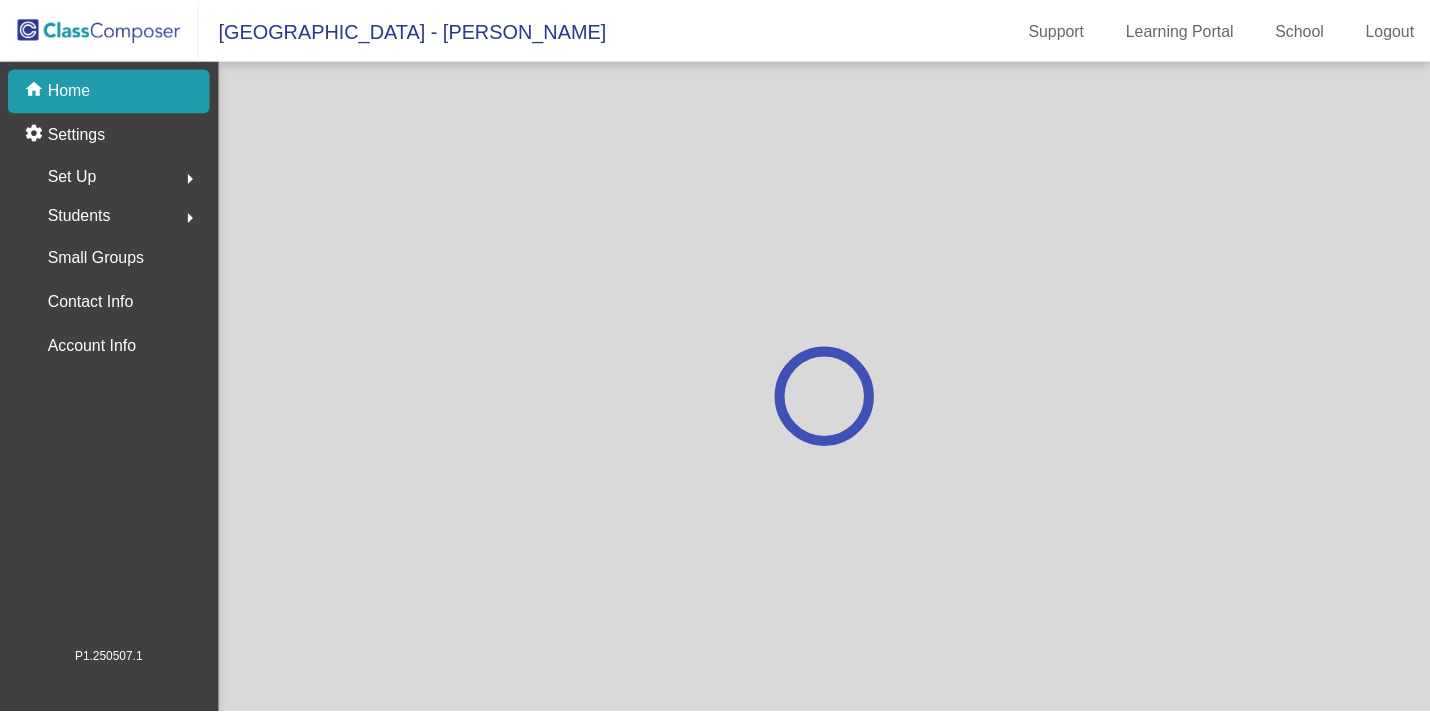 scroll, scrollTop: 0, scrollLeft: 0, axis: both 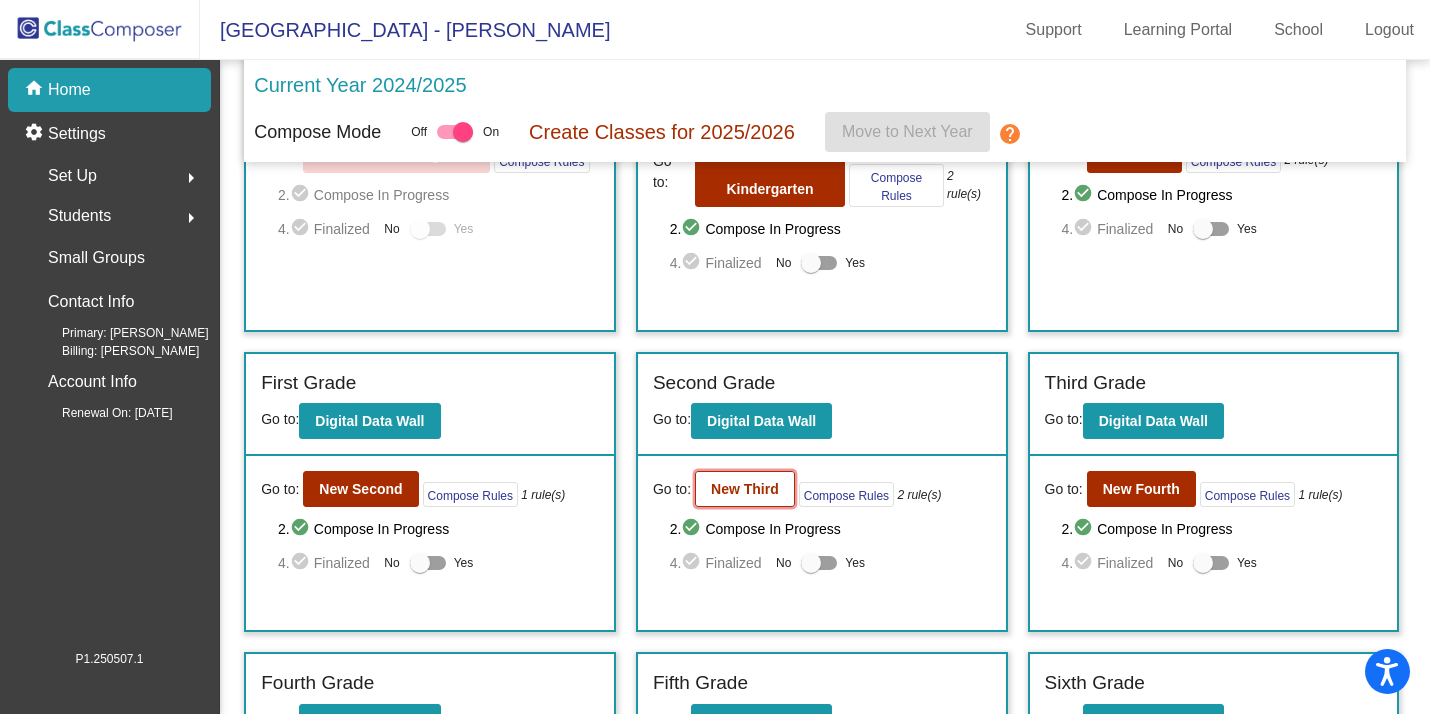 click on "New Third" 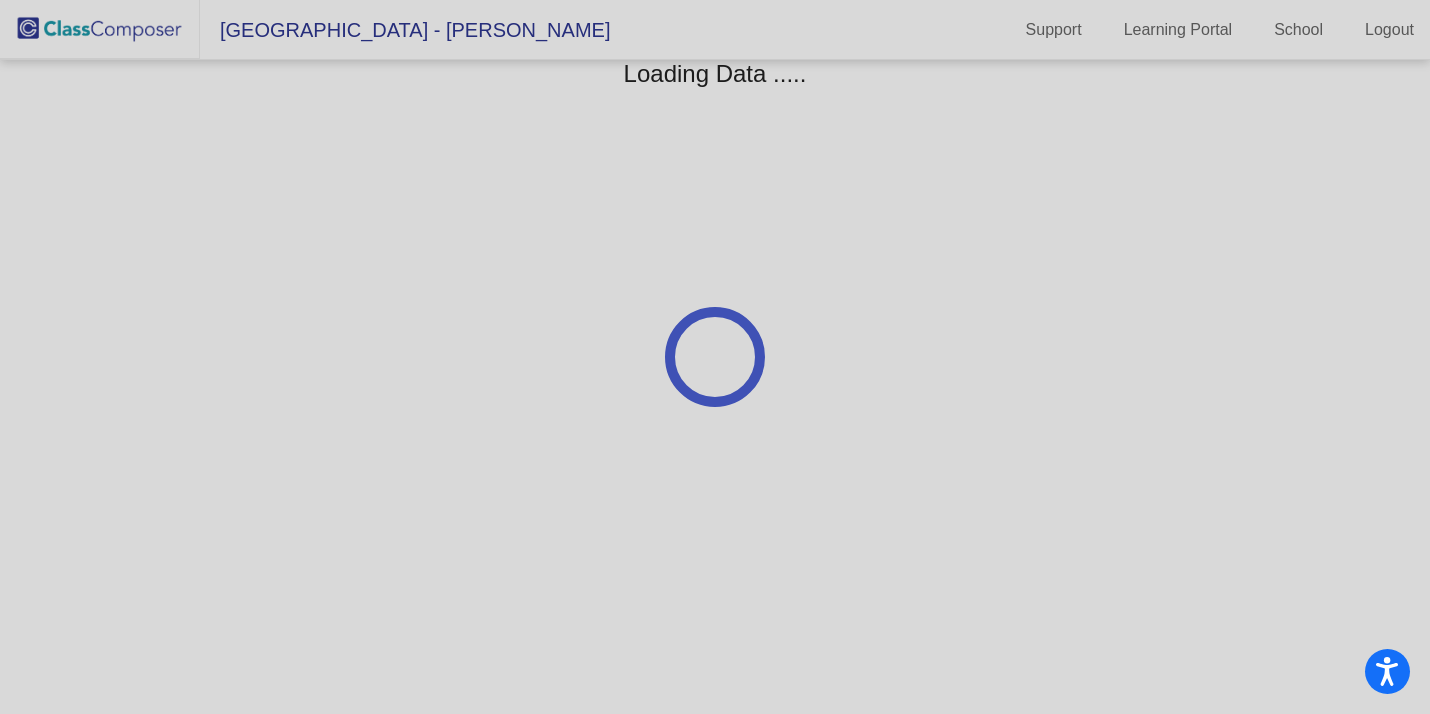 scroll, scrollTop: 0, scrollLeft: 0, axis: both 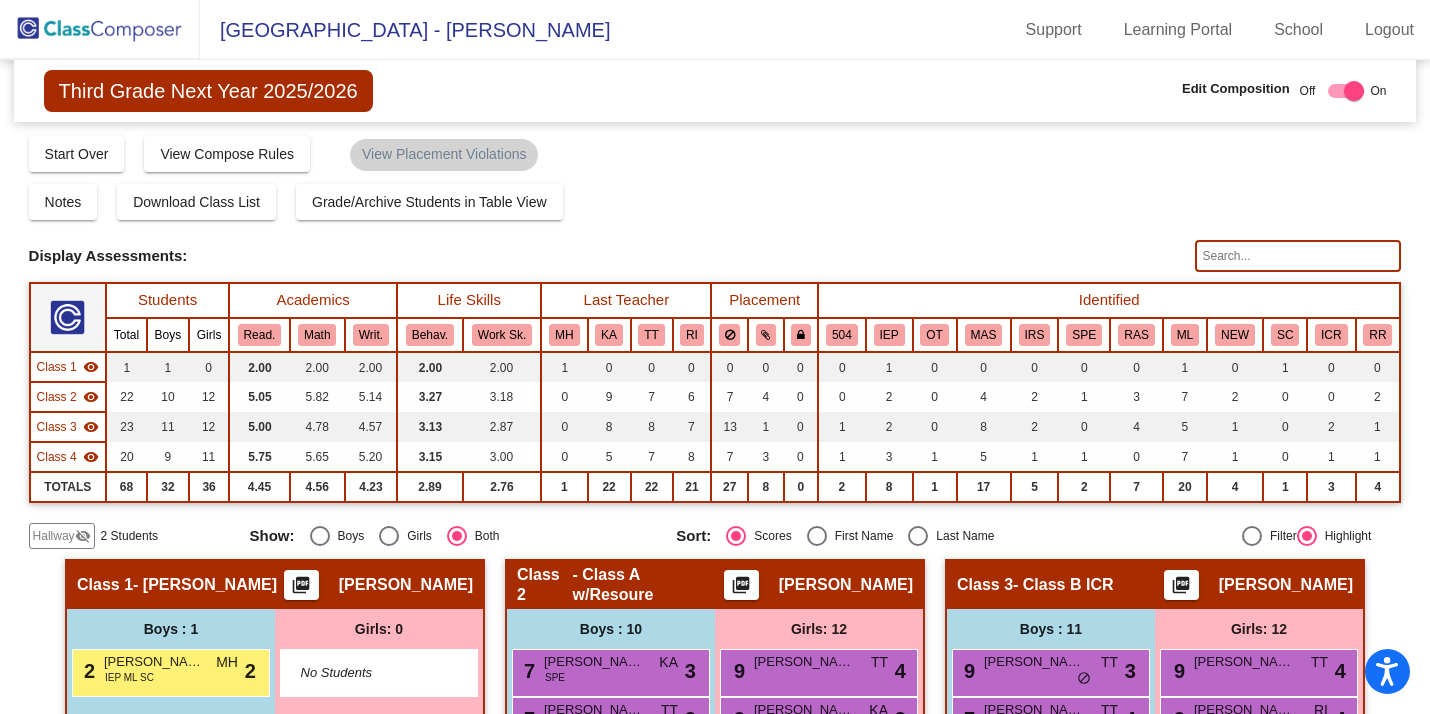click 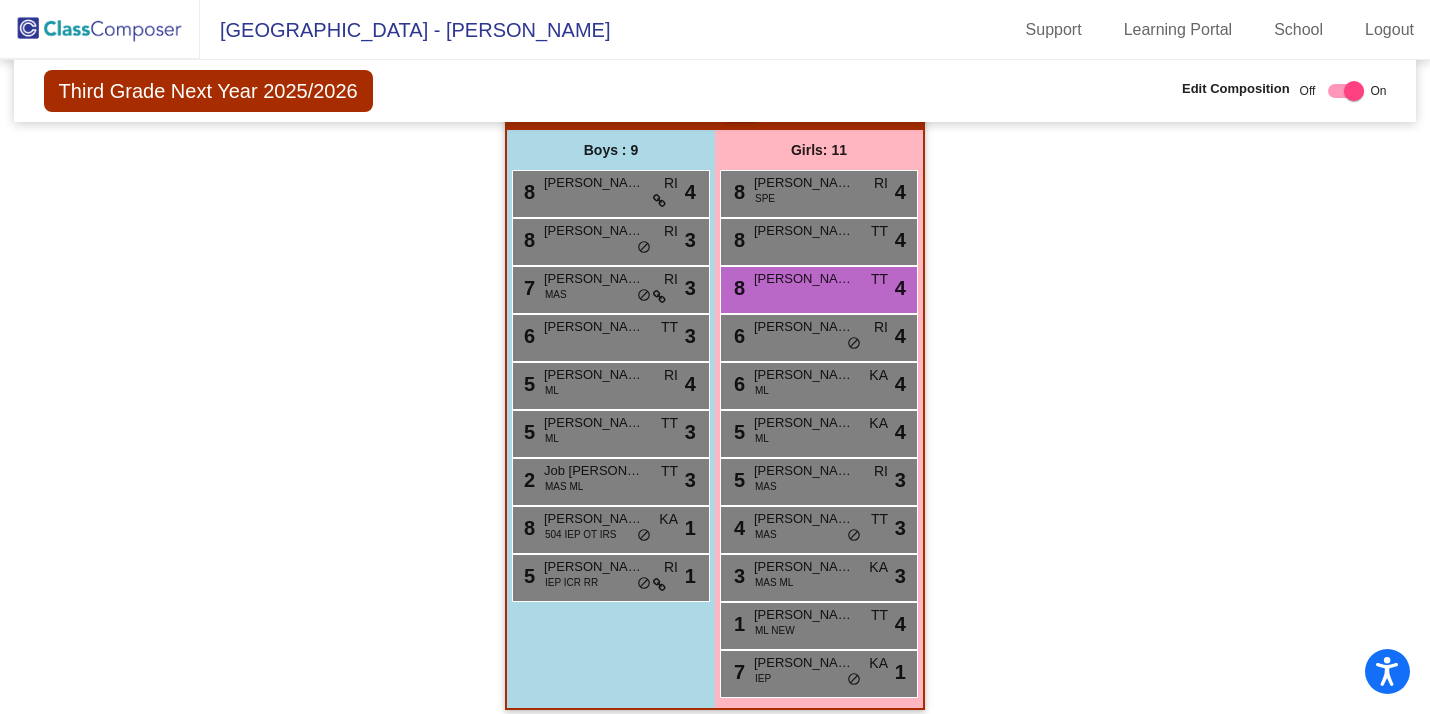 scroll, scrollTop: 1175, scrollLeft: 0, axis: vertical 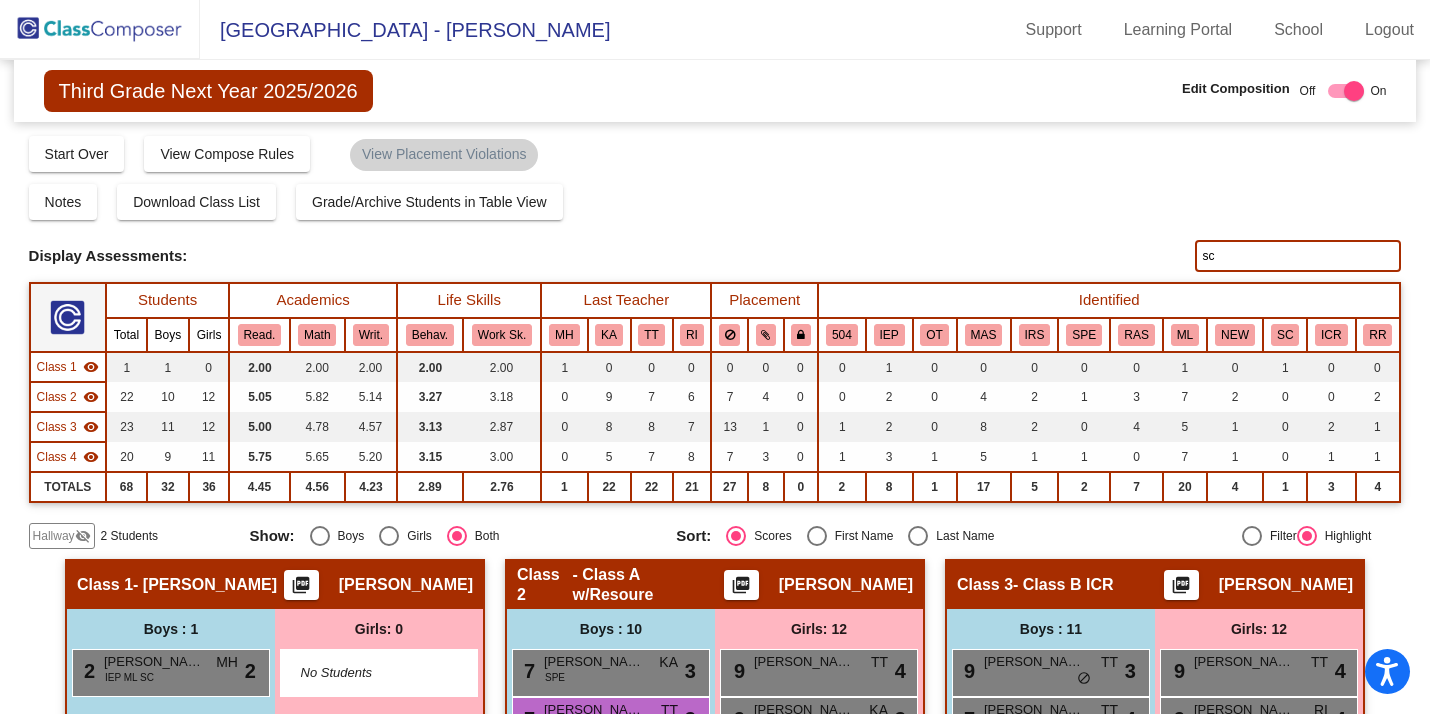 type on "s" 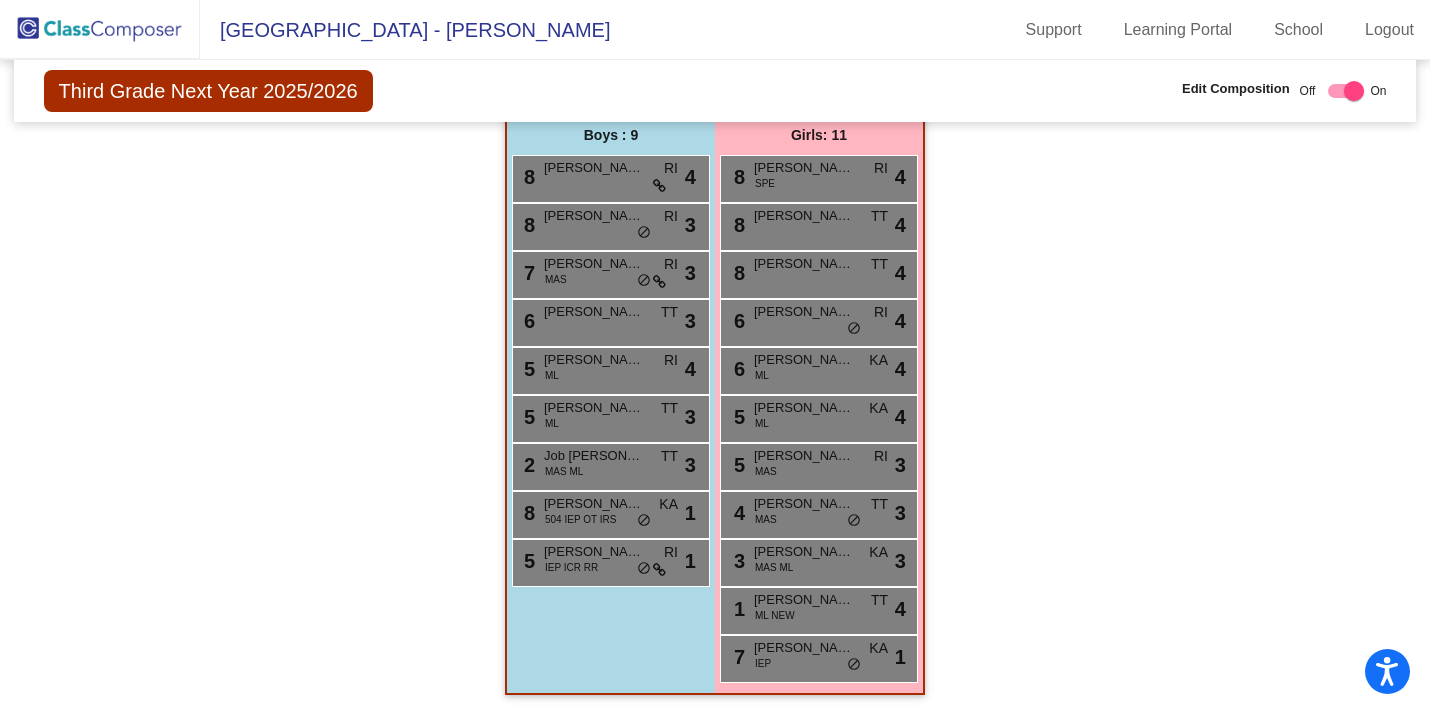 scroll, scrollTop: 0, scrollLeft: 0, axis: both 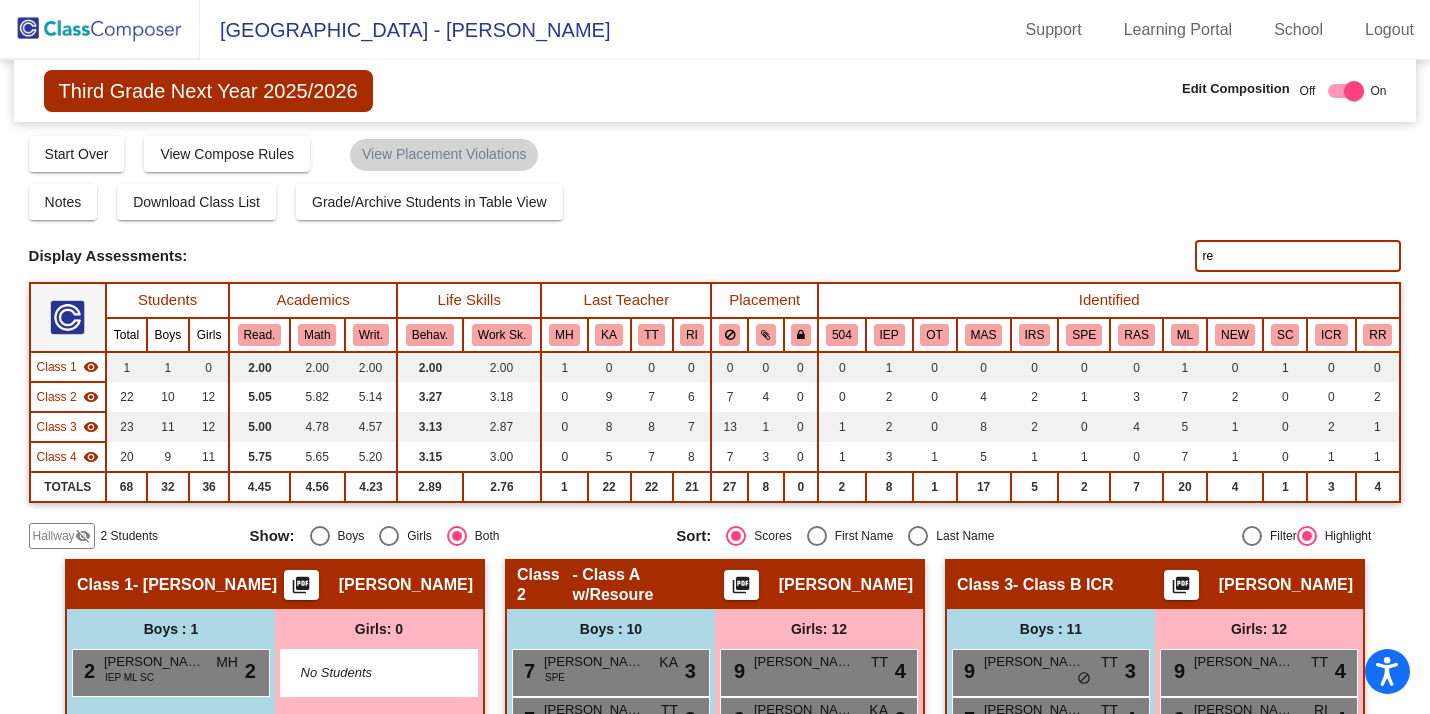 type on "r" 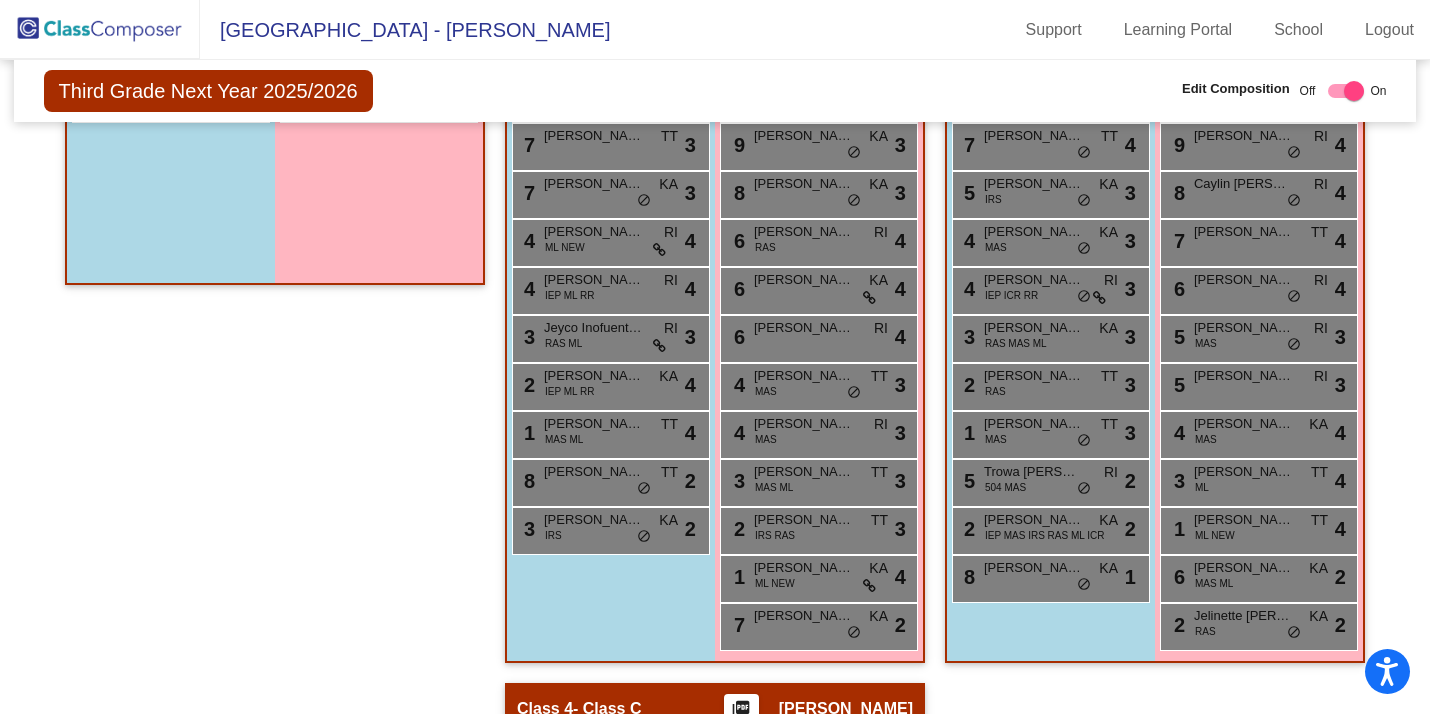 scroll, scrollTop: 948, scrollLeft: 0, axis: vertical 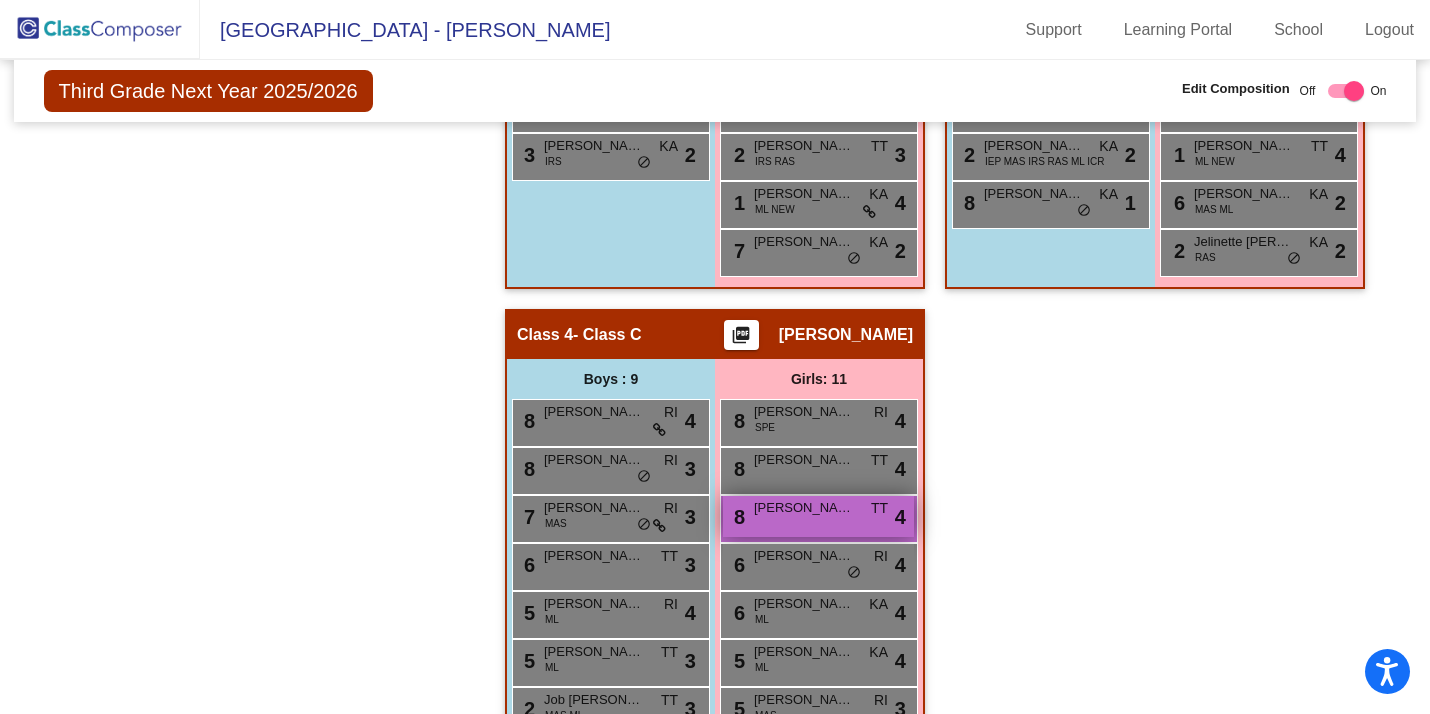 click on "8 Kiarra Scott TT lock do_not_disturb_alt 4" at bounding box center [818, 516] 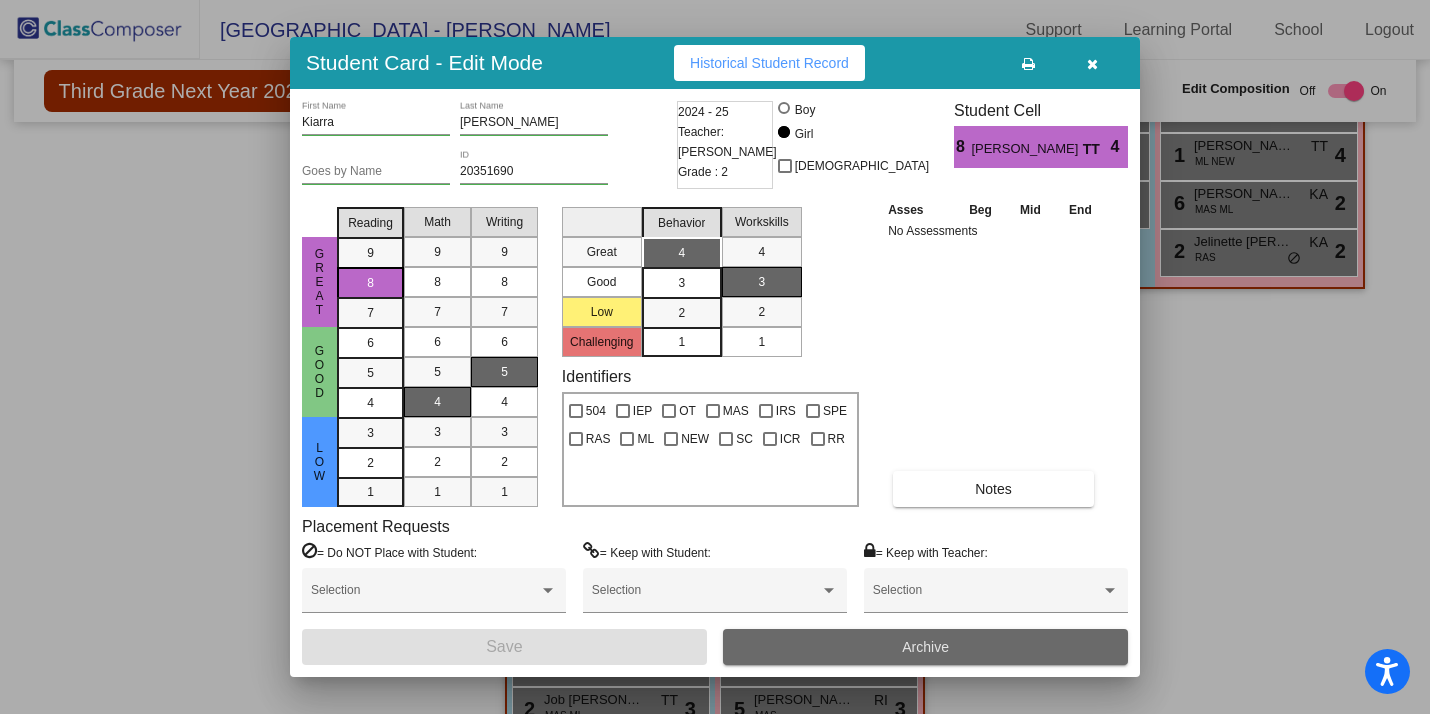 click on "Archive" at bounding box center [925, 647] 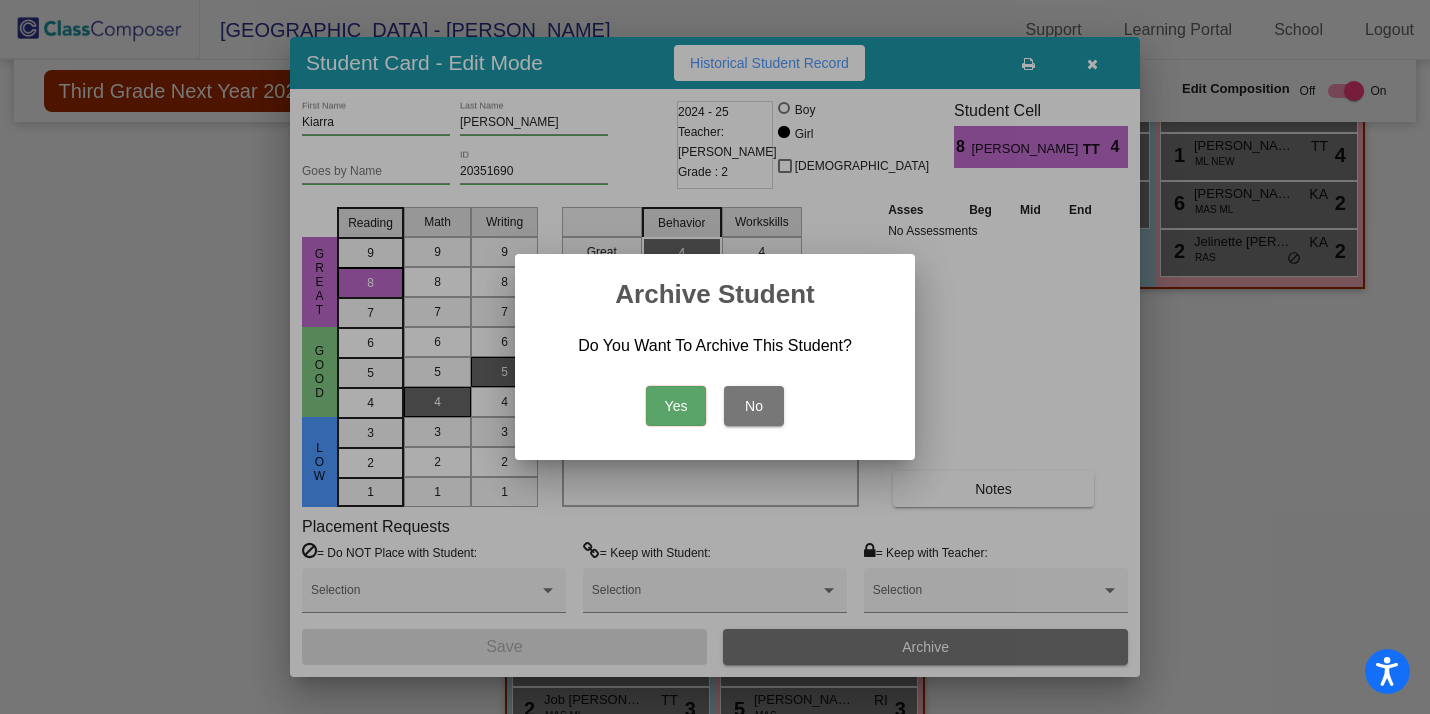 click on "Yes" at bounding box center (676, 406) 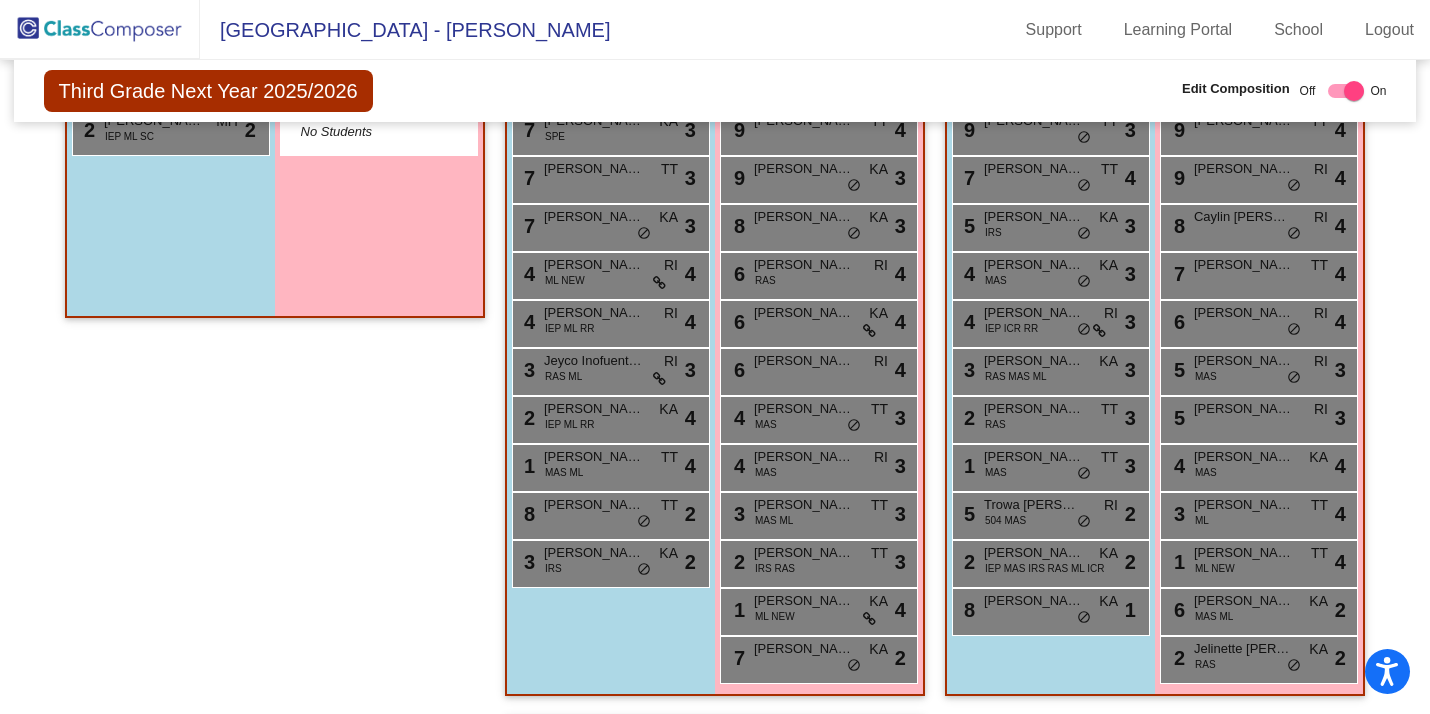scroll, scrollTop: 0, scrollLeft: 0, axis: both 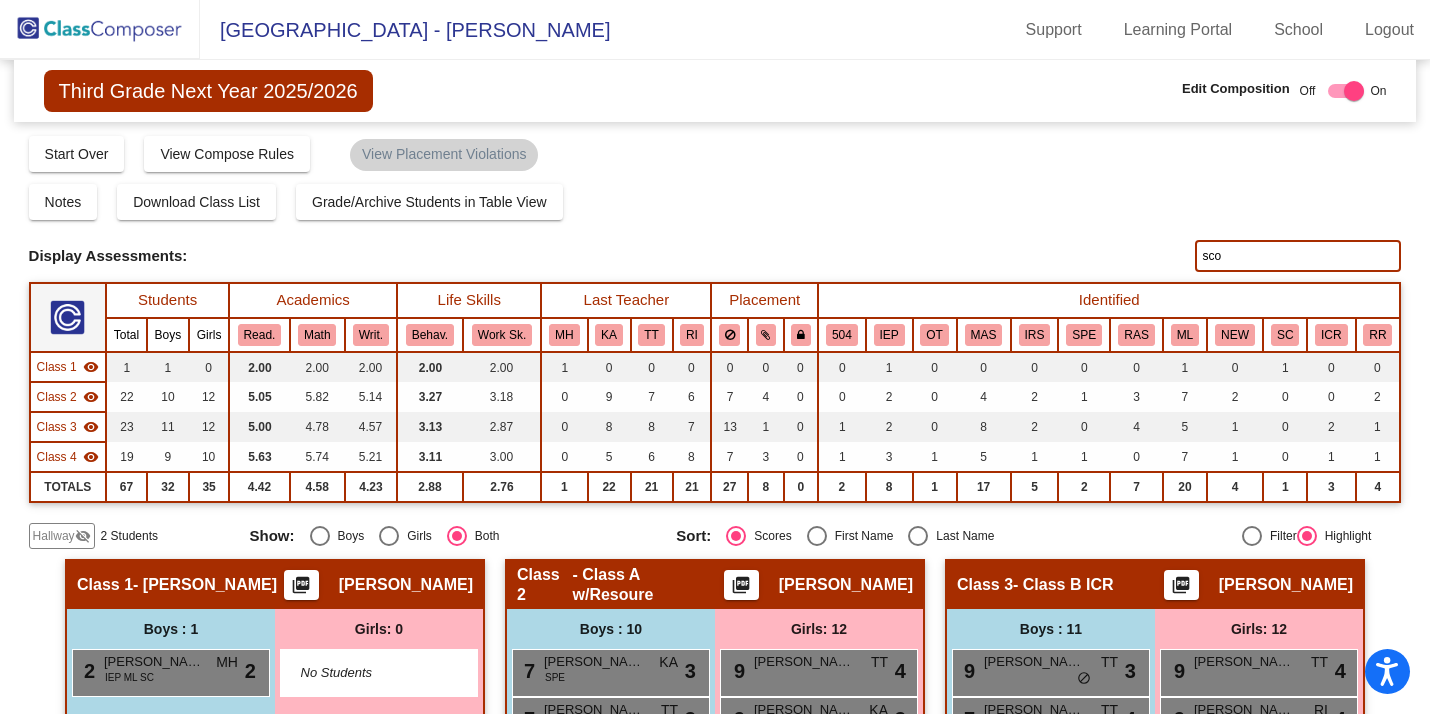 click on "sco" 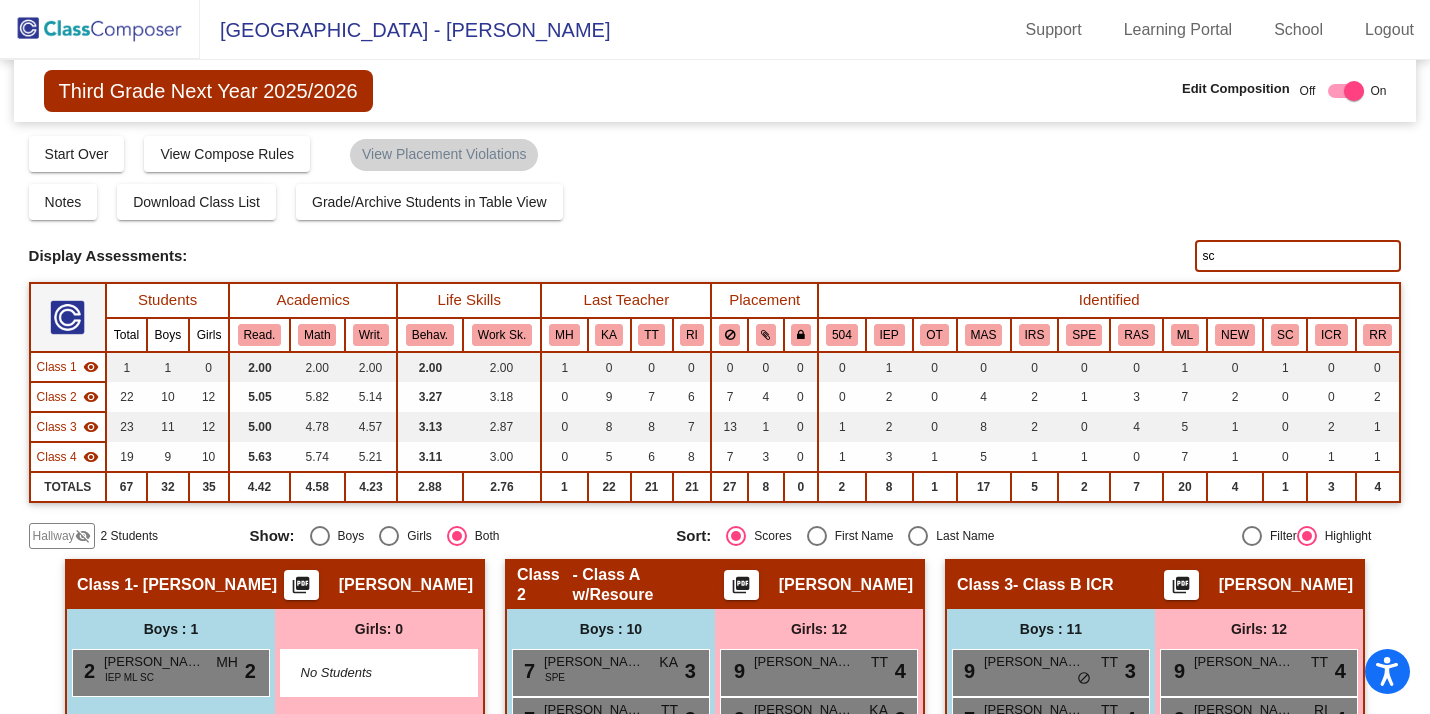 type on "s" 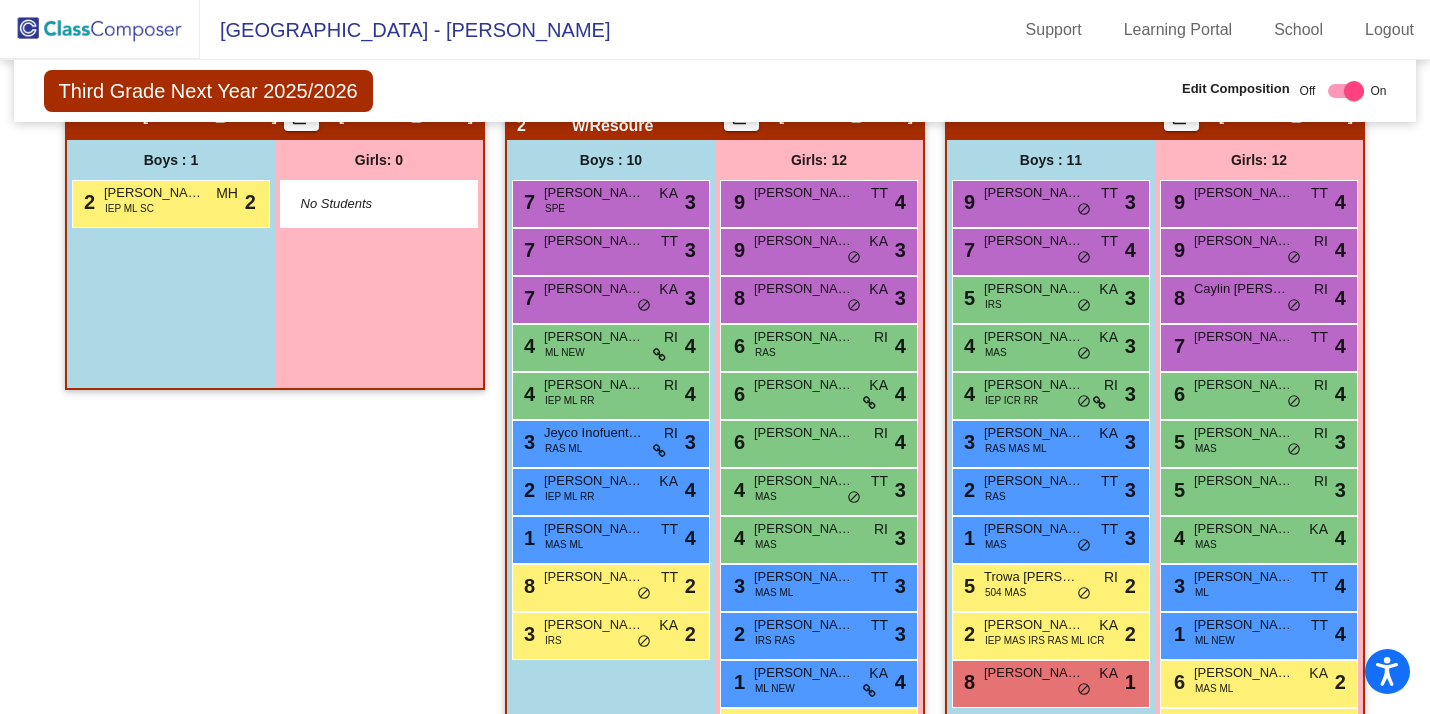 scroll, scrollTop: 426, scrollLeft: 0, axis: vertical 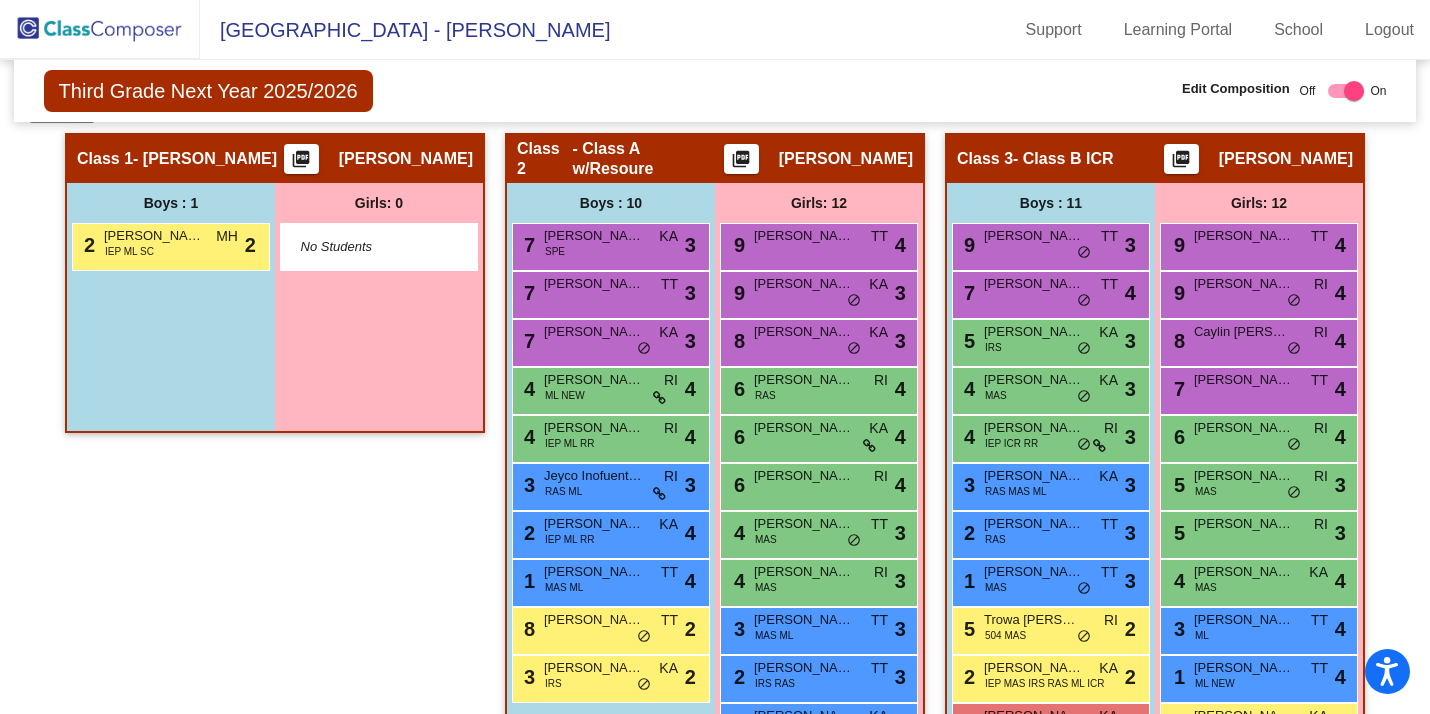 type 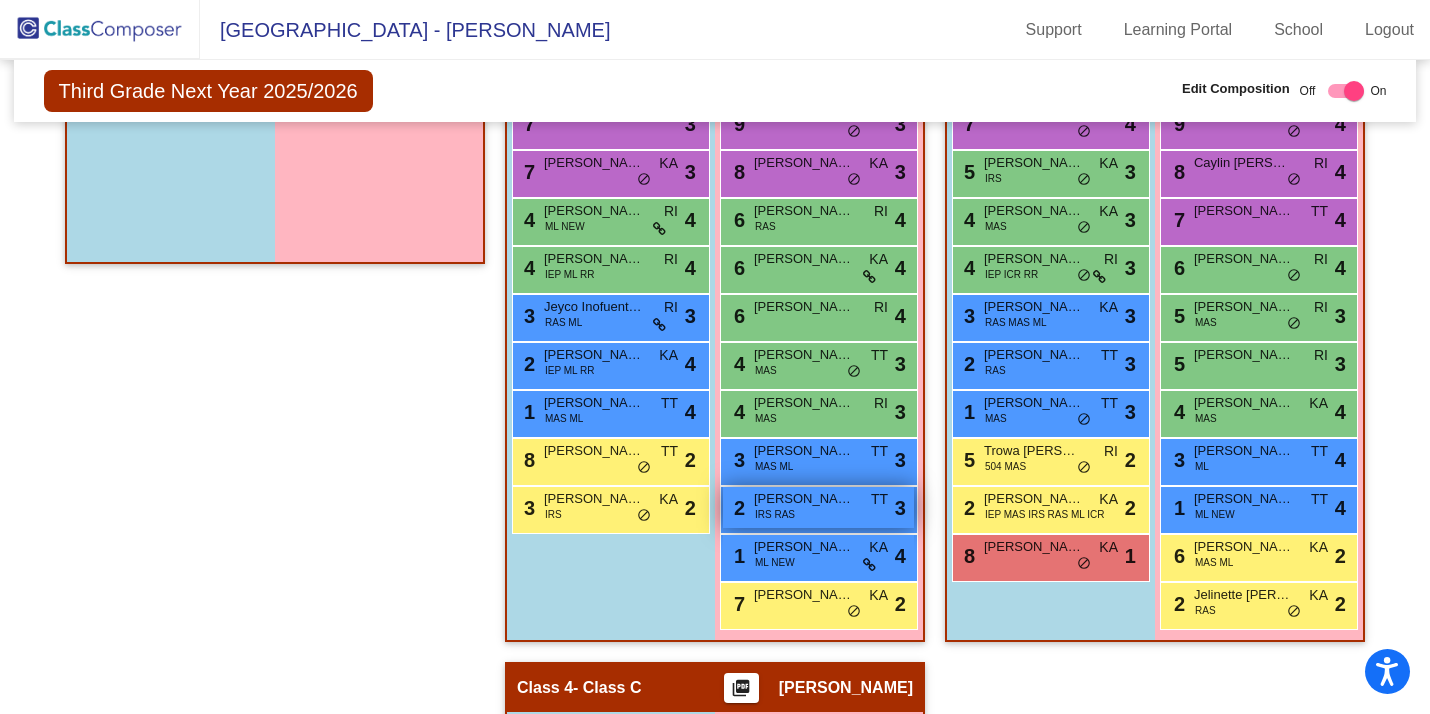 scroll, scrollTop: 617, scrollLeft: 0, axis: vertical 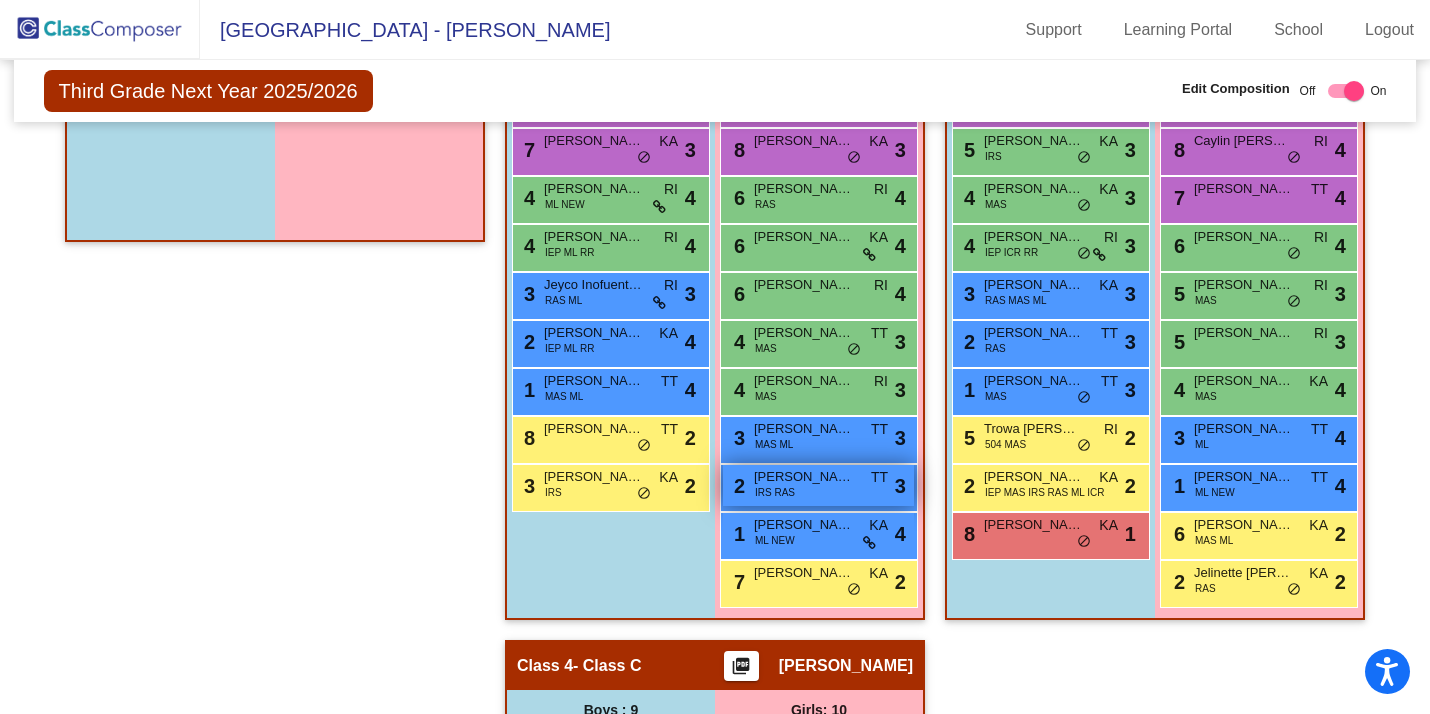 click on "Callie Haines" at bounding box center (804, 477) 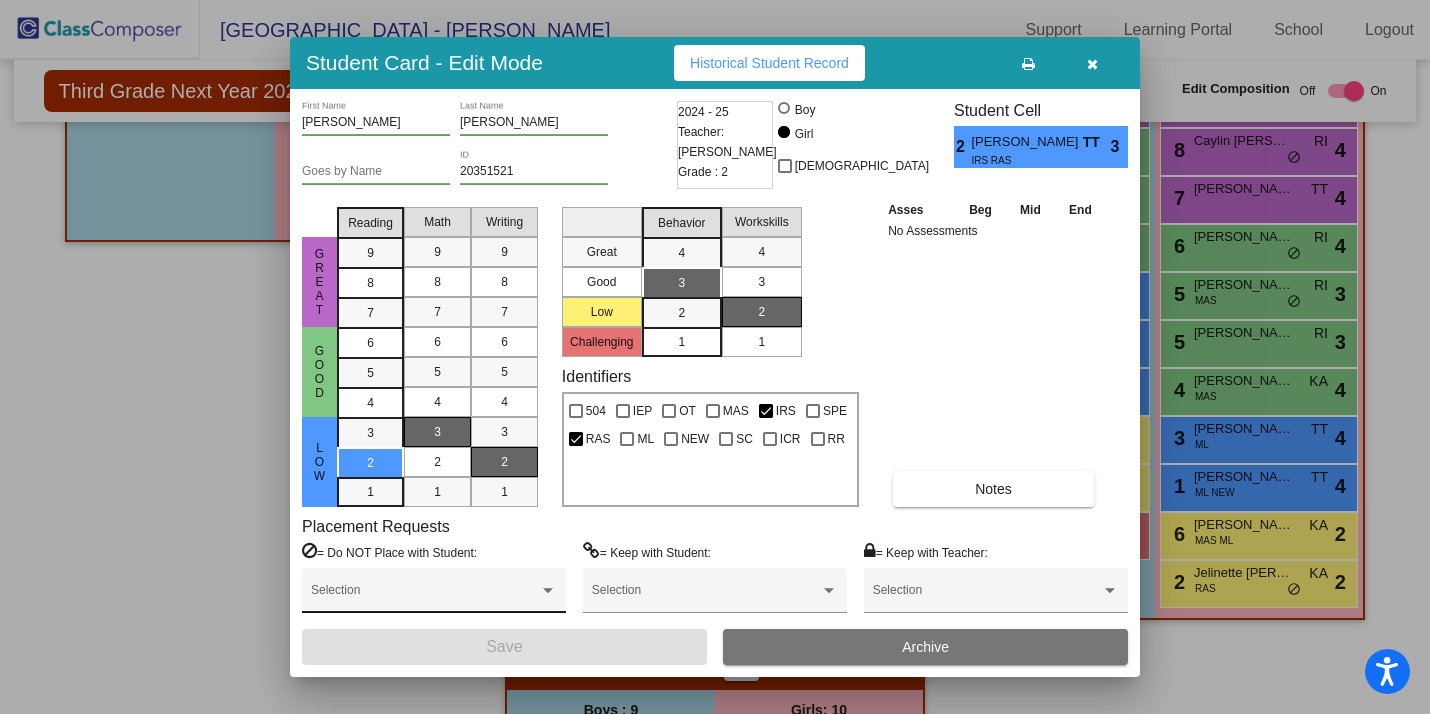 scroll, scrollTop: 0, scrollLeft: 0, axis: both 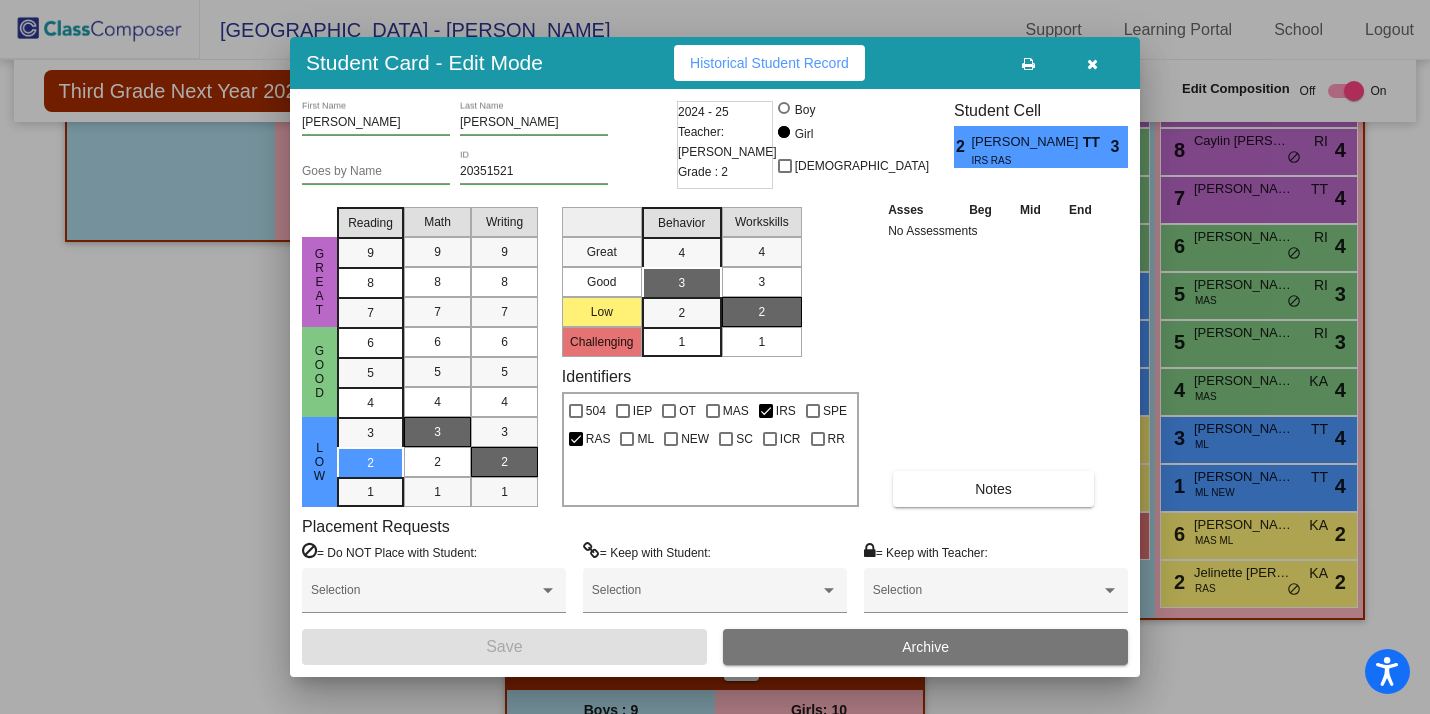 click at bounding box center [1092, 64] 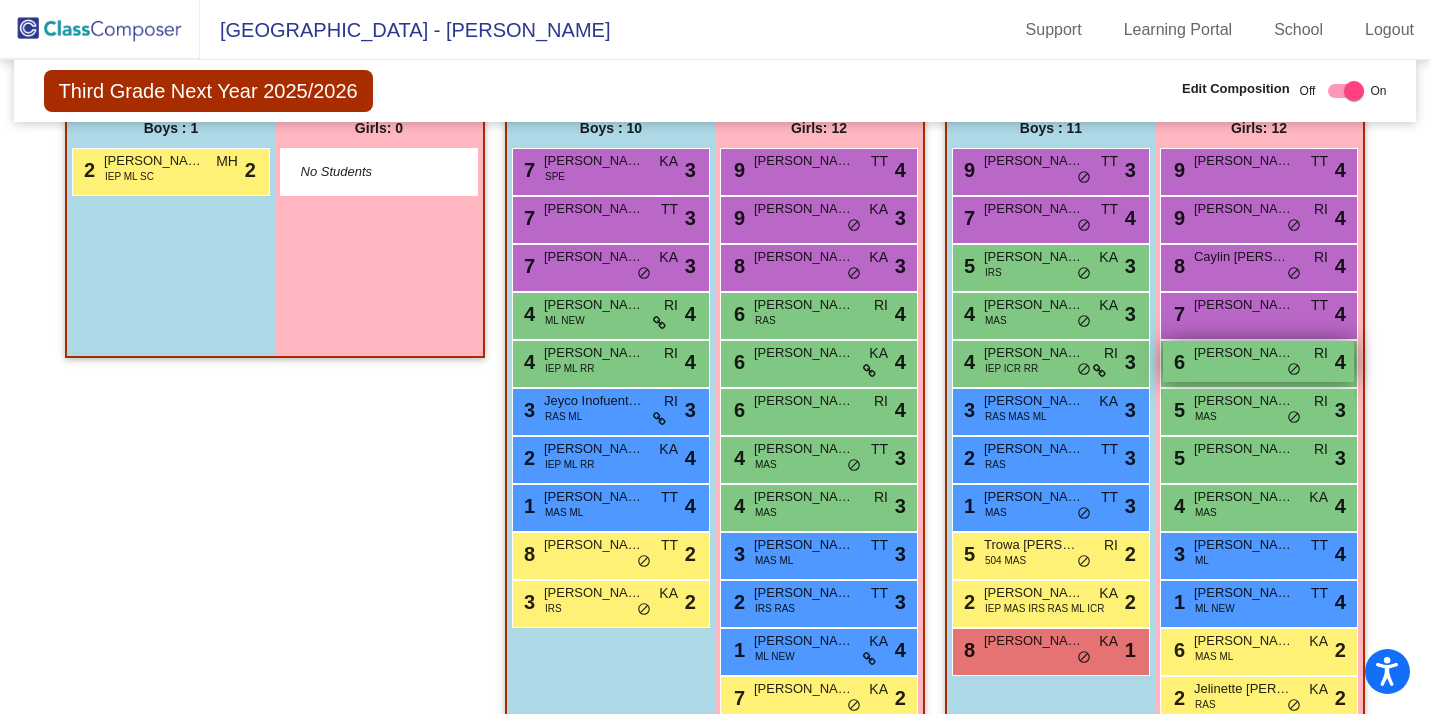 scroll, scrollTop: 505, scrollLeft: 0, axis: vertical 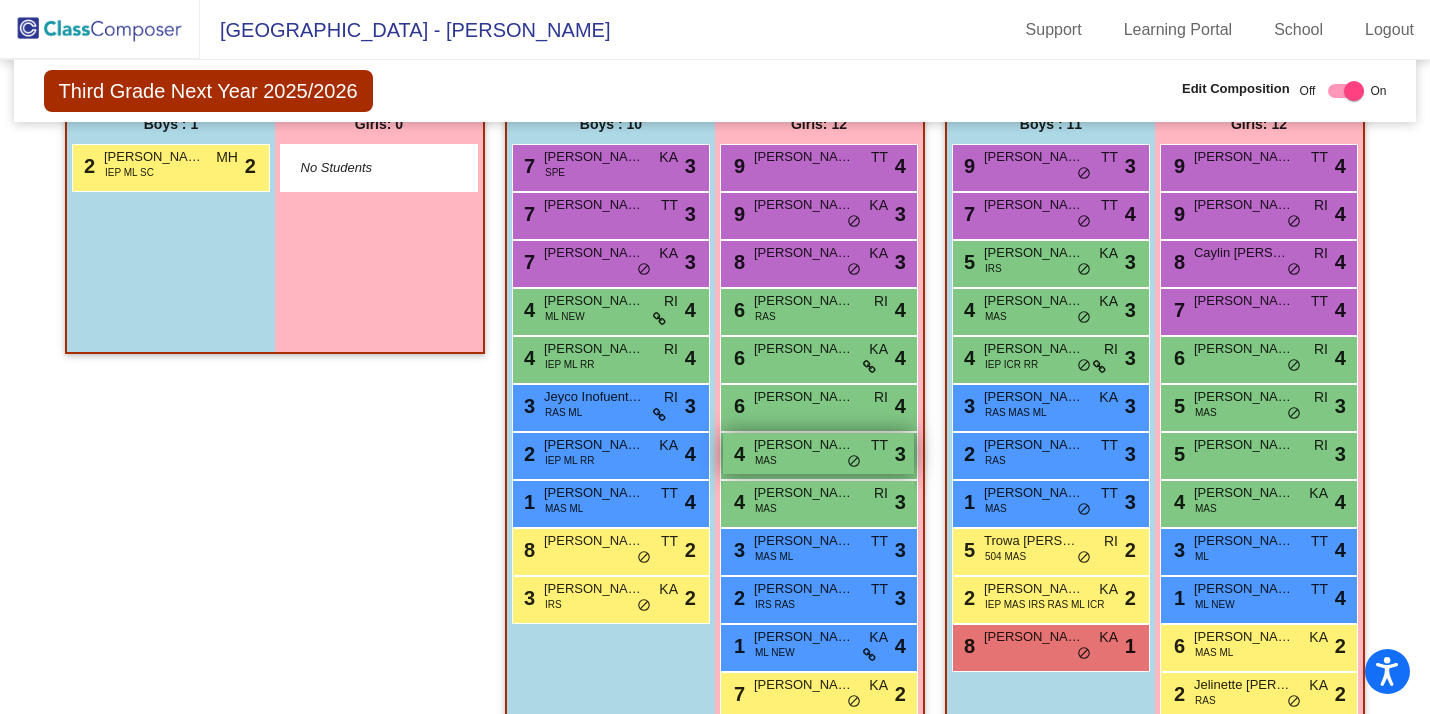 click on "4 Giovanna Leonardi MAS TT lock do_not_disturb_alt 3" at bounding box center [818, 453] 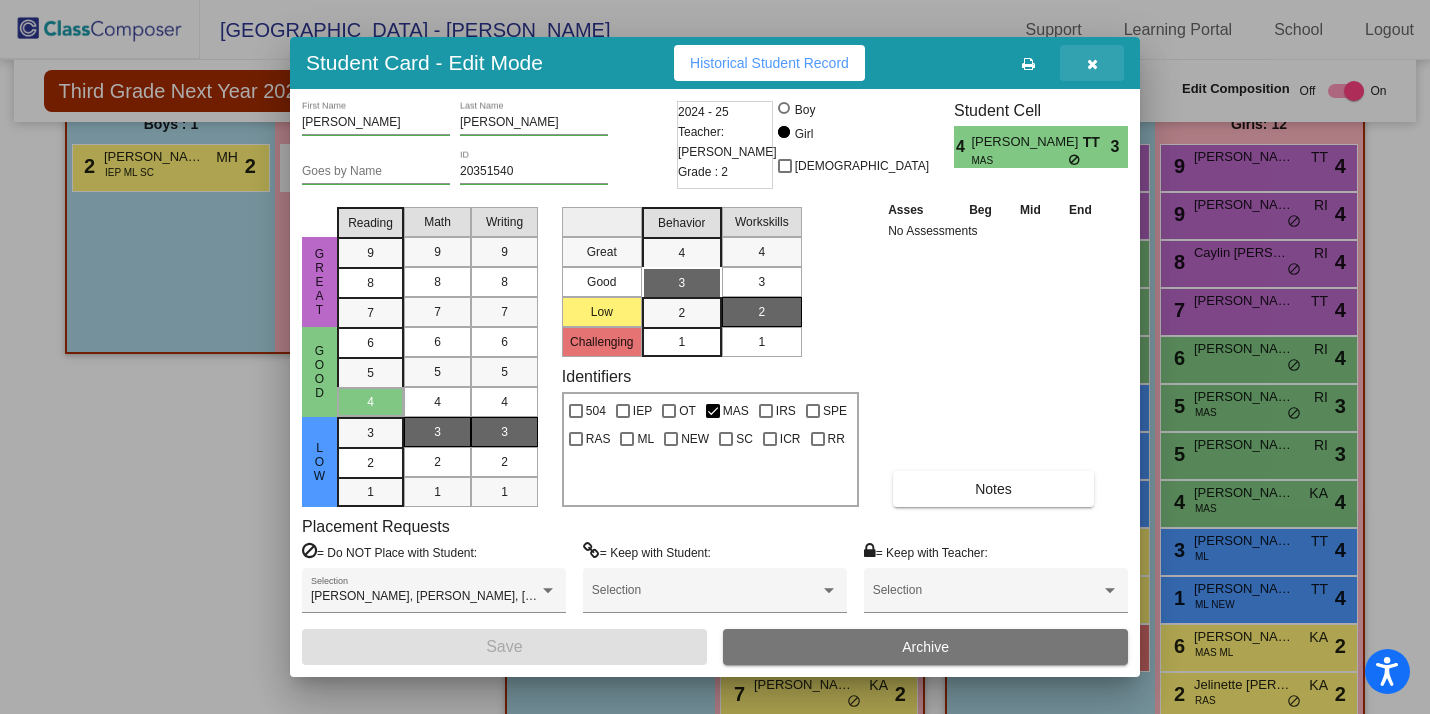 click at bounding box center [1092, 64] 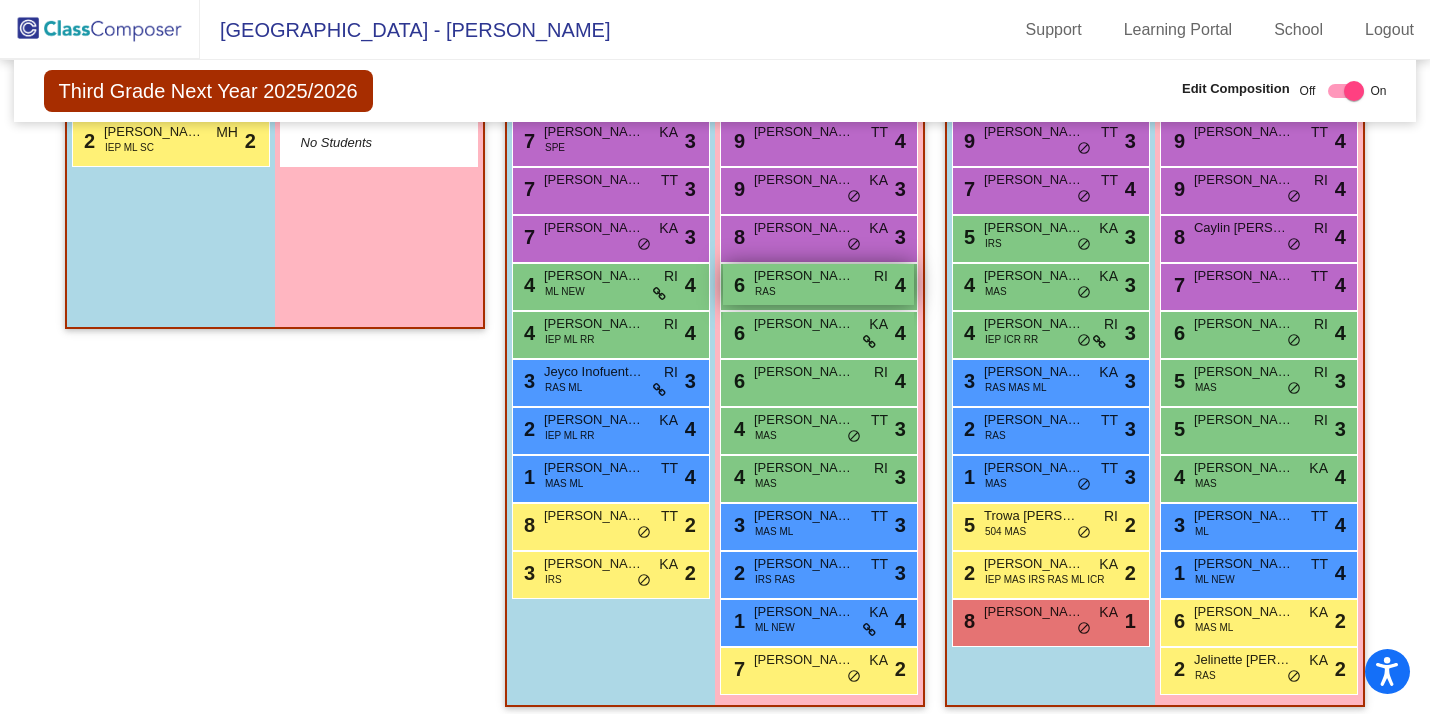 scroll, scrollTop: 533, scrollLeft: 0, axis: vertical 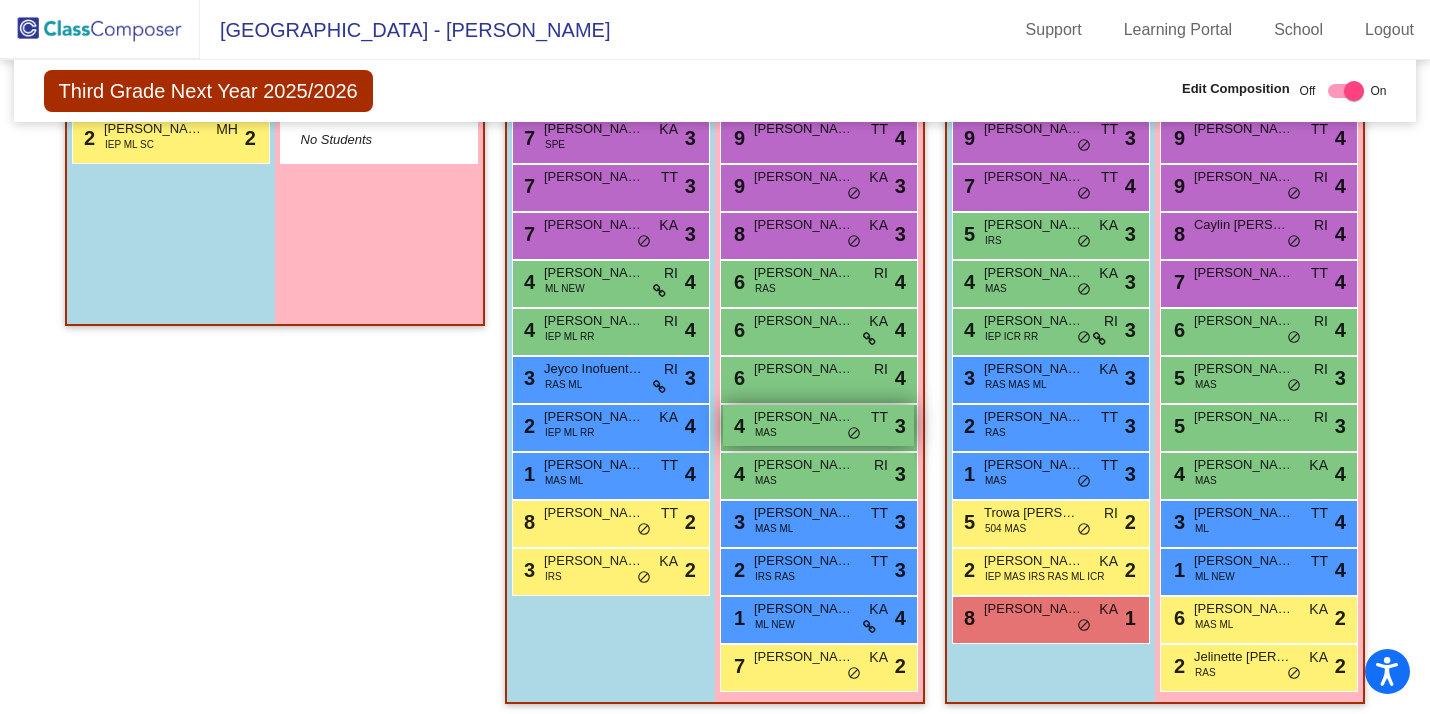 click on "Giovanna Leonardi" at bounding box center (804, 417) 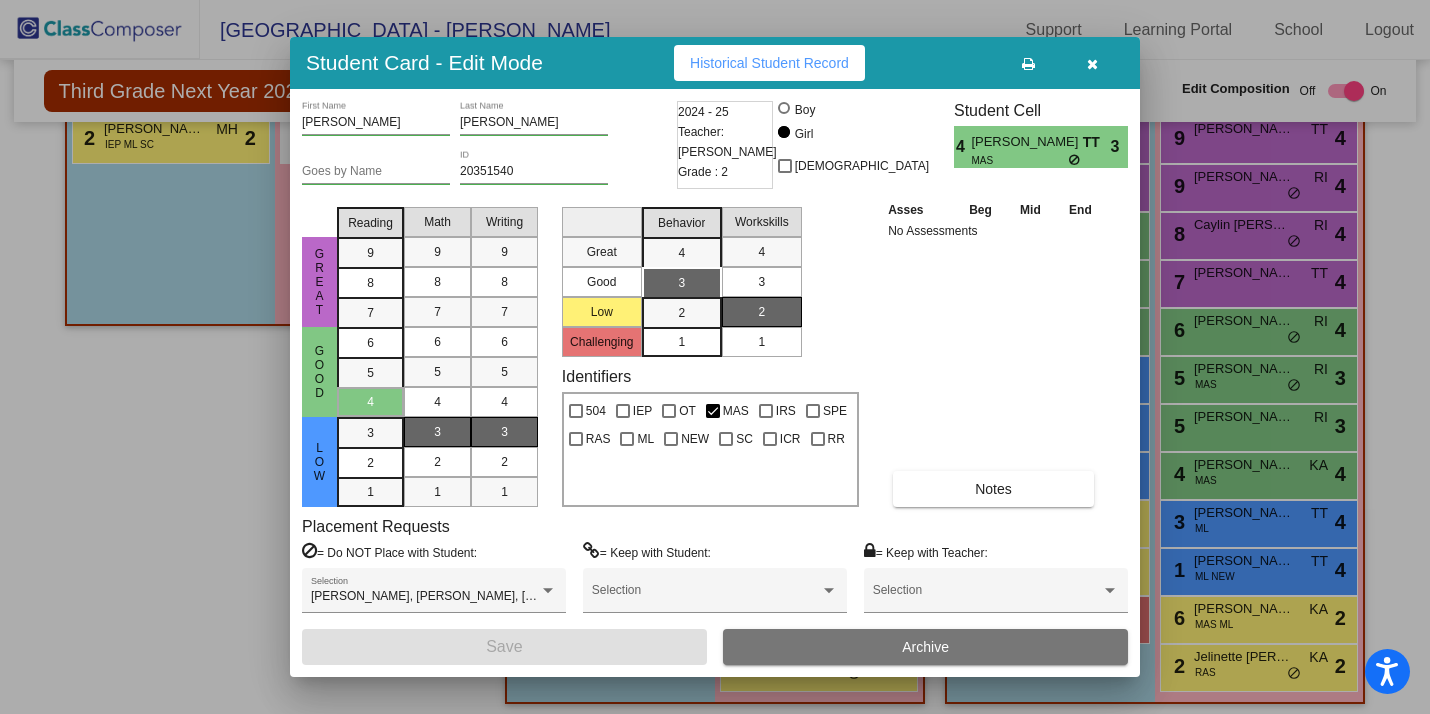 click at bounding box center [1092, 63] 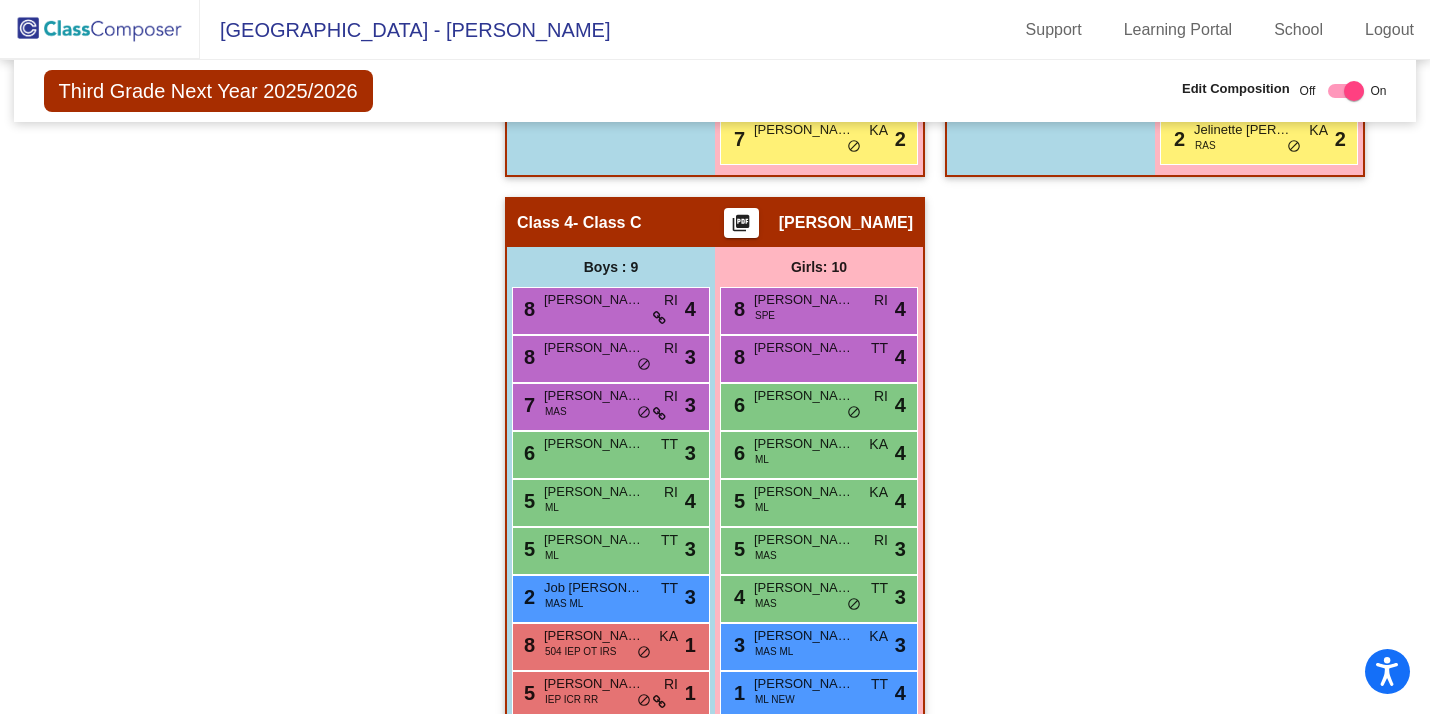scroll, scrollTop: 1138, scrollLeft: 0, axis: vertical 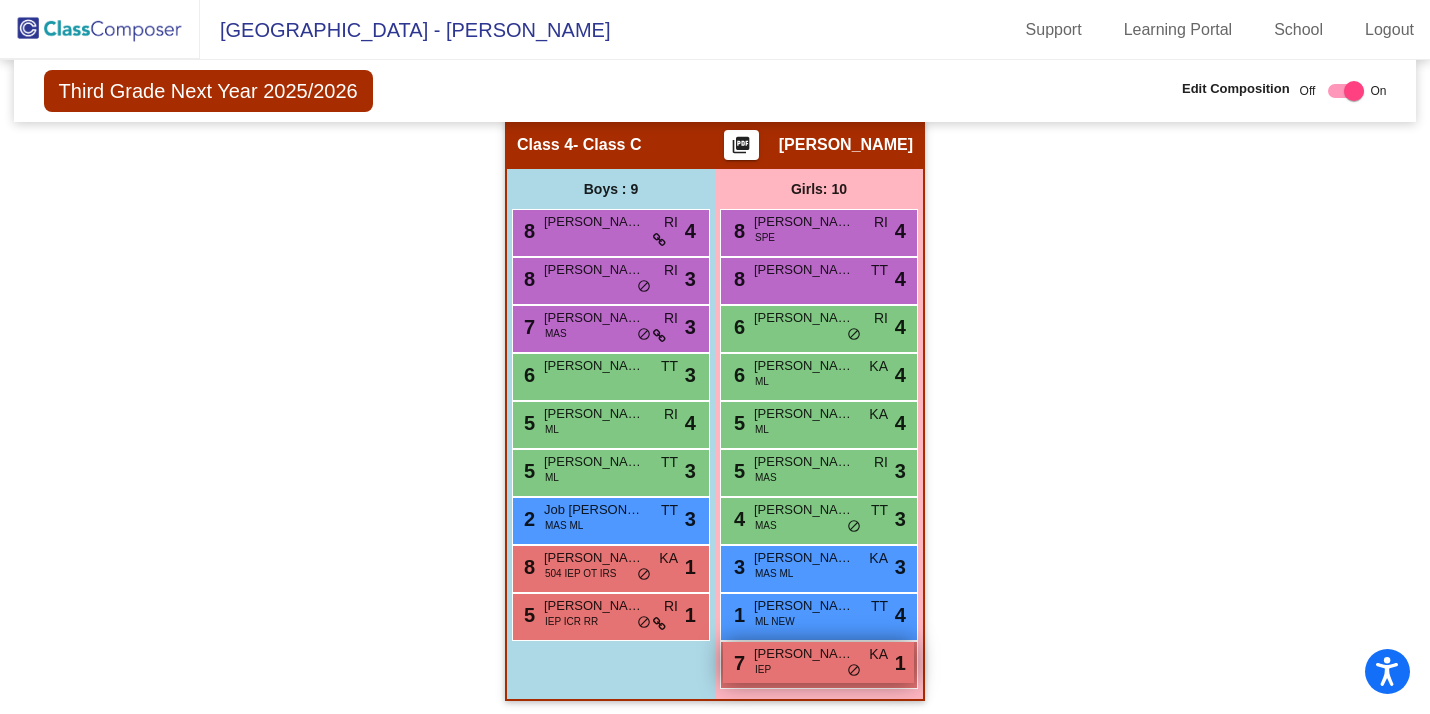 click on "7 Penelope Sacco IEP KA lock do_not_disturb_alt 1" at bounding box center [818, 662] 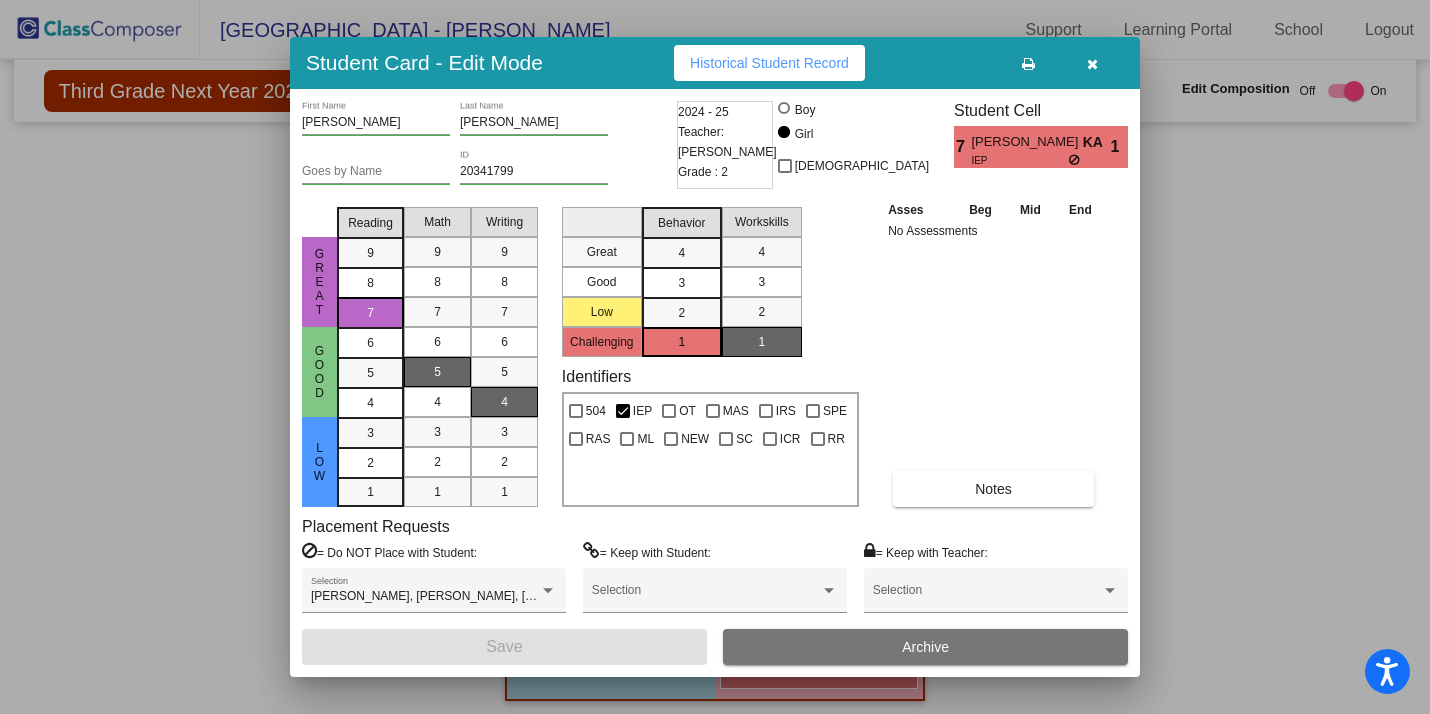 click at bounding box center (1092, 64) 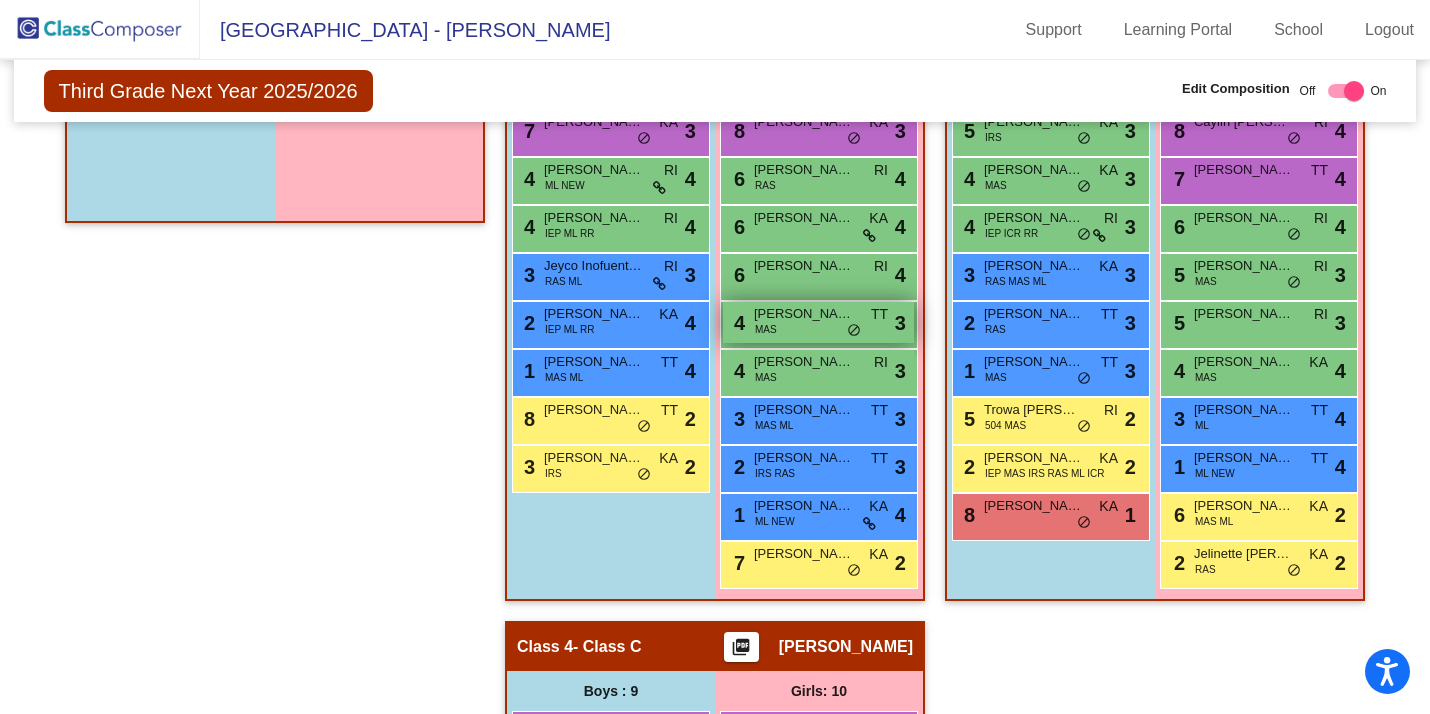 scroll, scrollTop: 651, scrollLeft: 0, axis: vertical 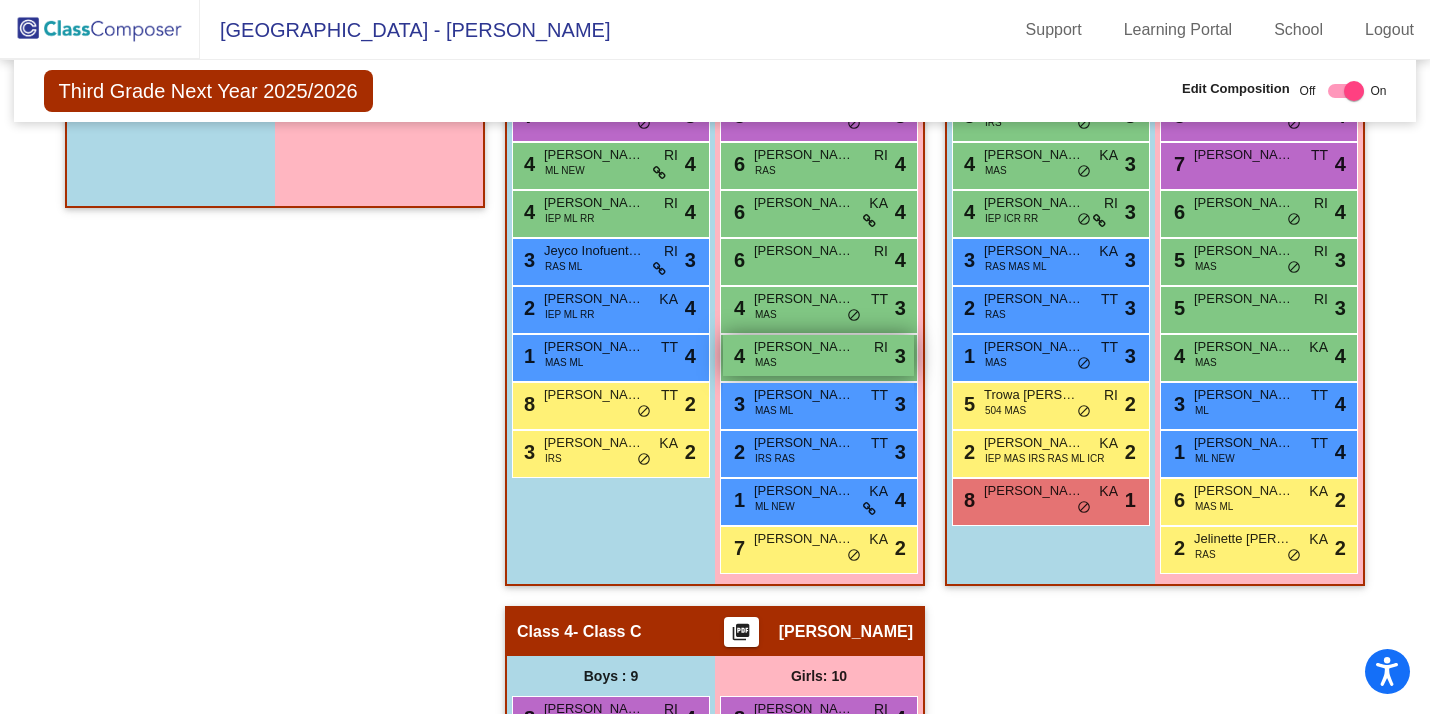 click on "4 Isabella Martinez MAS RI lock do_not_disturb_alt 3" at bounding box center [818, 355] 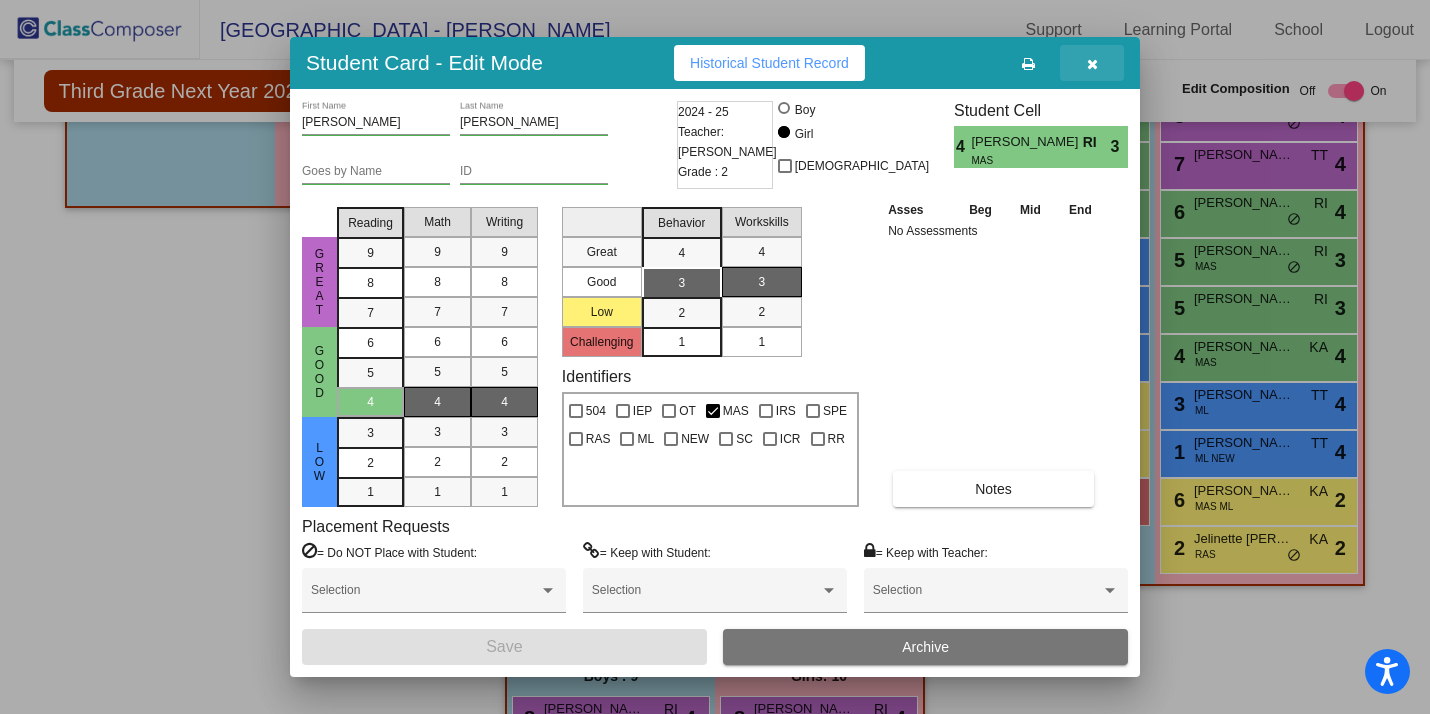 click at bounding box center [1092, 64] 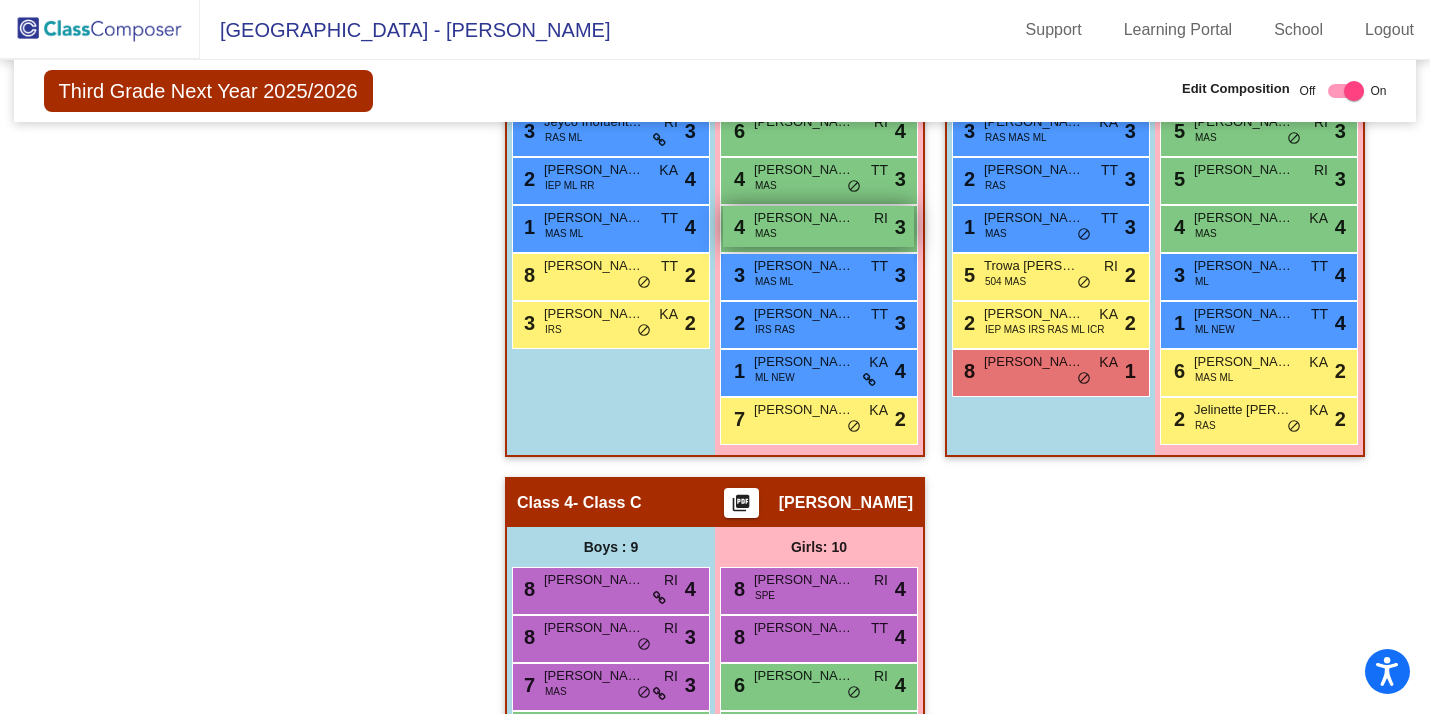 scroll, scrollTop: 756, scrollLeft: 0, axis: vertical 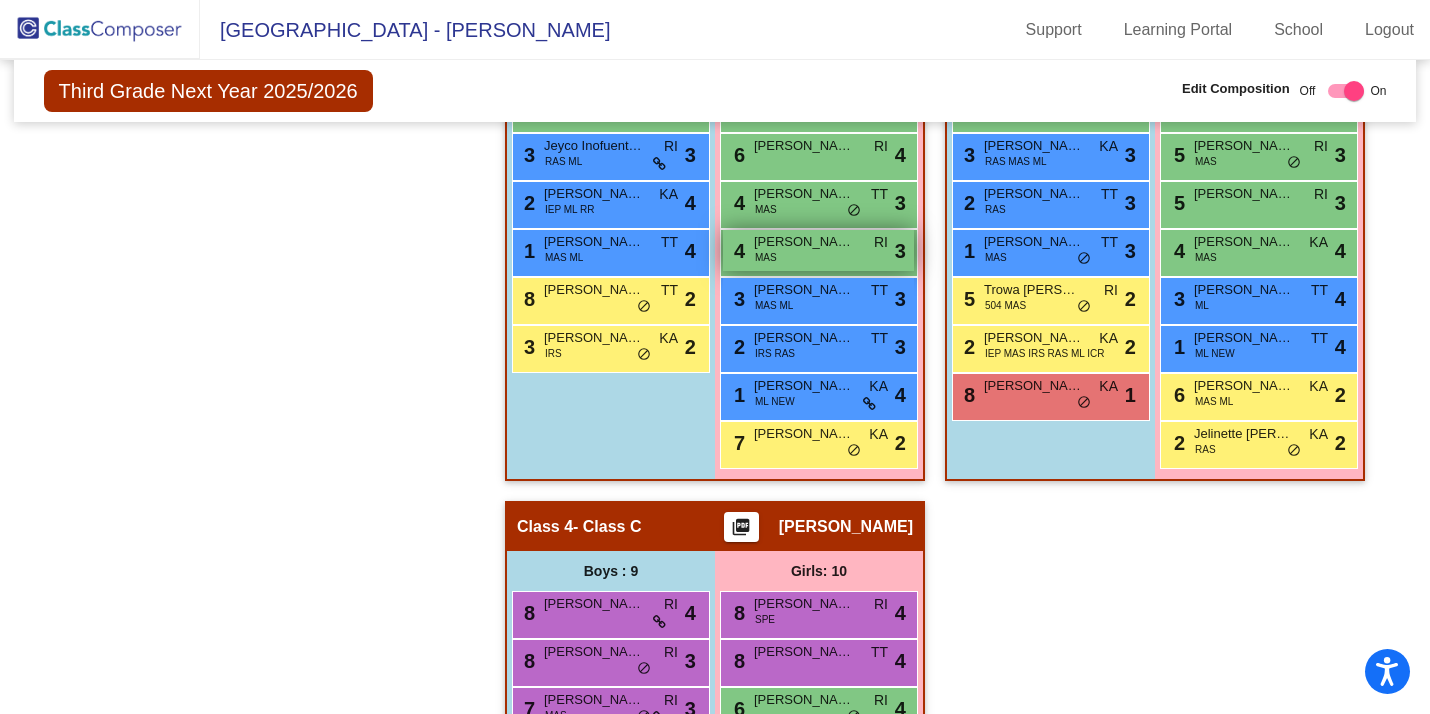 click on "Isabella Martinez" at bounding box center [804, 242] 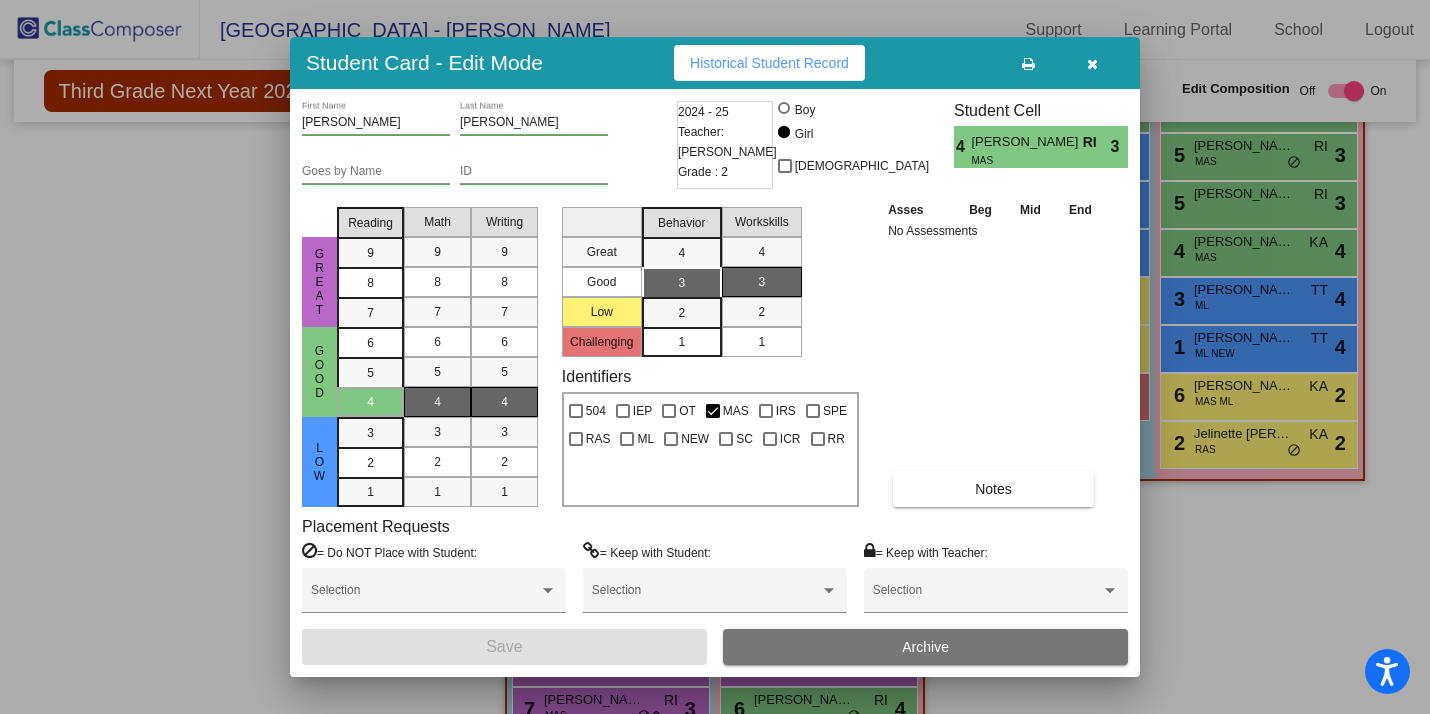 click at bounding box center (1092, 63) 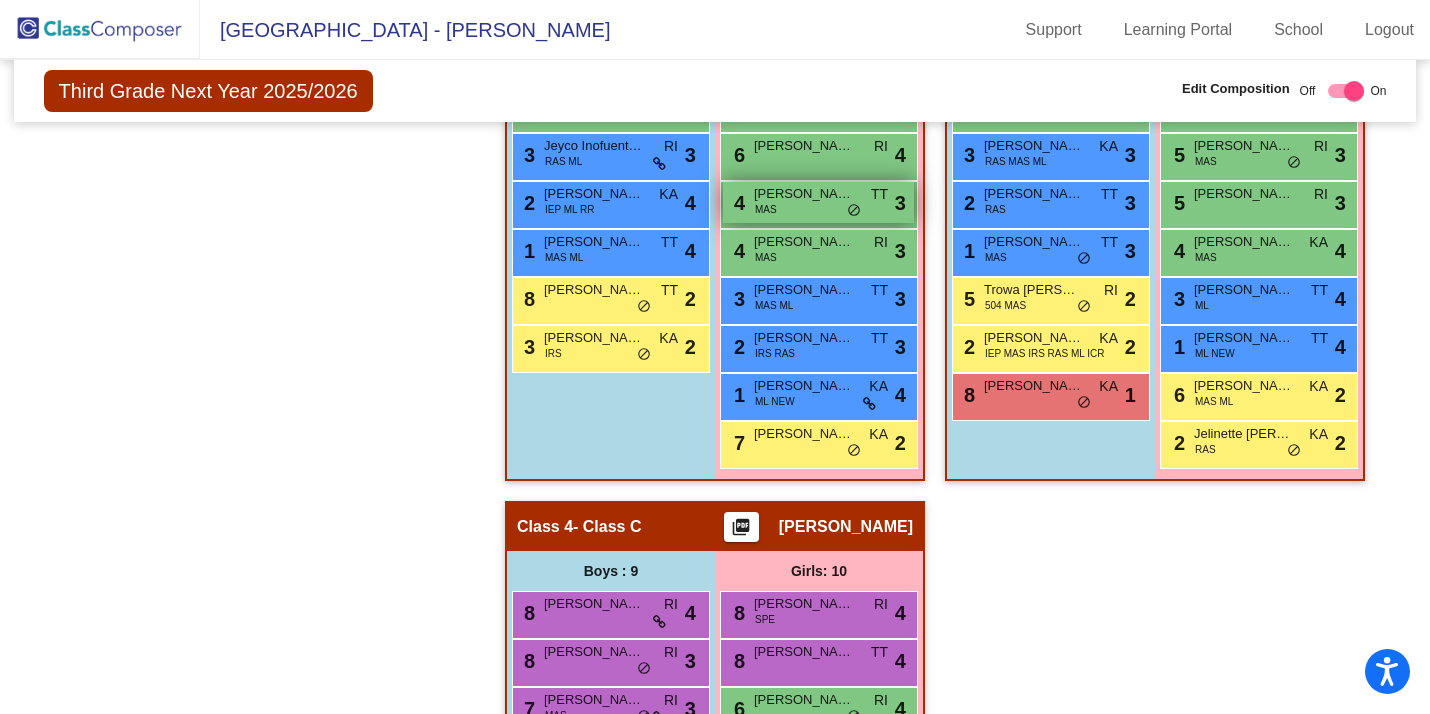 scroll, scrollTop: 792, scrollLeft: 0, axis: vertical 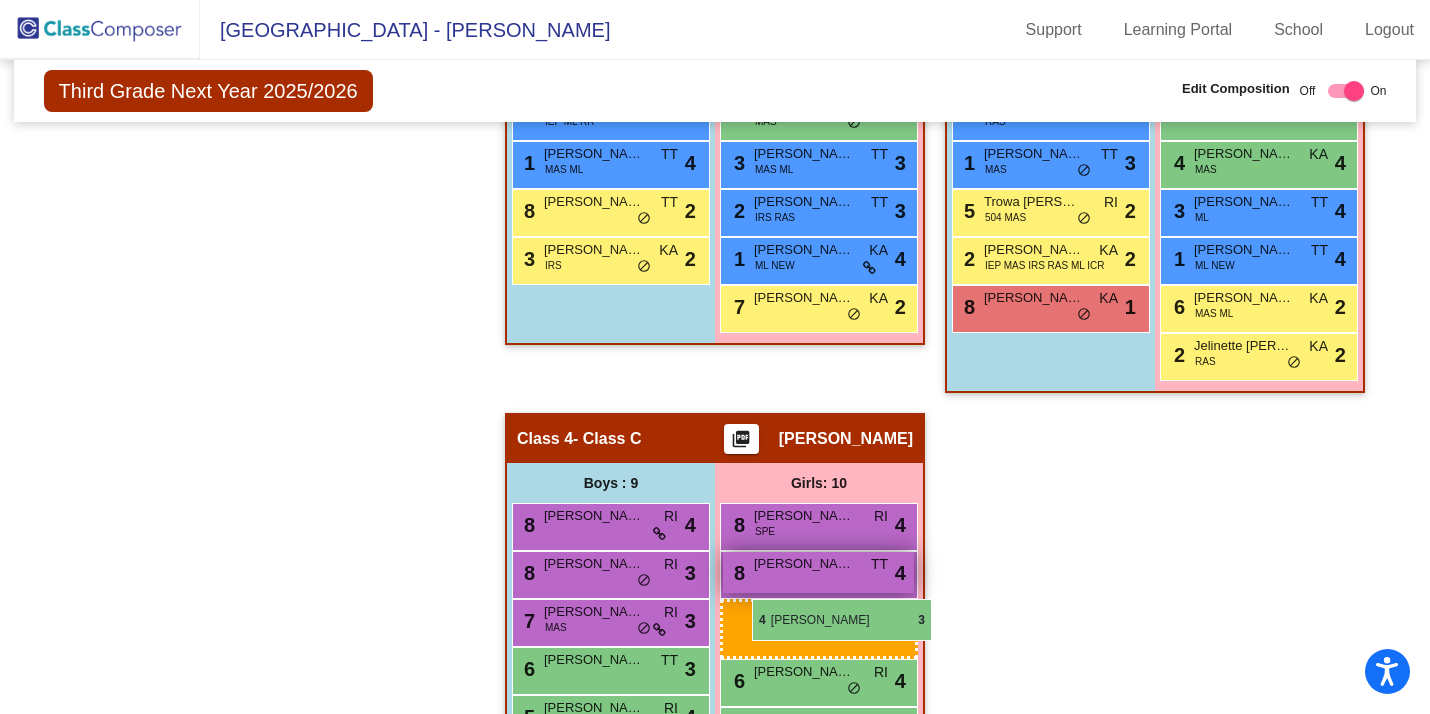 drag, startPoint x: 789, startPoint y: 213, endPoint x: 750, endPoint y: 591, distance: 380.0066 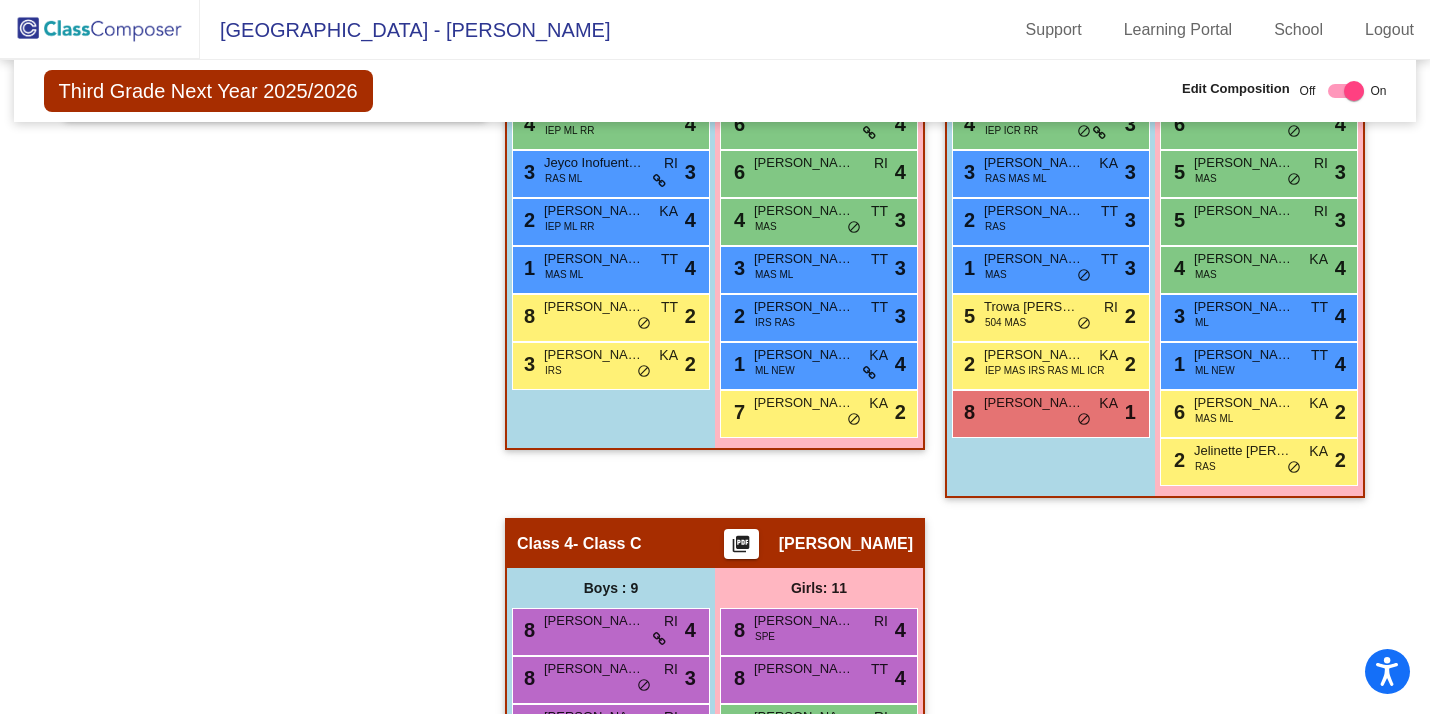 scroll, scrollTop: 740, scrollLeft: 0, axis: vertical 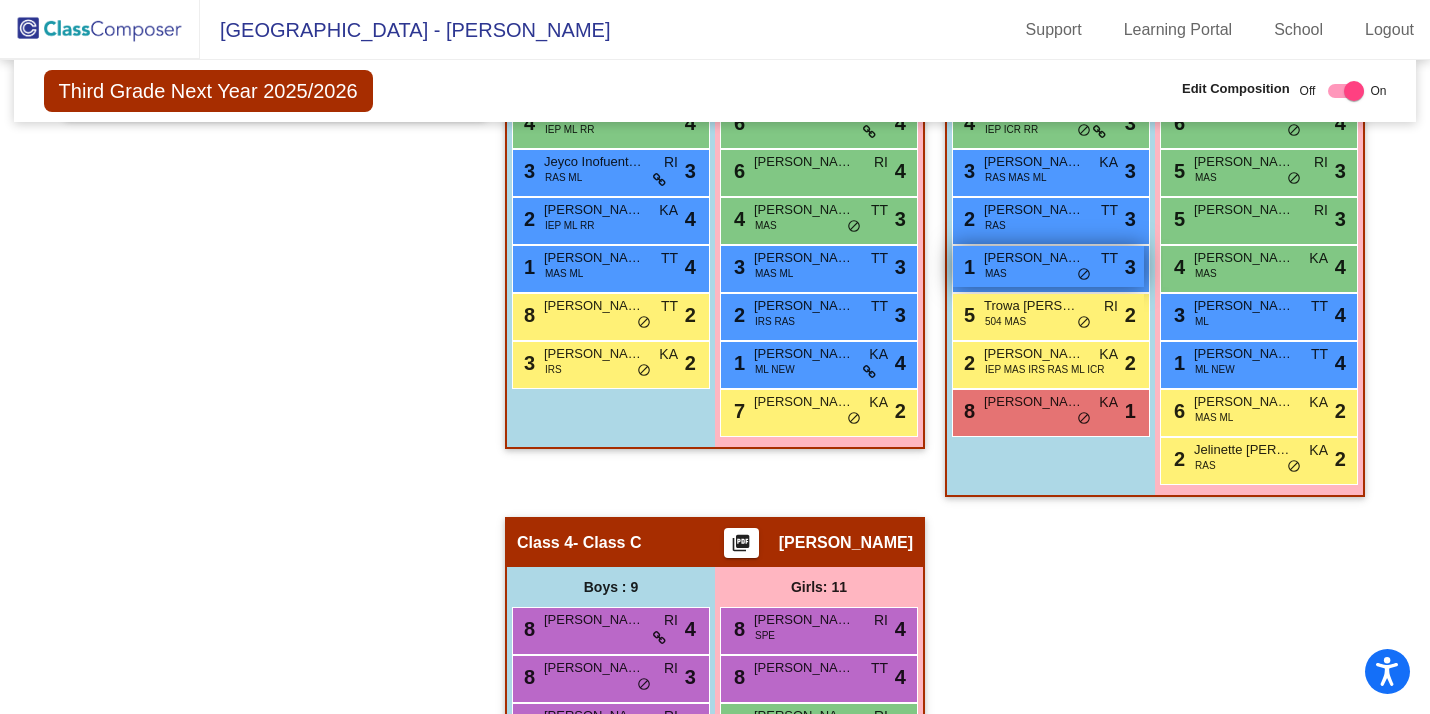 click on "1 Elijah Luttrell MAS TT lock do_not_disturb_alt 3" at bounding box center (1048, 266) 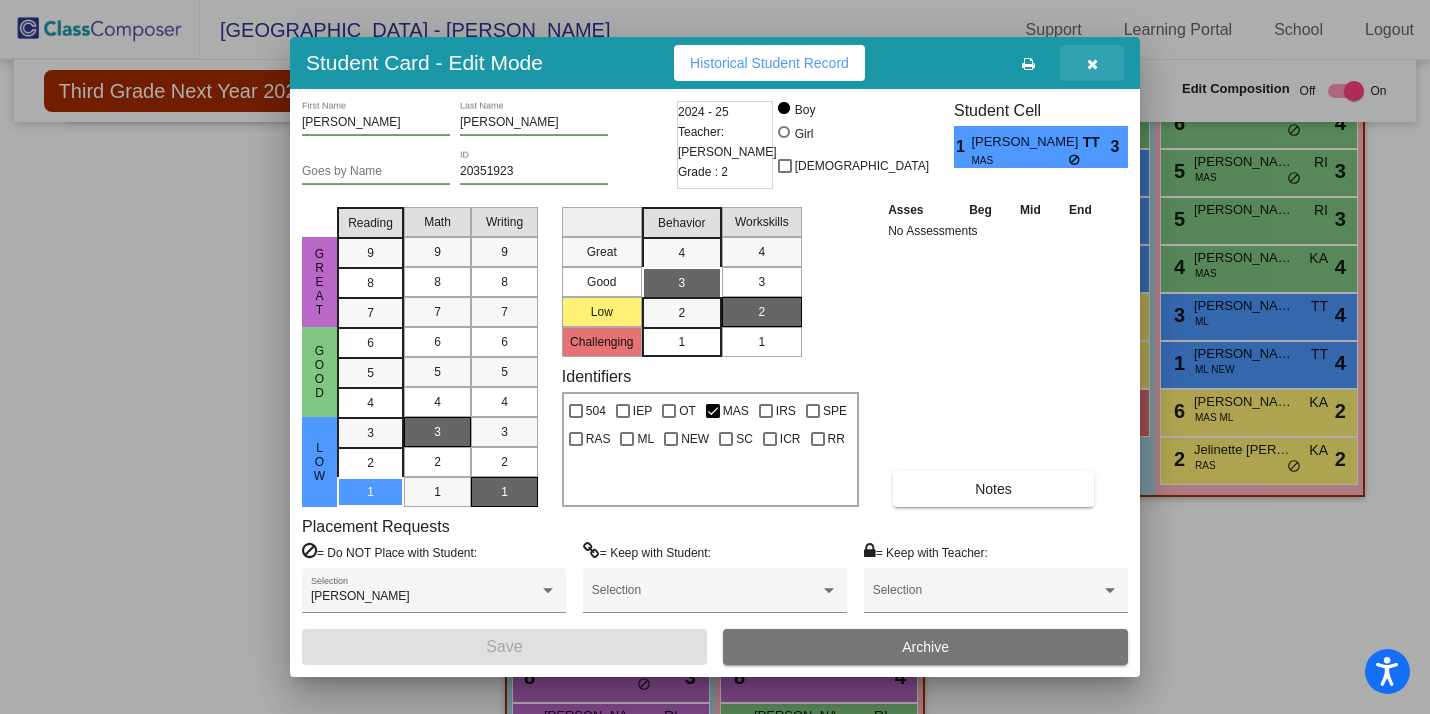 click at bounding box center [1092, 64] 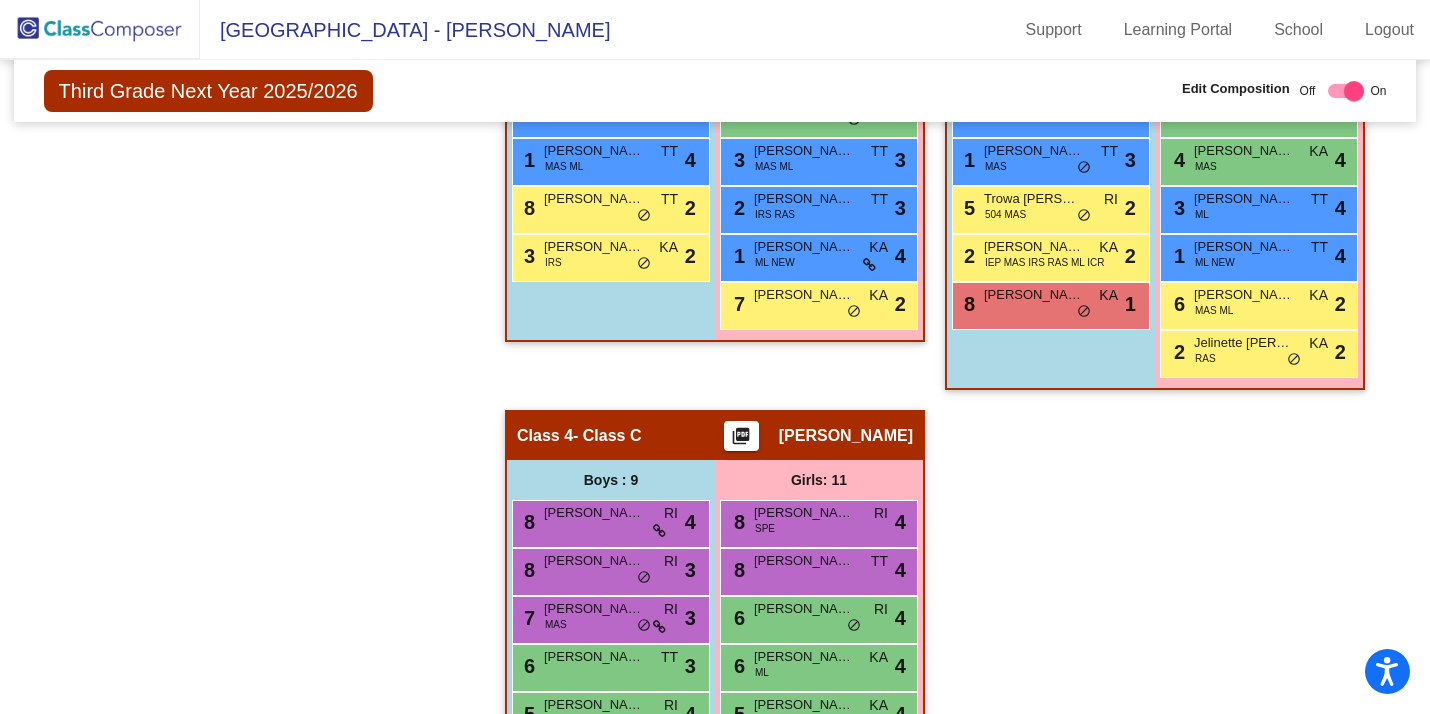 scroll, scrollTop: 840, scrollLeft: 0, axis: vertical 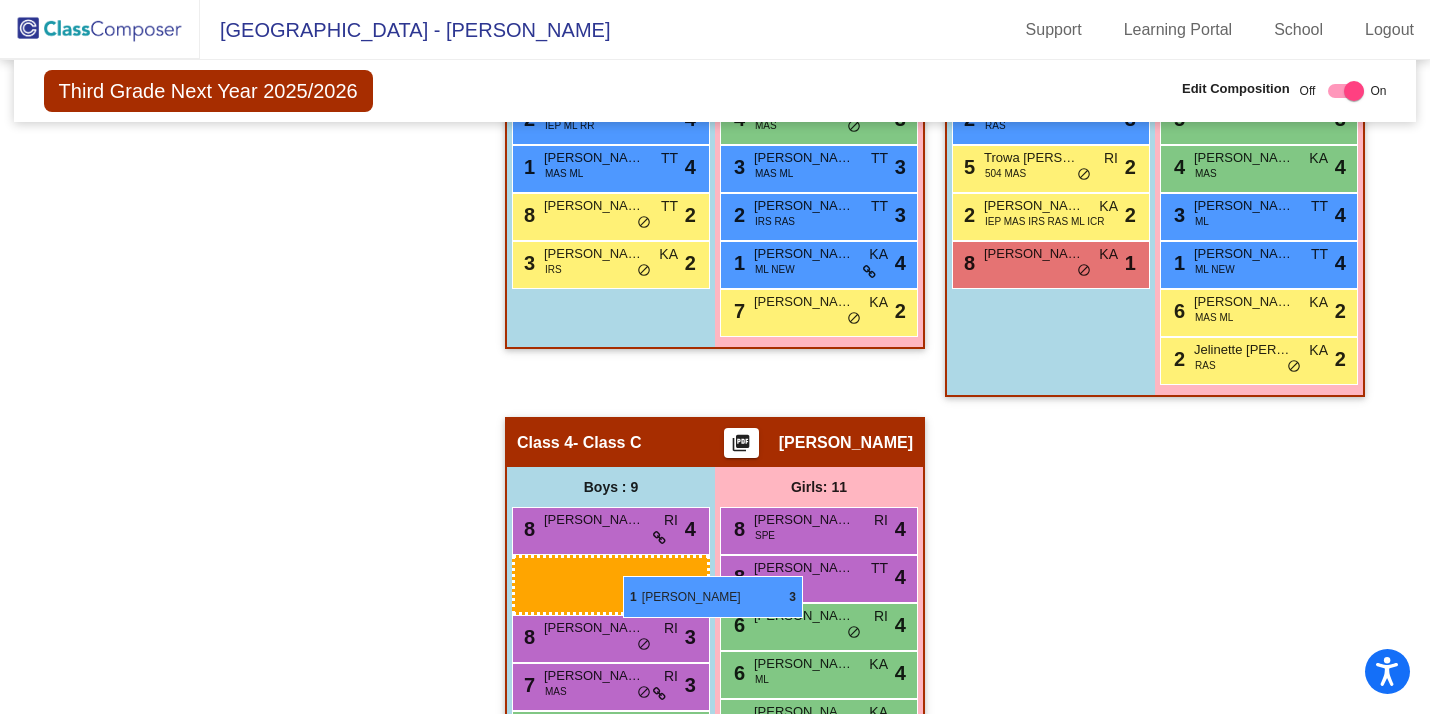 drag, startPoint x: 1019, startPoint y: 170, endPoint x: 622, endPoint y: 575, distance: 567.12787 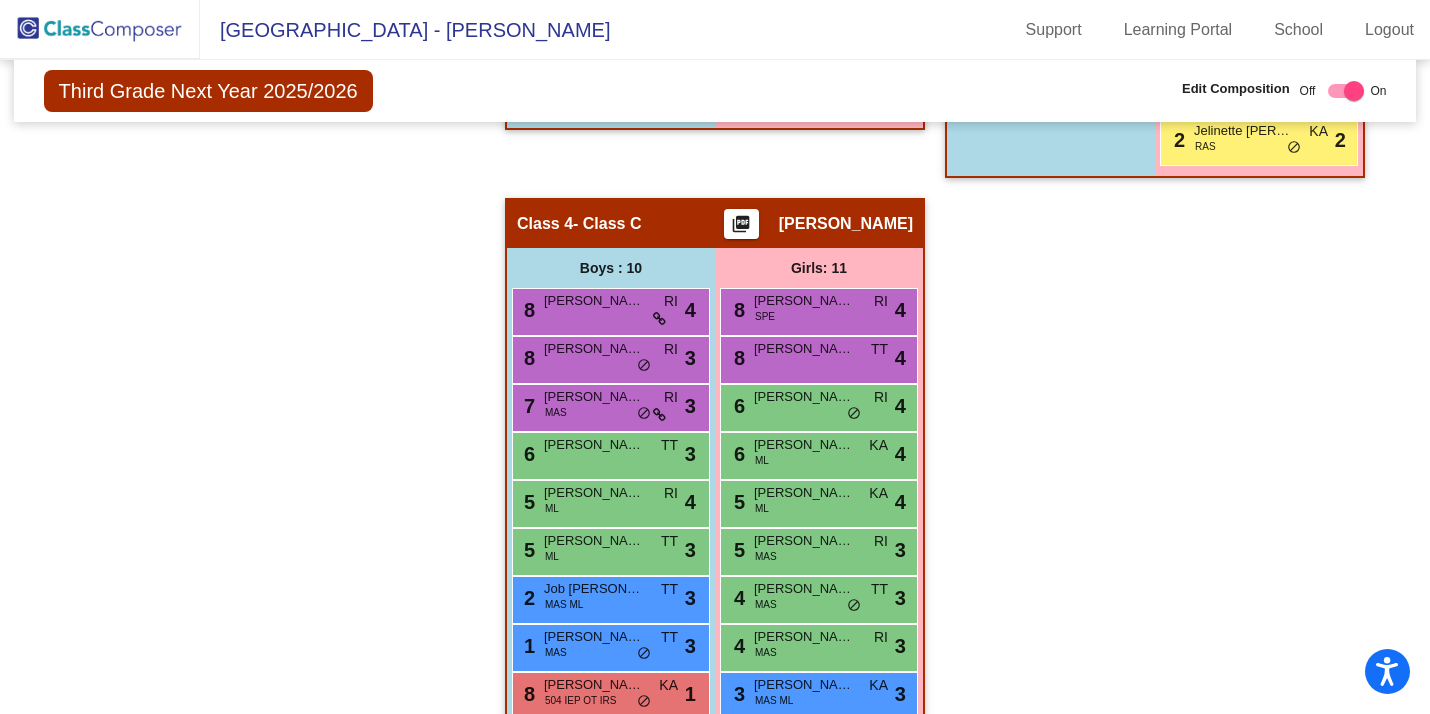 scroll, scrollTop: 1192, scrollLeft: 0, axis: vertical 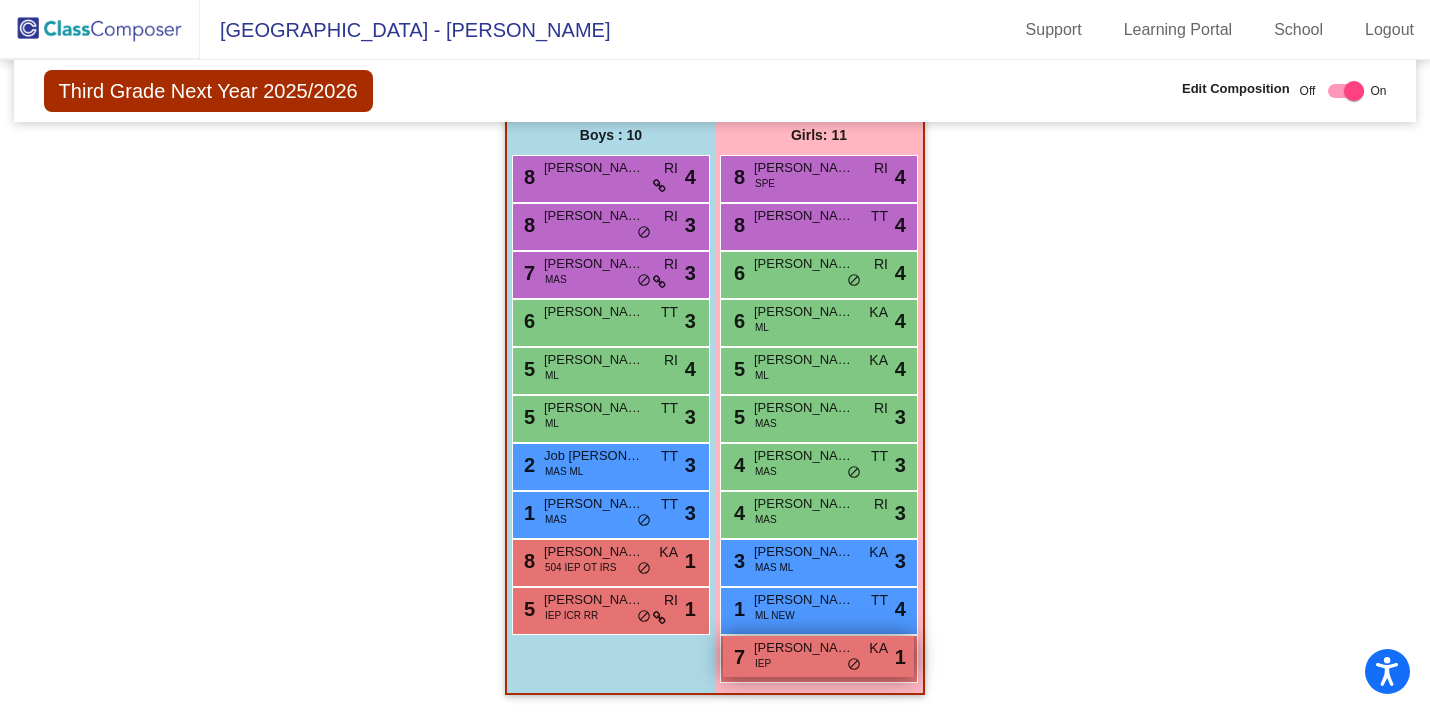 click on "Penelope Sacco" at bounding box center [804, 648] 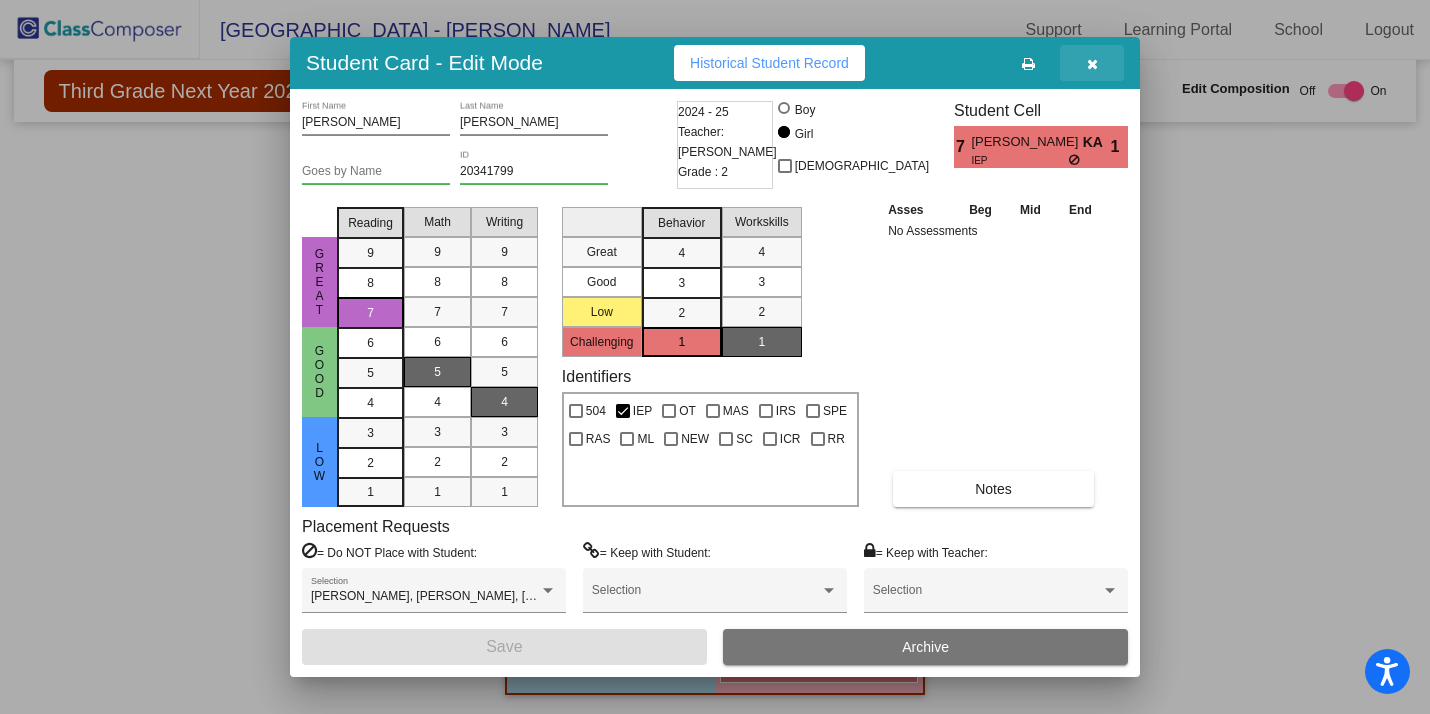 click at bounding box center (1092, 64) 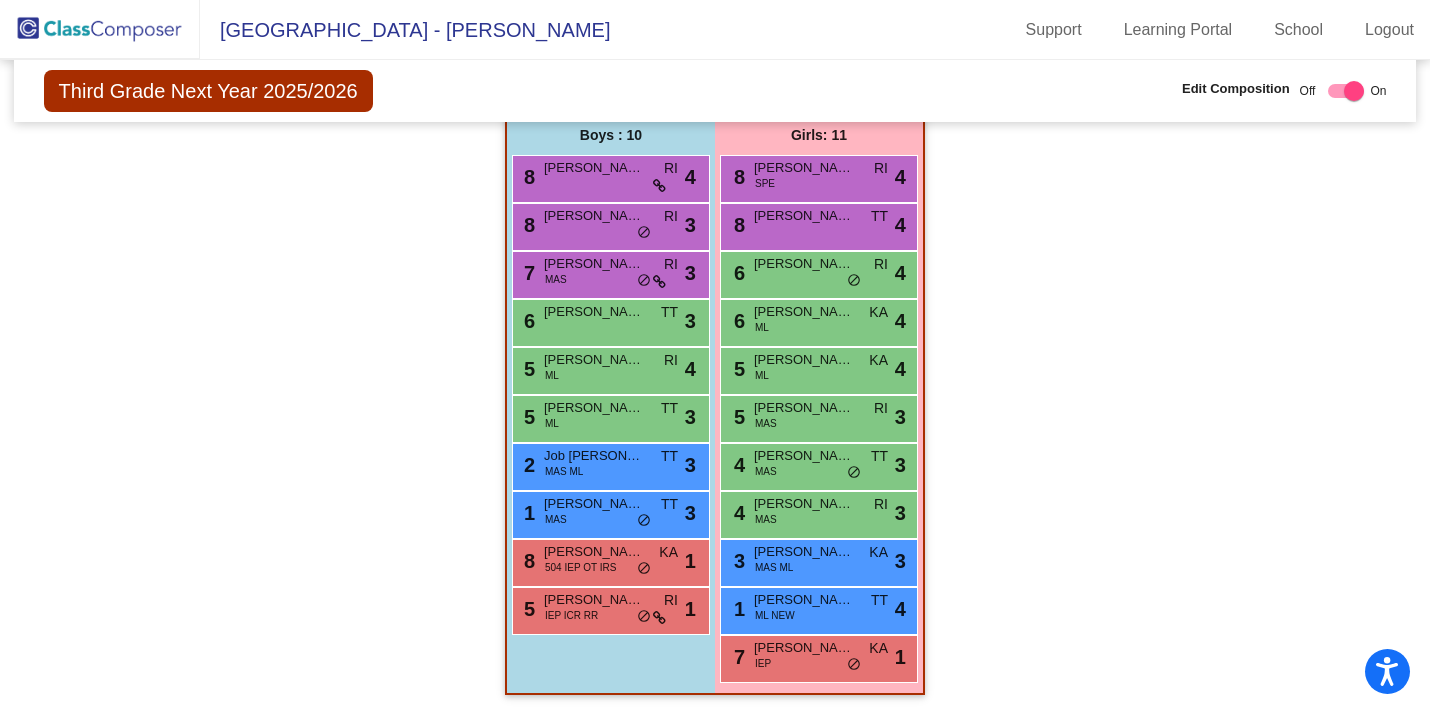 scroll, scrollTop: 0, scrollLeft: 0, axis: both 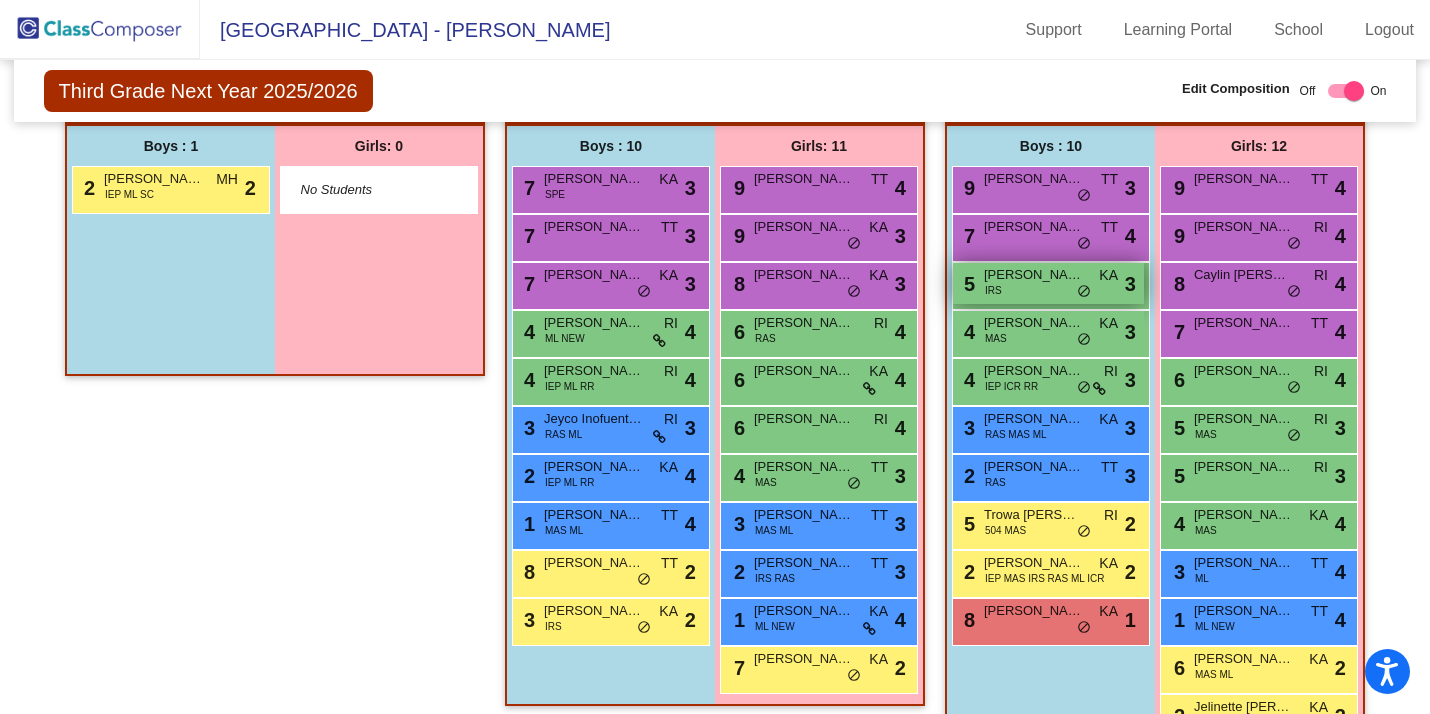 click on "Cillian Worman" at bounding box center [1034, 275] 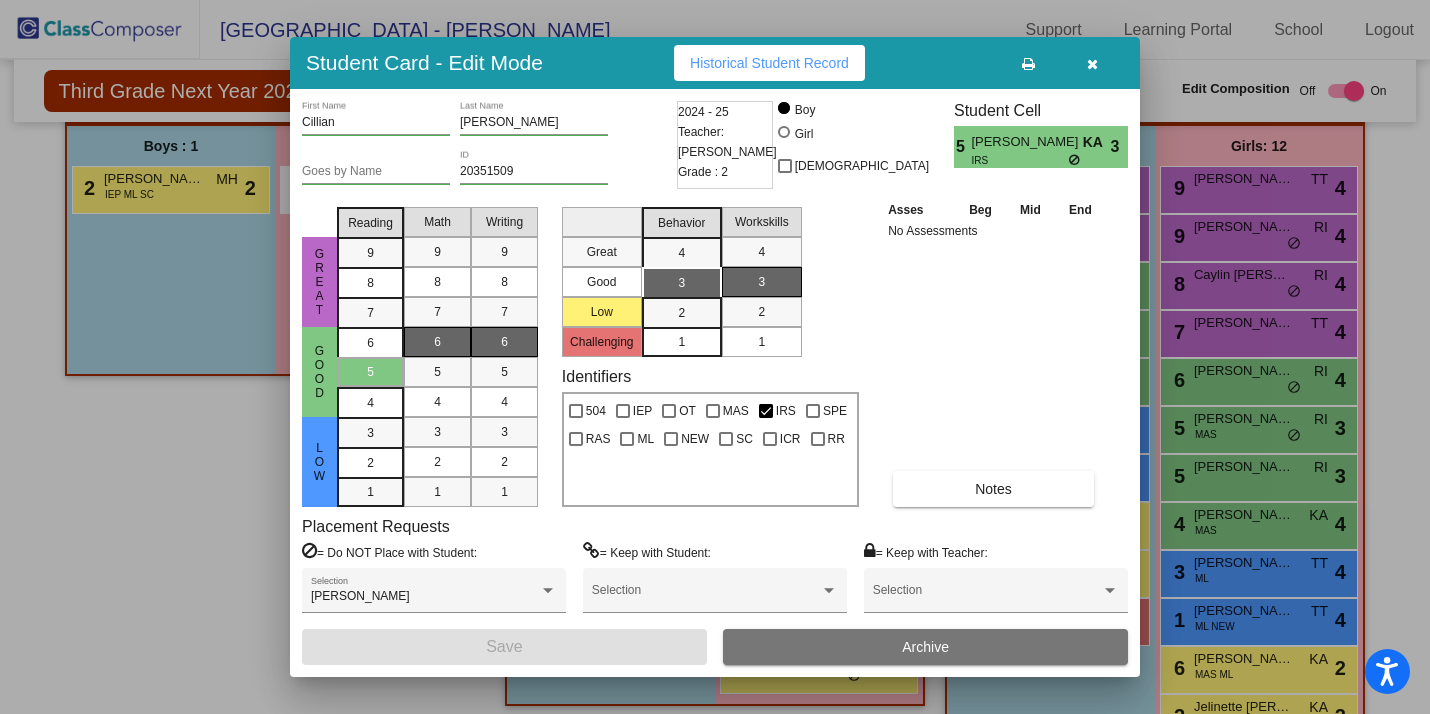 click at bounding box center [1092, 64] 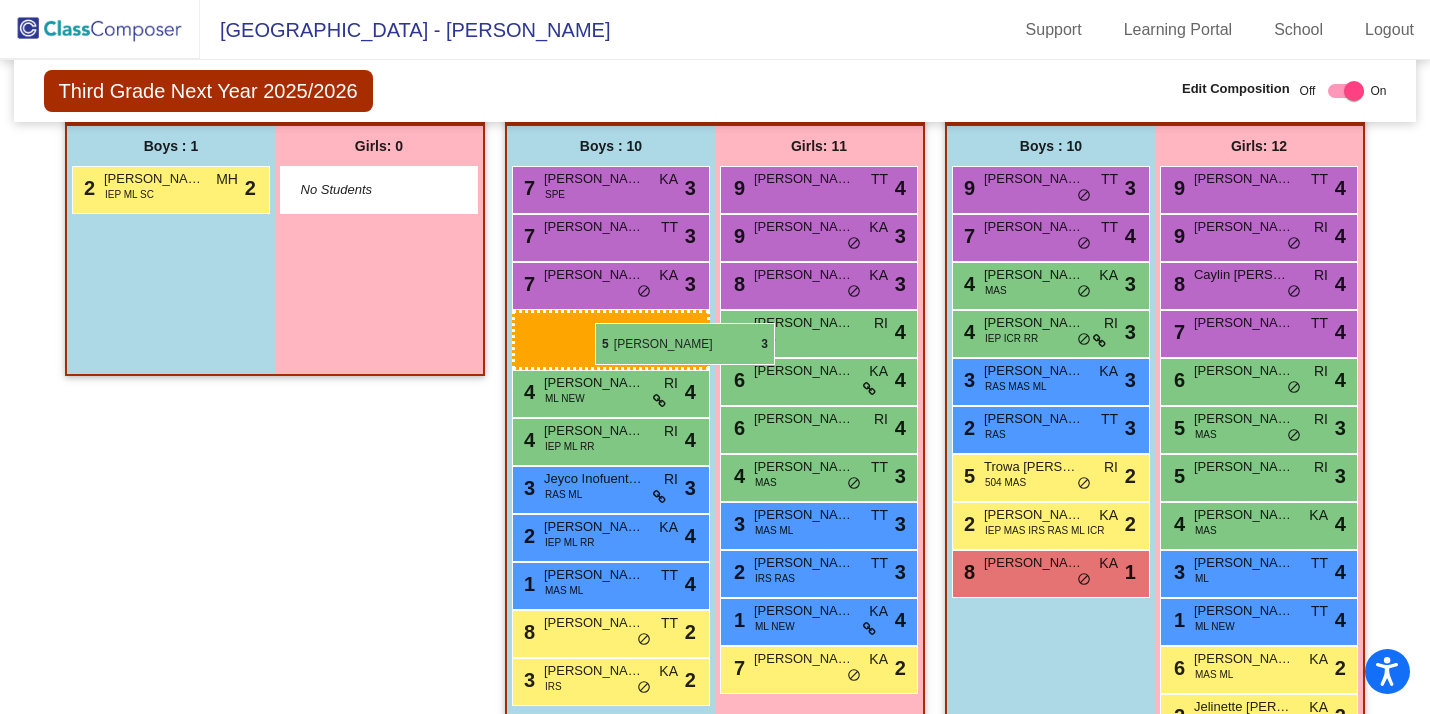 drag, startPoint x: 1025, startPoint y: 281, endPoint x: 595, endPoint y: 323, distance: 432.0463 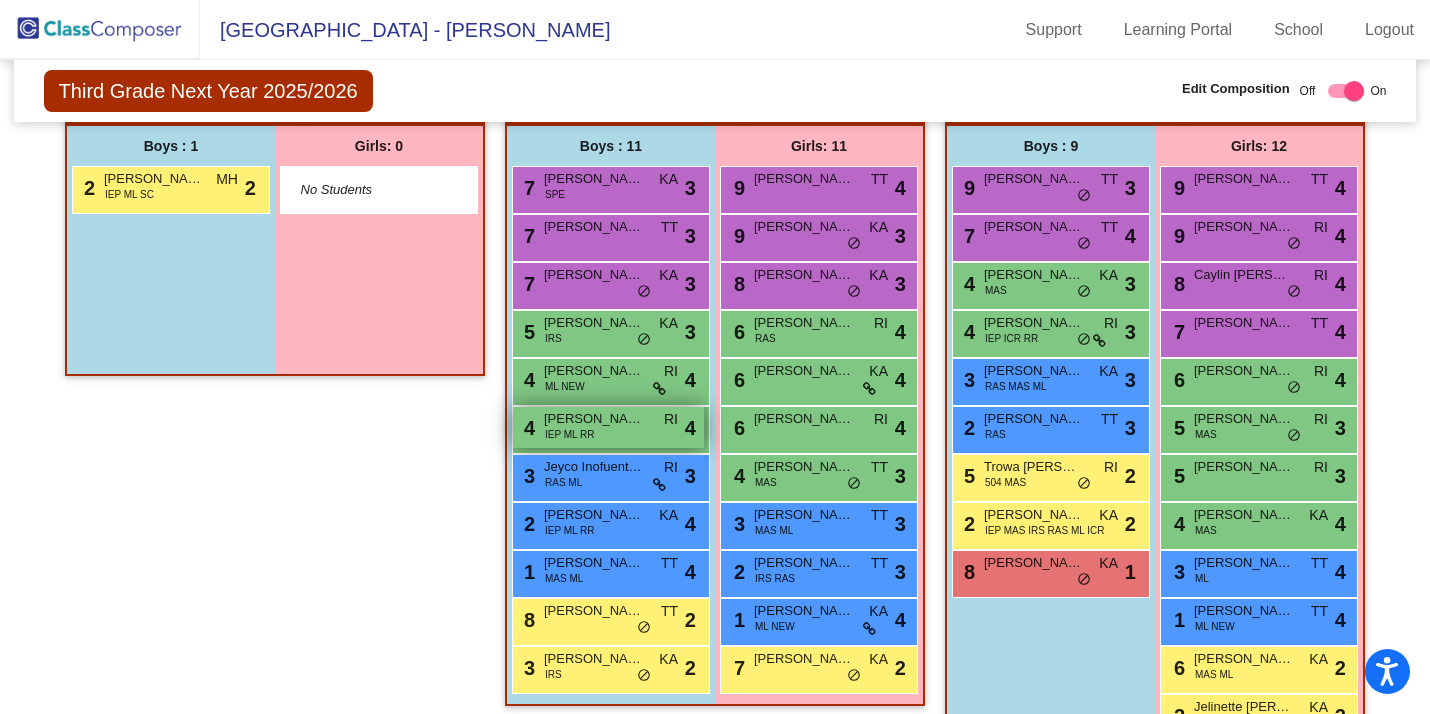 click on "4 Alonso Ramos-Serrano IEP ML RR RI lock do_not_disturb_alt 4" at bounding box center [608, 427] 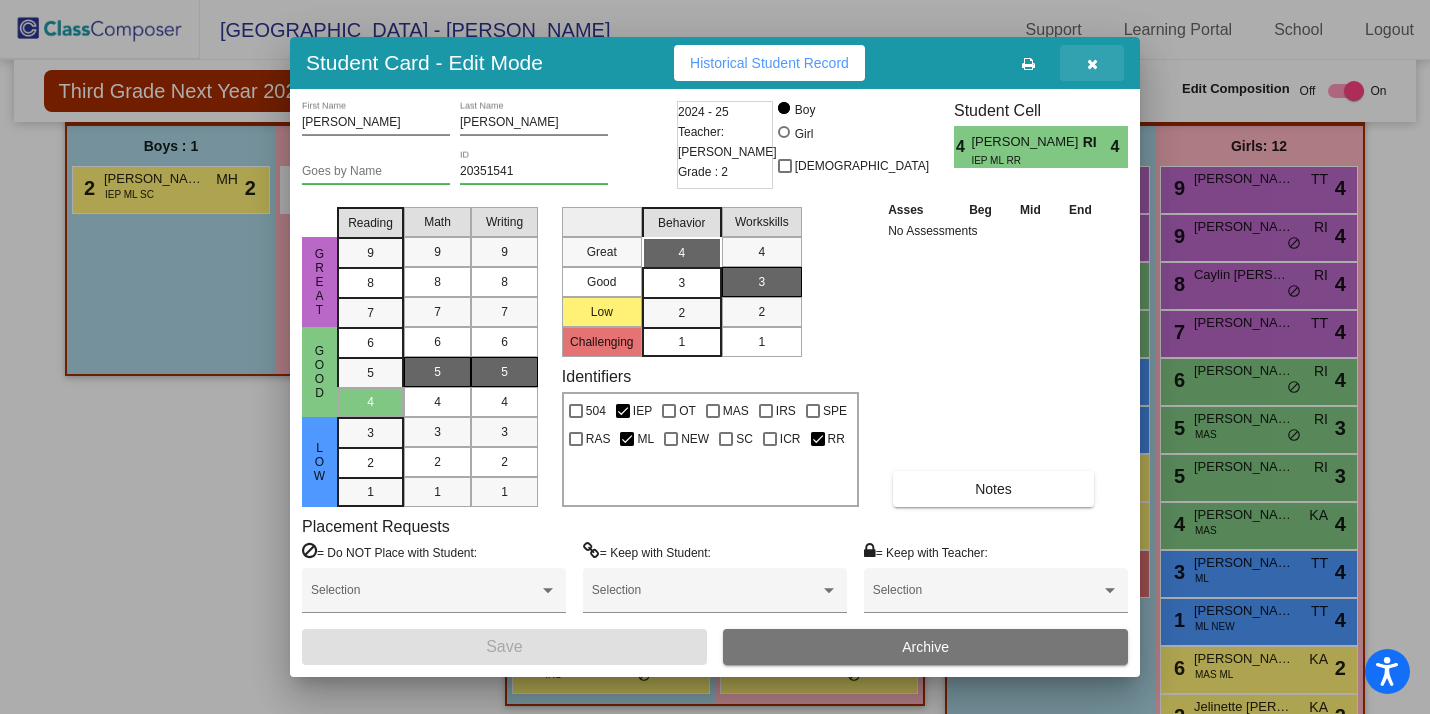 click at bounding box center [1092, 63] 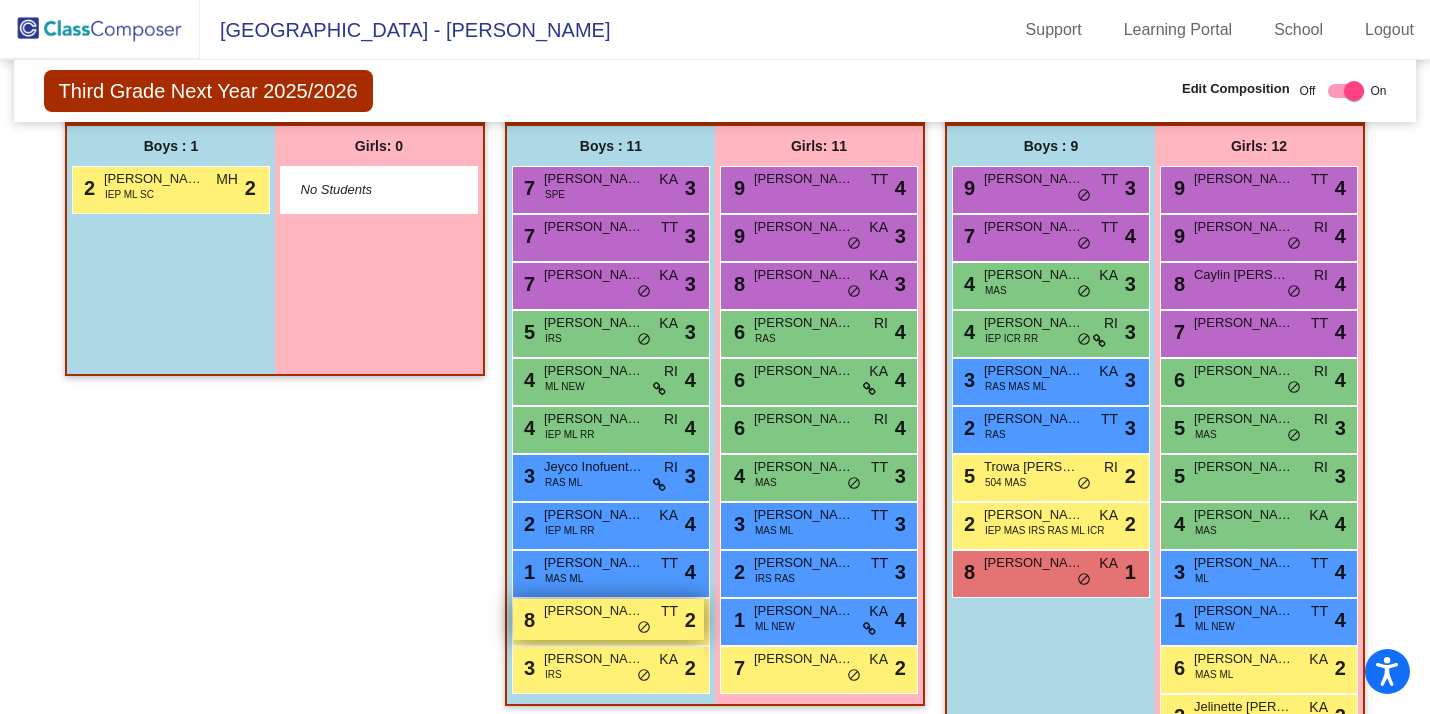click on "8 Santino Lipariti TT lock do_not_disturb_alt 2" at bounding box center [608, 619] 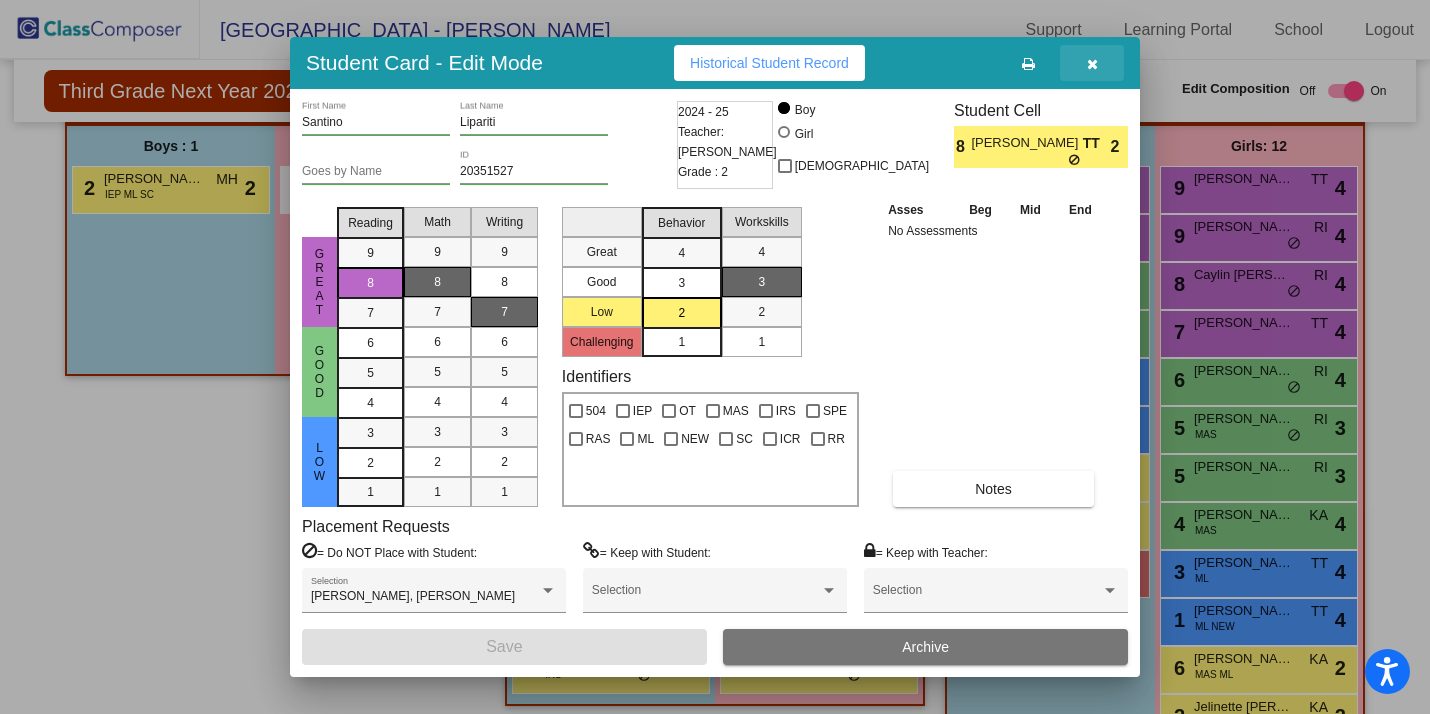 click at bounding box center [1092, 64] 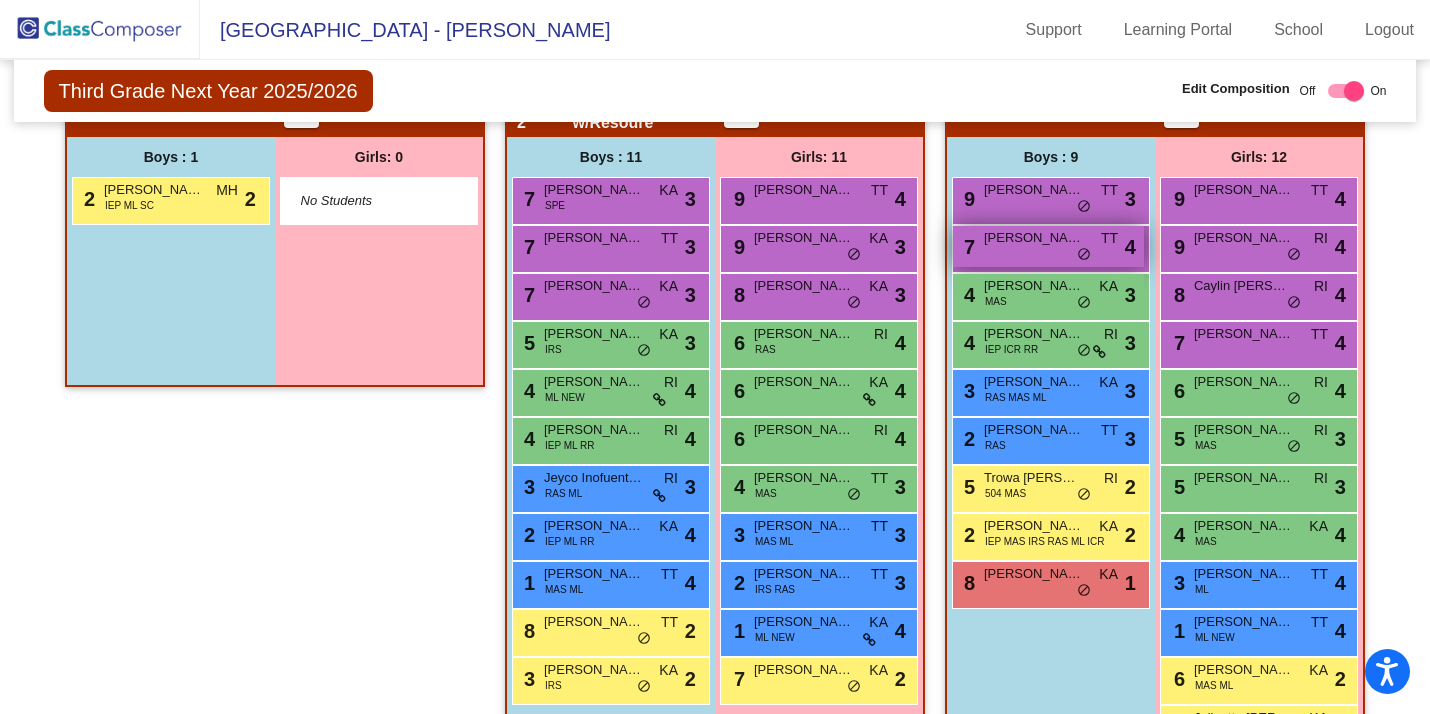scroll, scrollTop: 478, scrollLeft: 0, axis: vertical 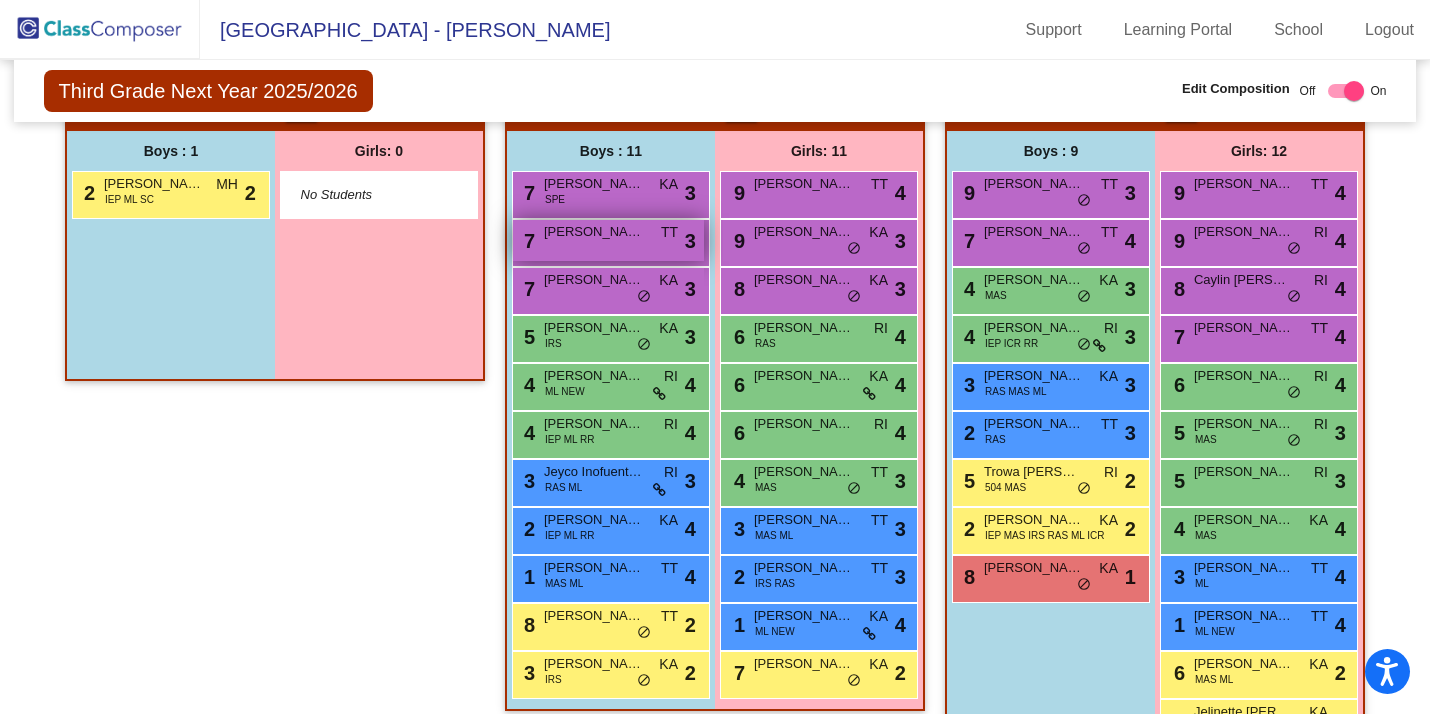 click on "Nicolas Camilo" at bounding box center [594, 232] 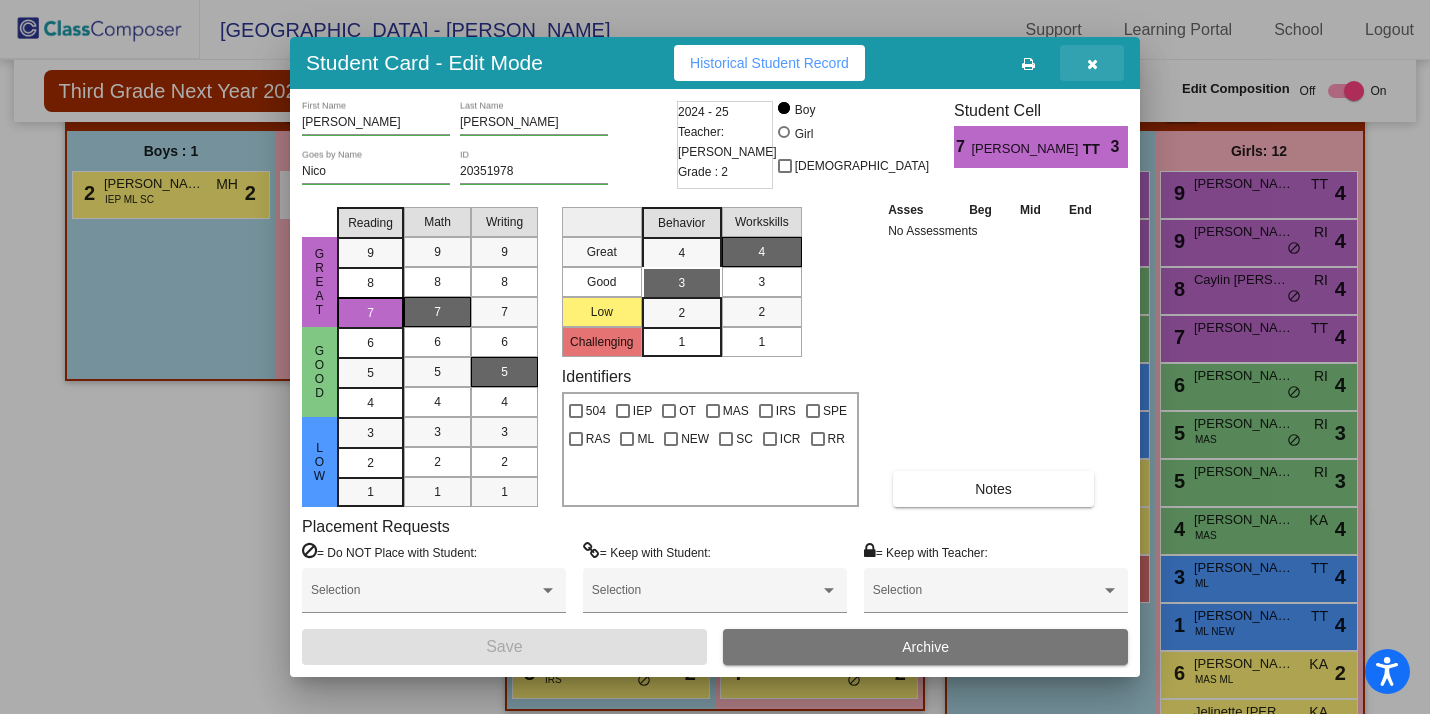 click at bounding box center (1092, 63) 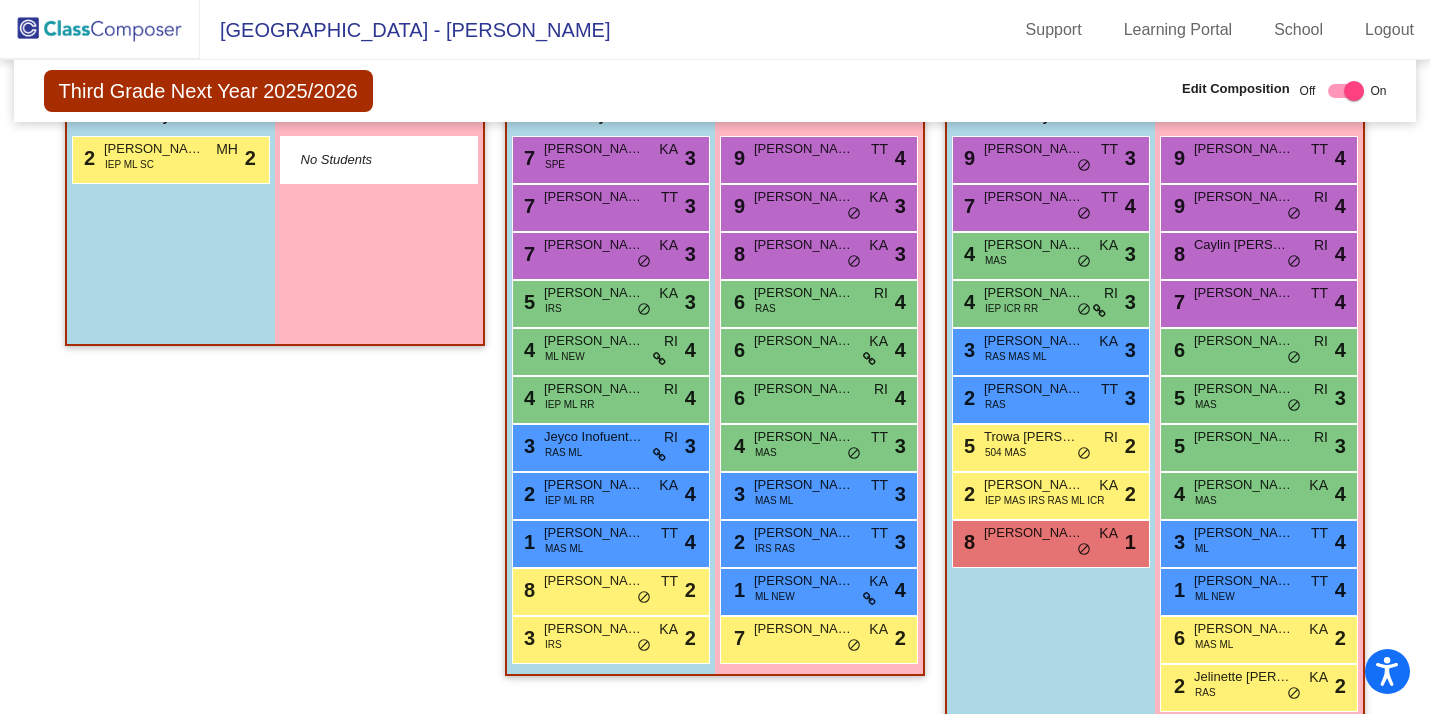 scroll, scrollTop: 506, scrollLeft: 0, axis: vertical 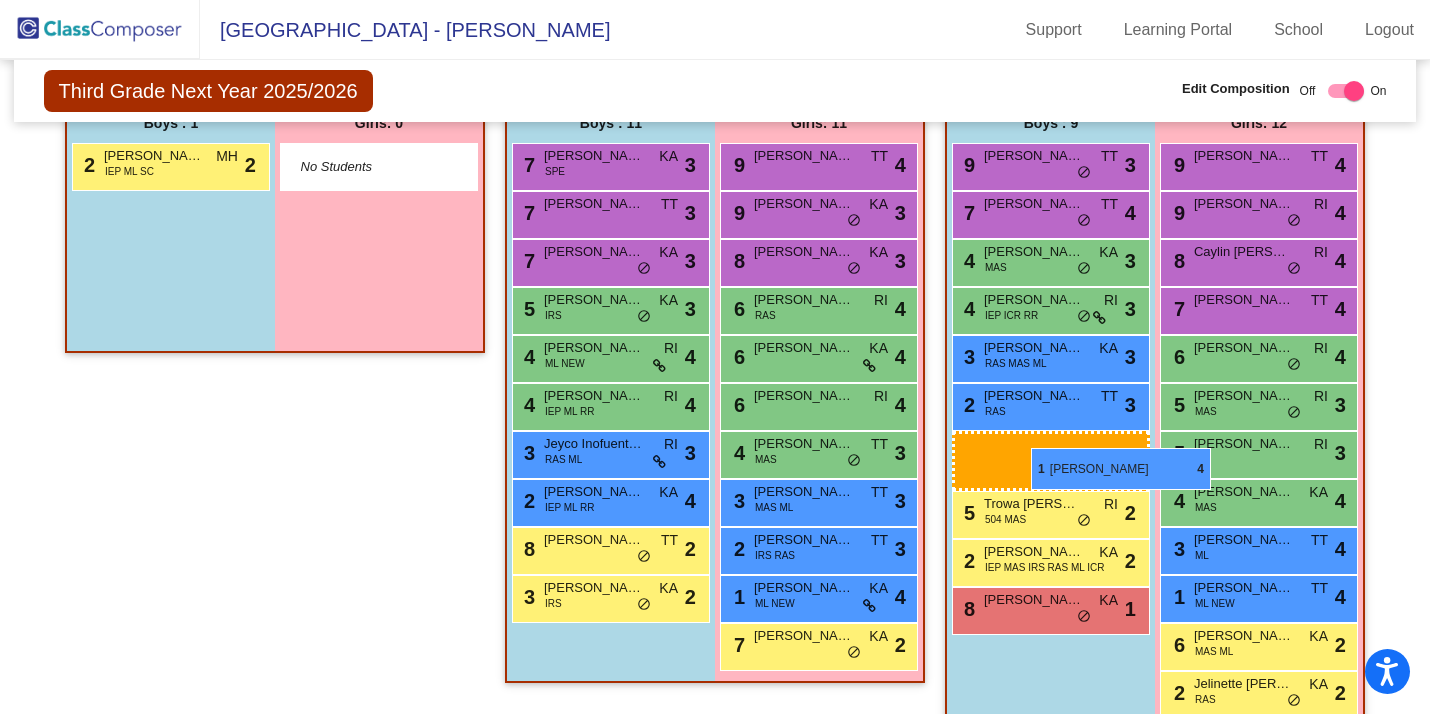 drag, startPoint x: 599, startPoint y: 560, endPoint x: 1031, endPoint y: 448, distance: 446.2824 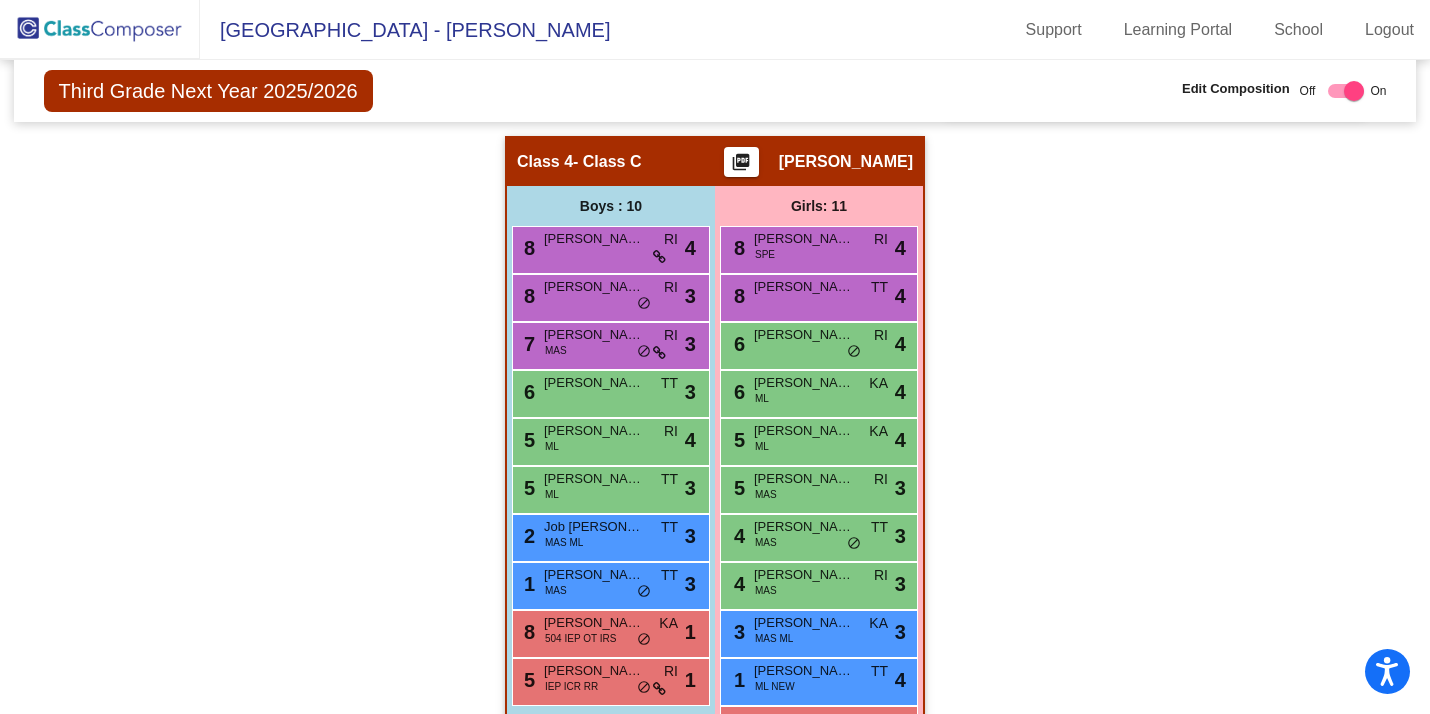scroll, scrollTop: 1192, scrollLeft: 0, axis: vertical 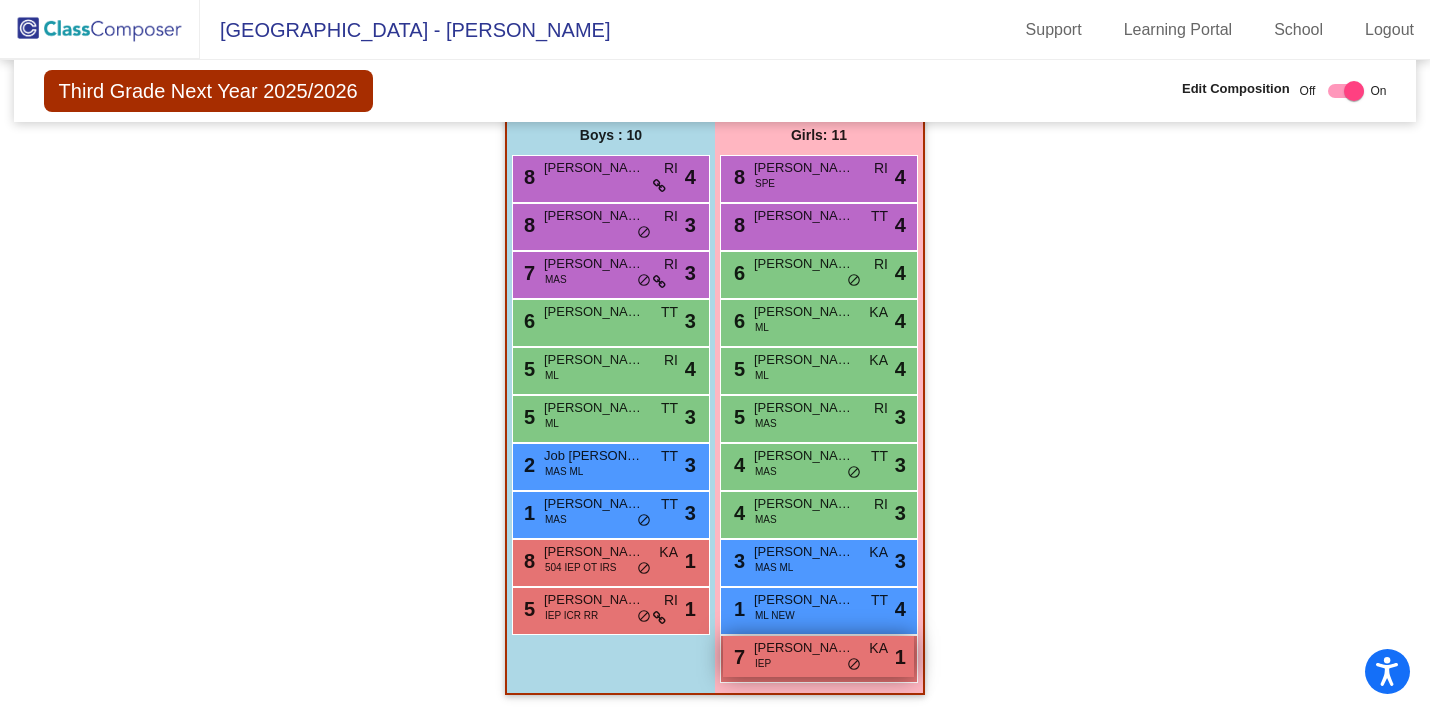 click on "Penelope Sacco" at bounding box center (804, 648) 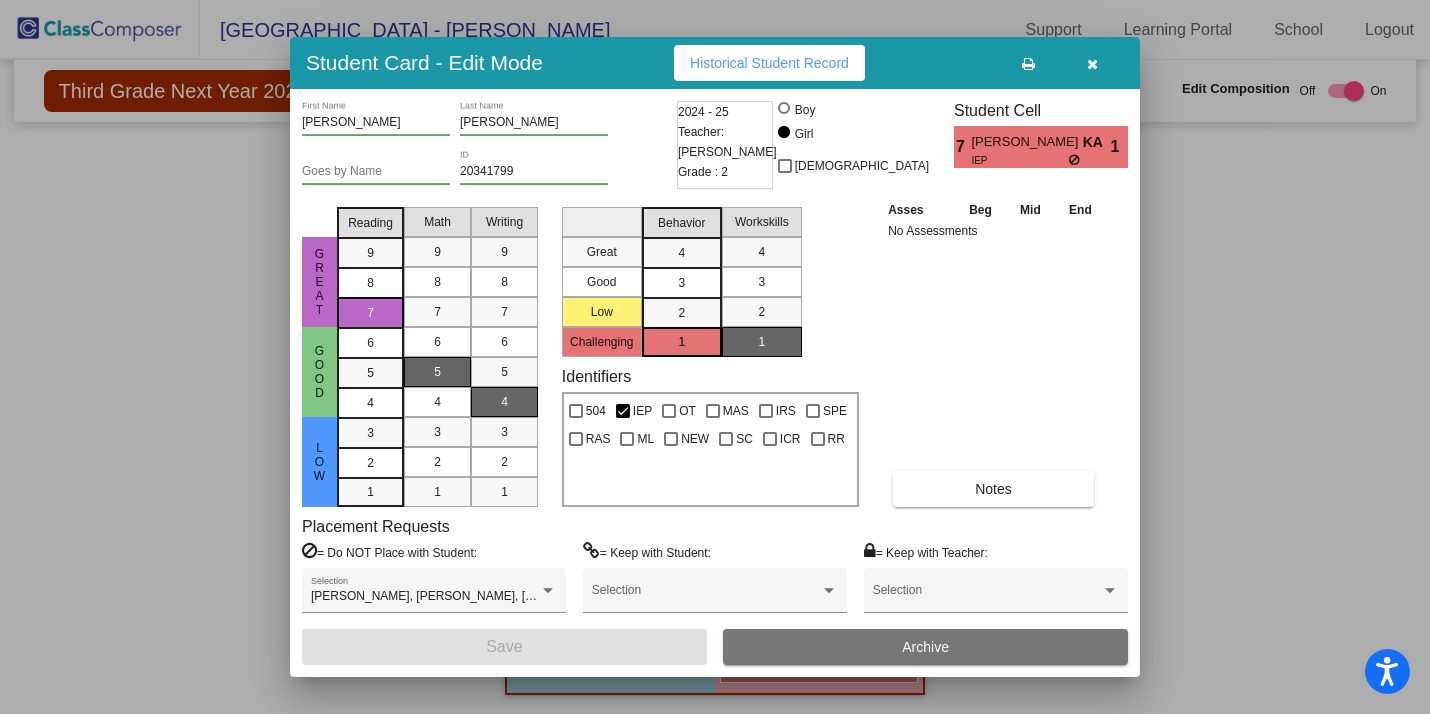 click at bounding box center (1092, 64) 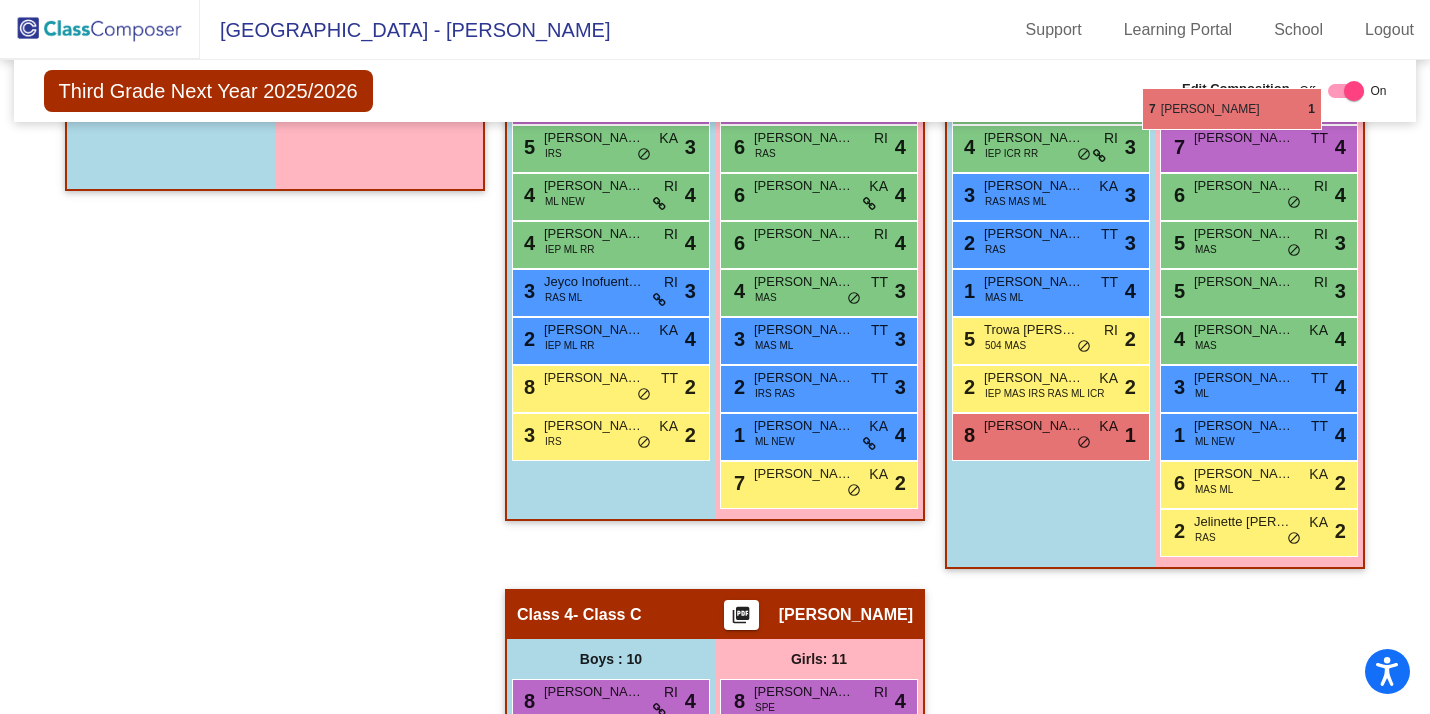 scroll, scrollTop: 648, scrollLeft: 0, axis: vertical 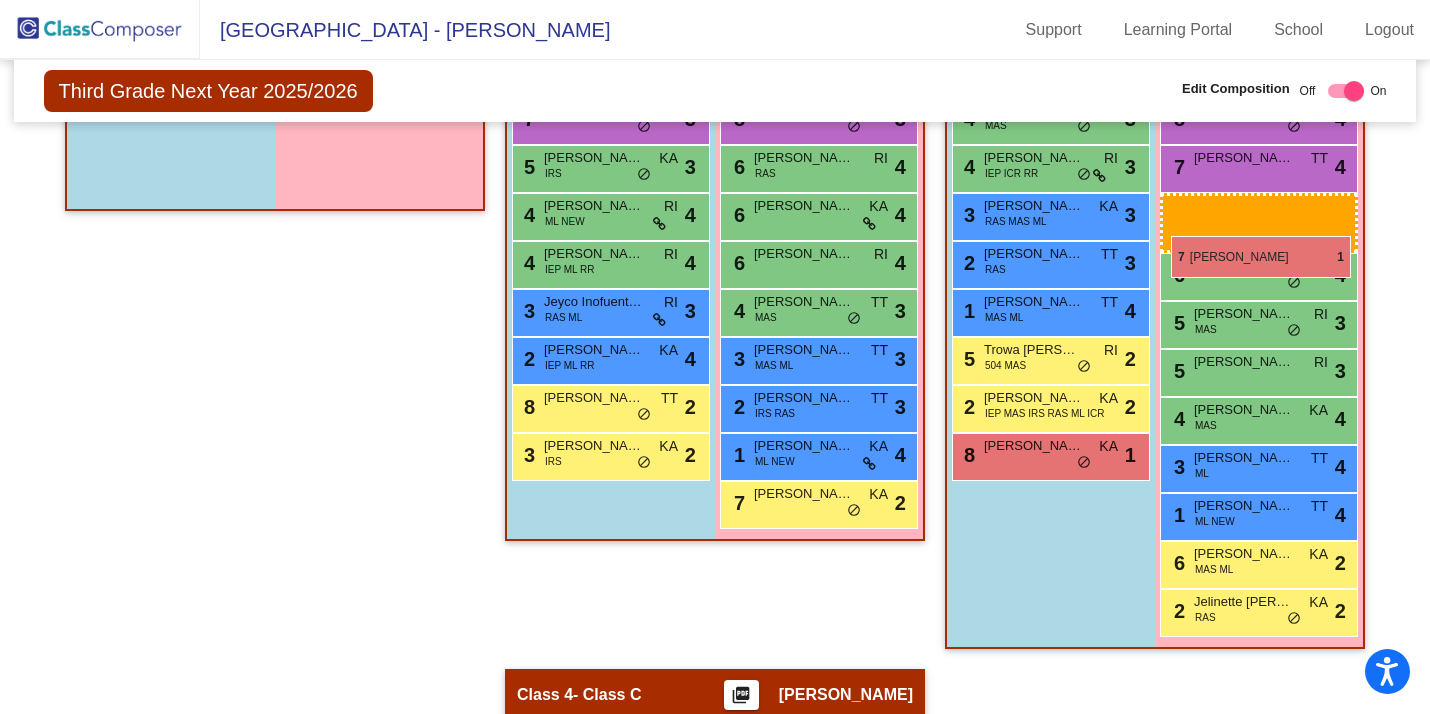 drag, startPoint x: 822, startPoint y: 655, endPoint x: 1171, endPoint y: 236, distance: 545.3091 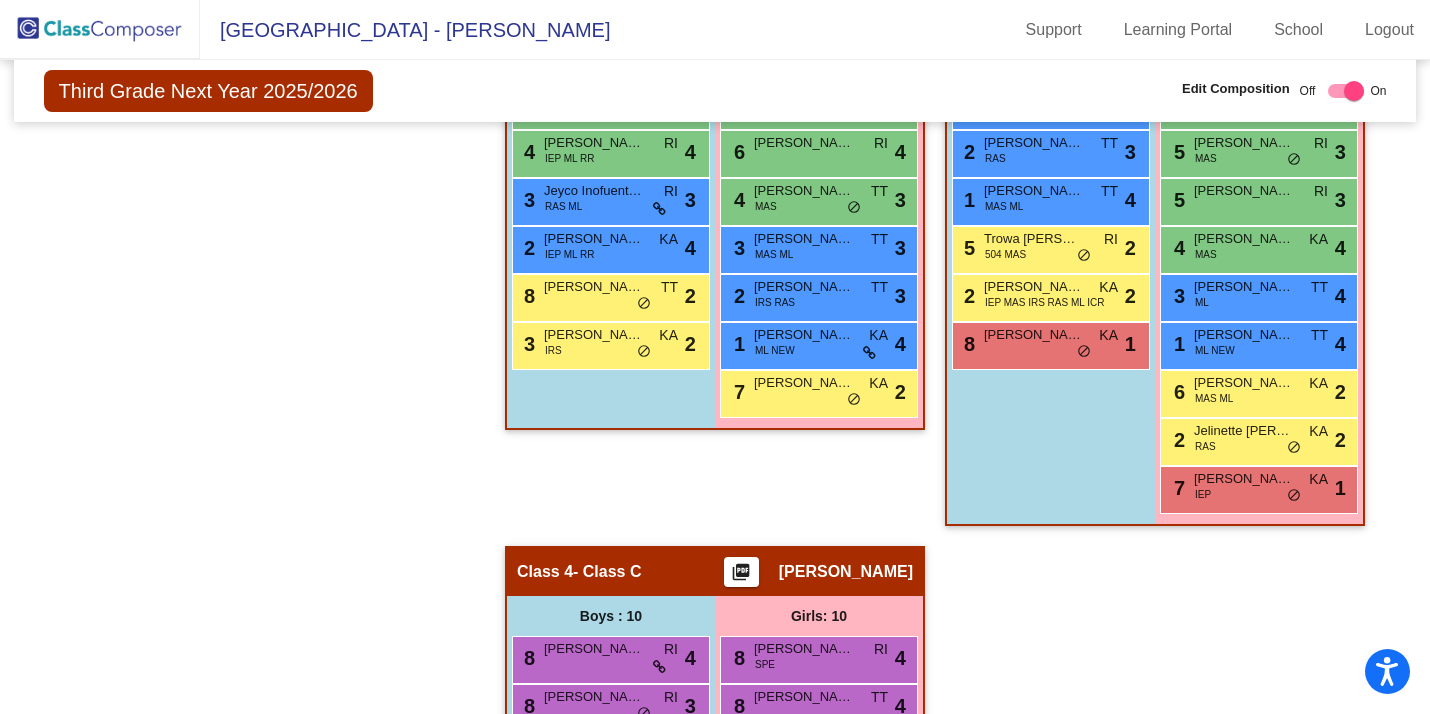 scroll, scrollTop: 762, scrollLeft: 0, axis: vertical 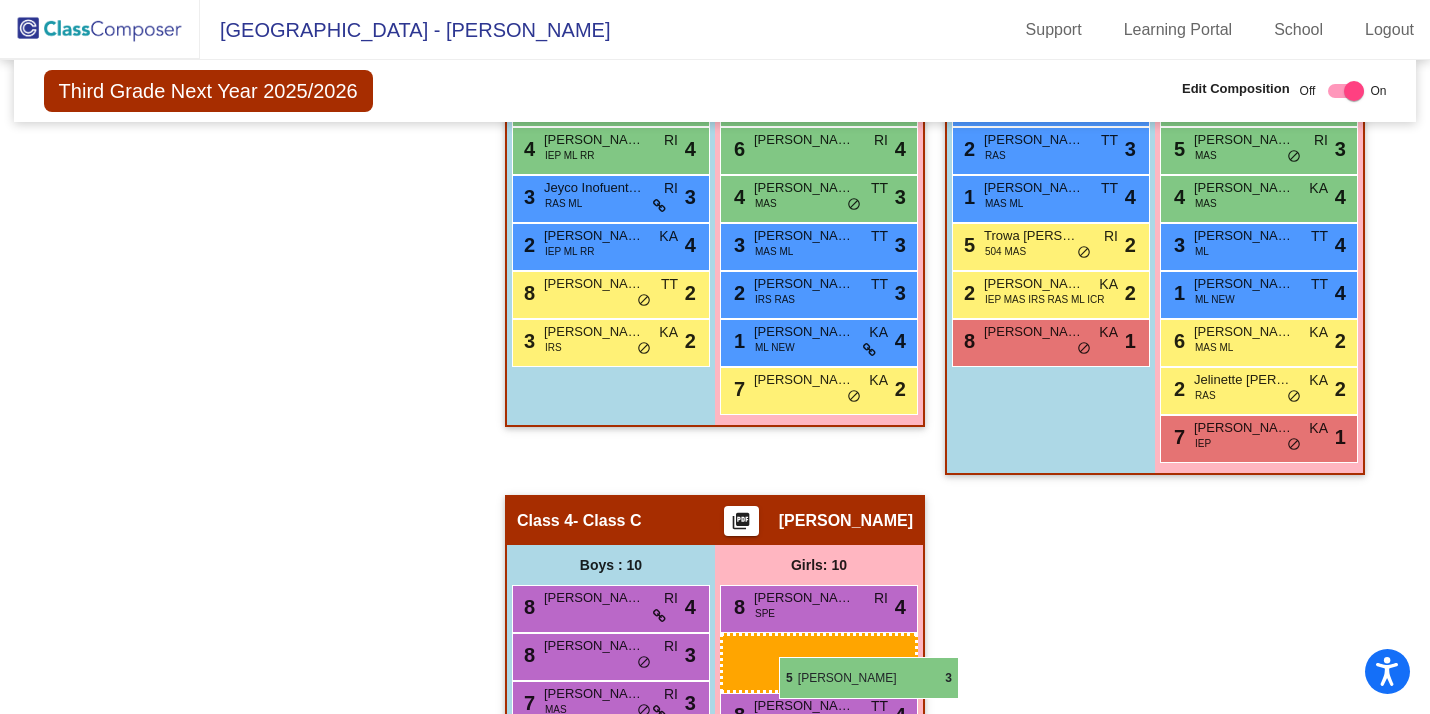 drag, startPoint x: 1221, startPoint y: 190, endPoint x: 776, endPoint y: 657, distance: 645.069 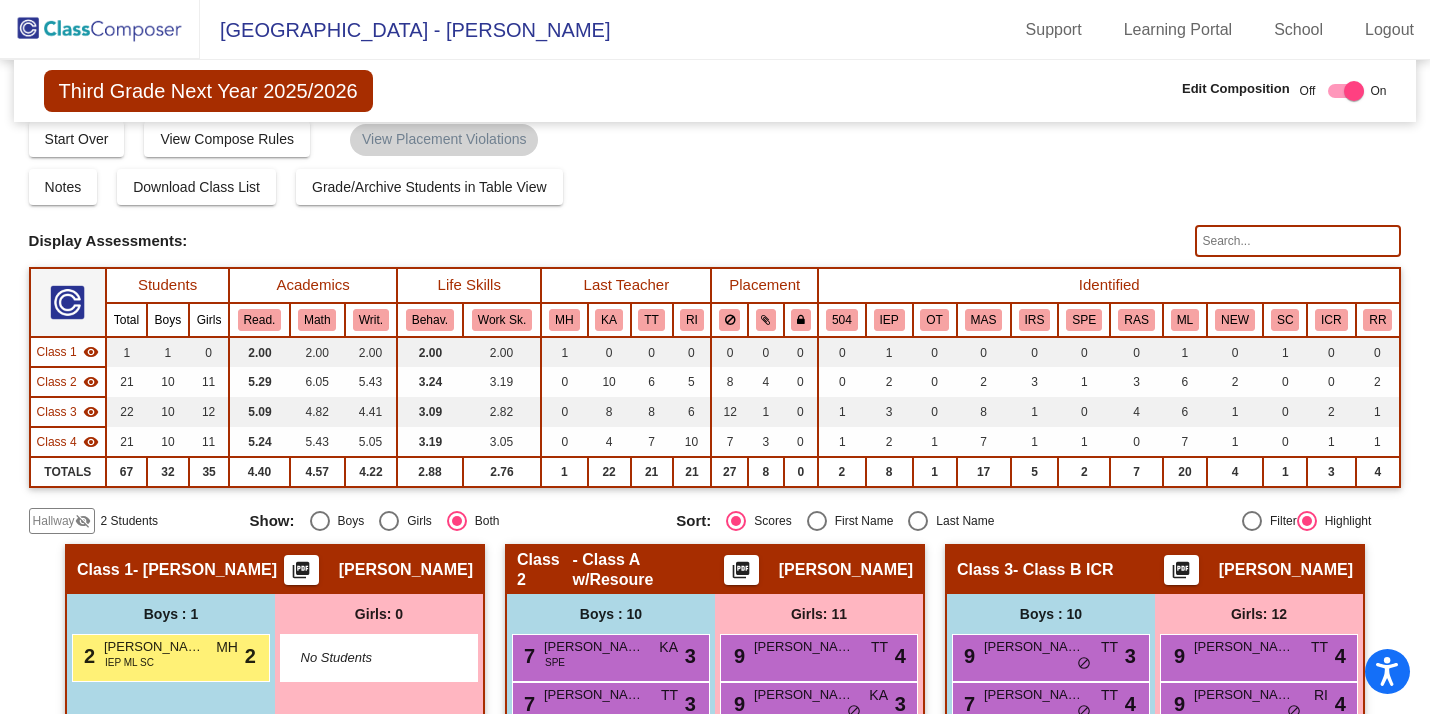 scroll, scrollTop: 0, scrollLeft: 0, axis: both 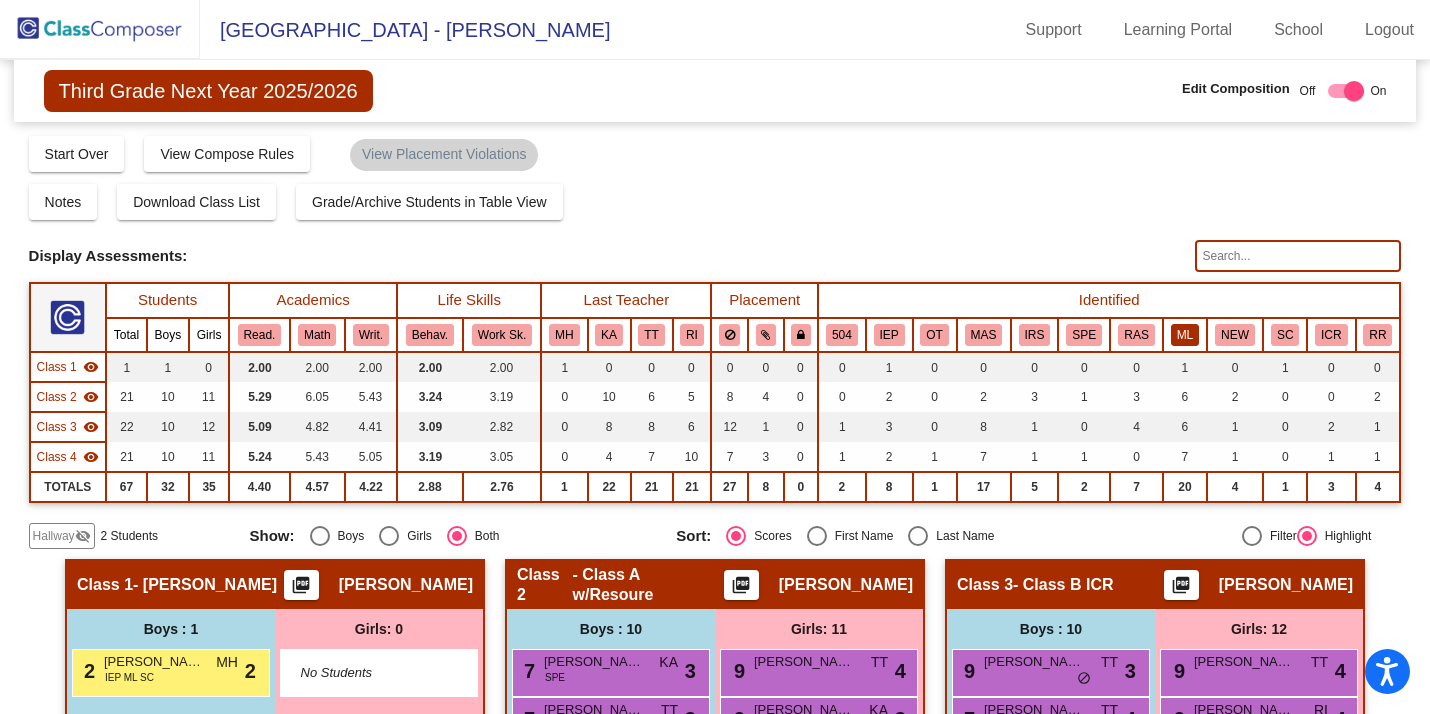 click on "ML" 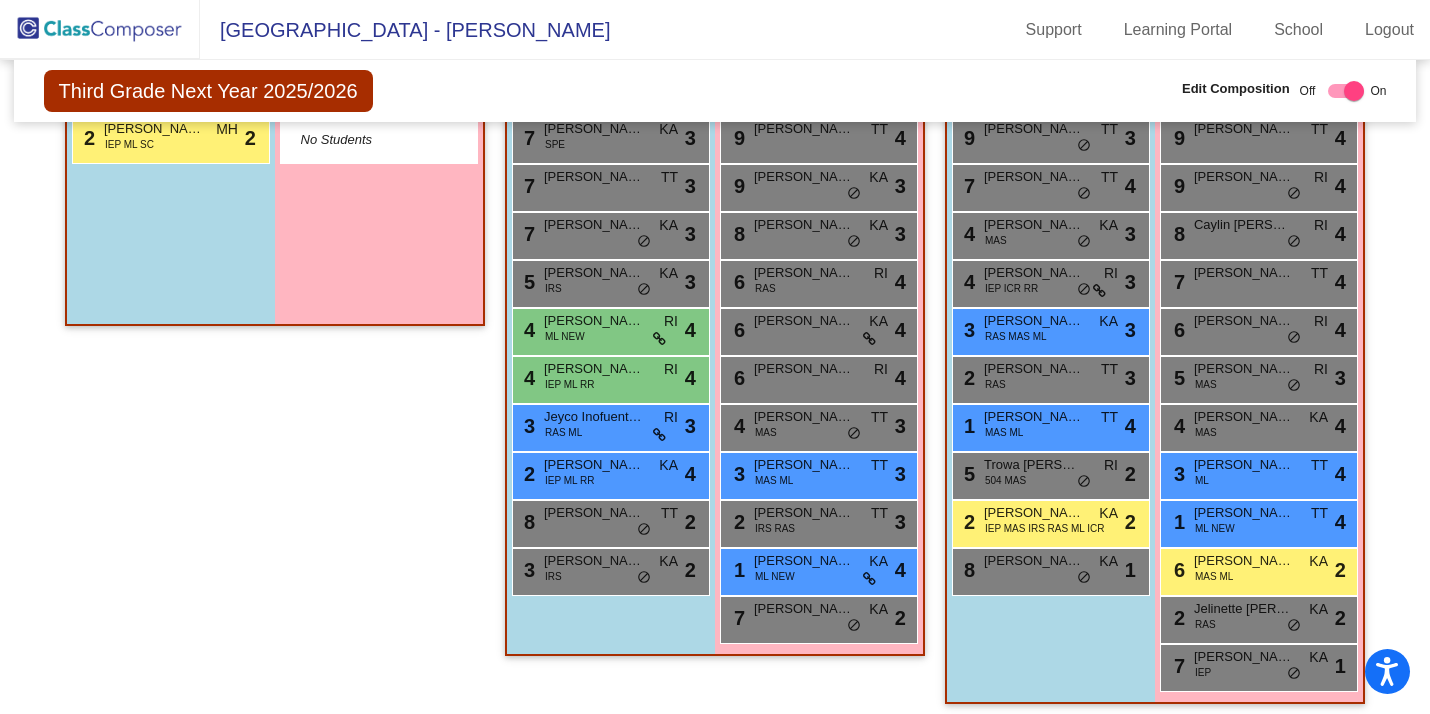 scroll, scrollTop: 0, scrollLeft: 0, axis: both 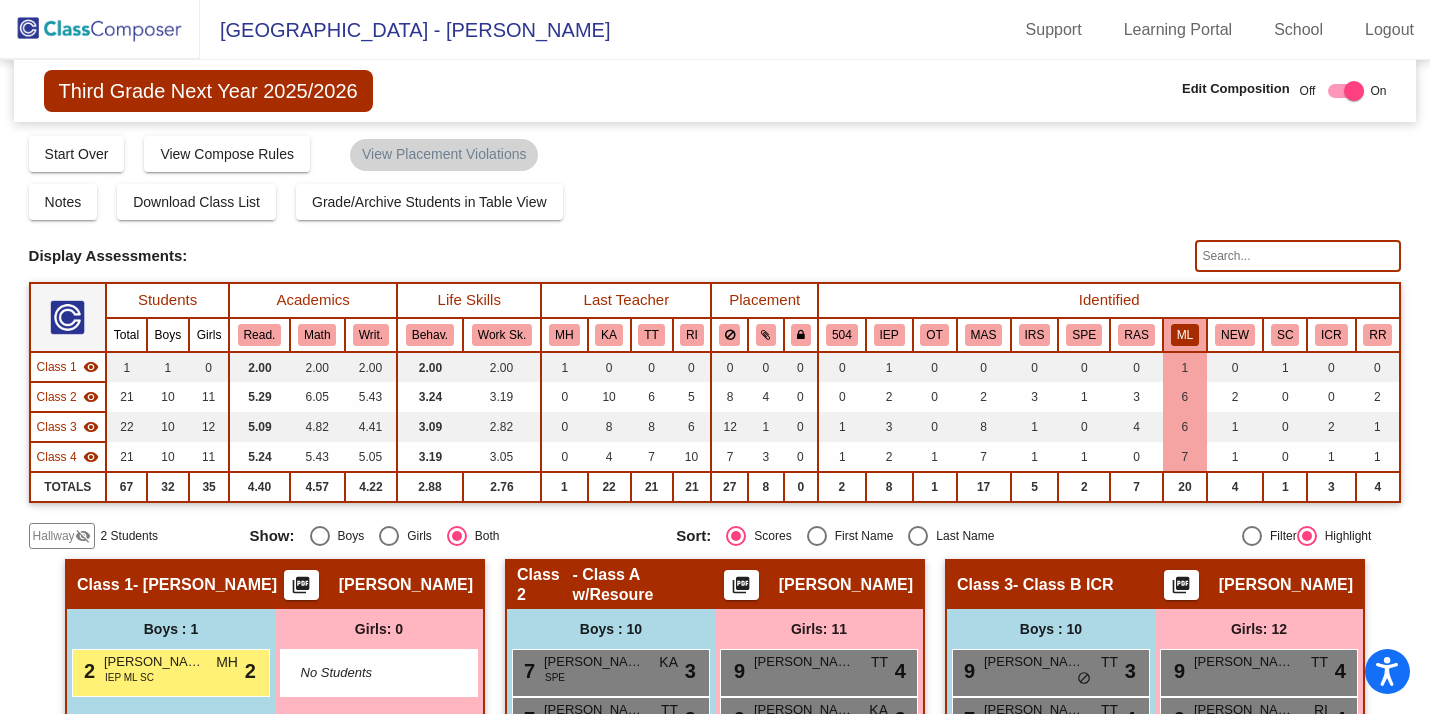 click on "ML" 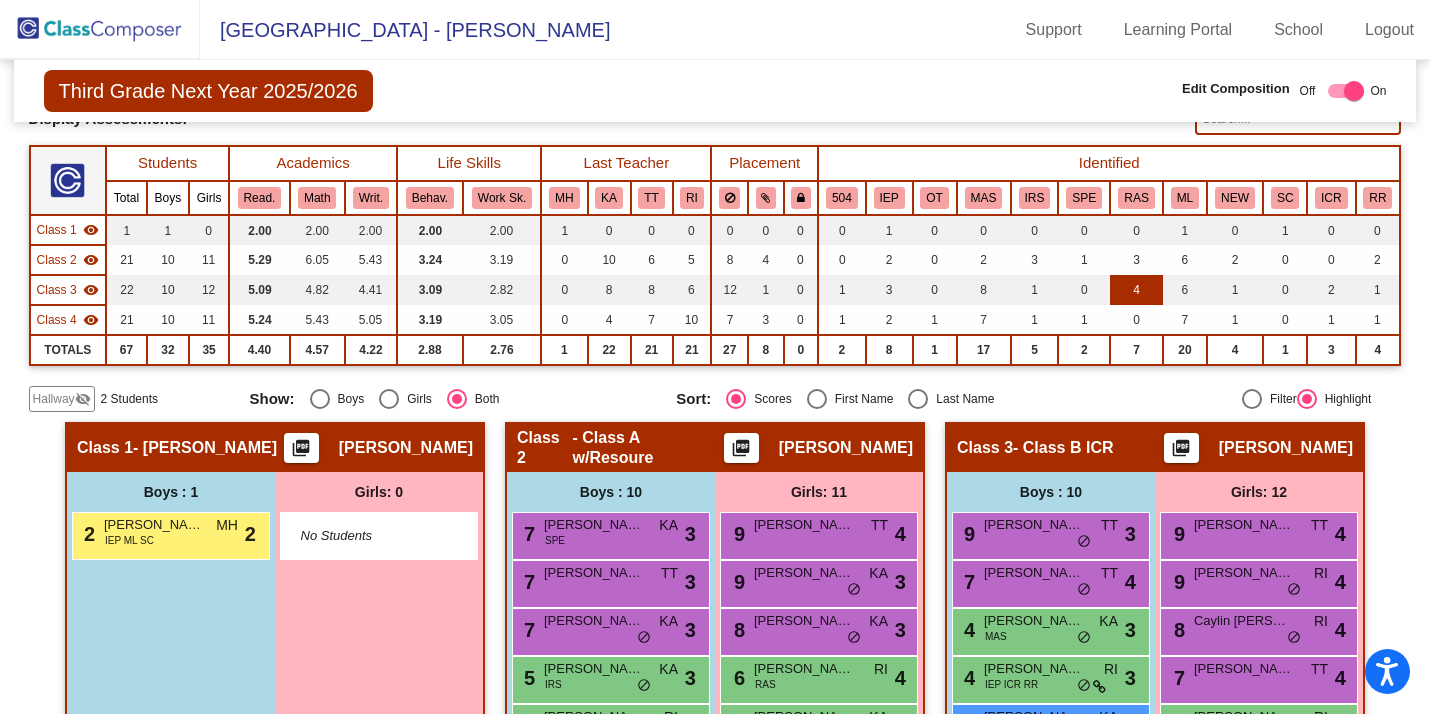 scroll, scrollTop: 138, scrollLeft: 0, axis: vertical 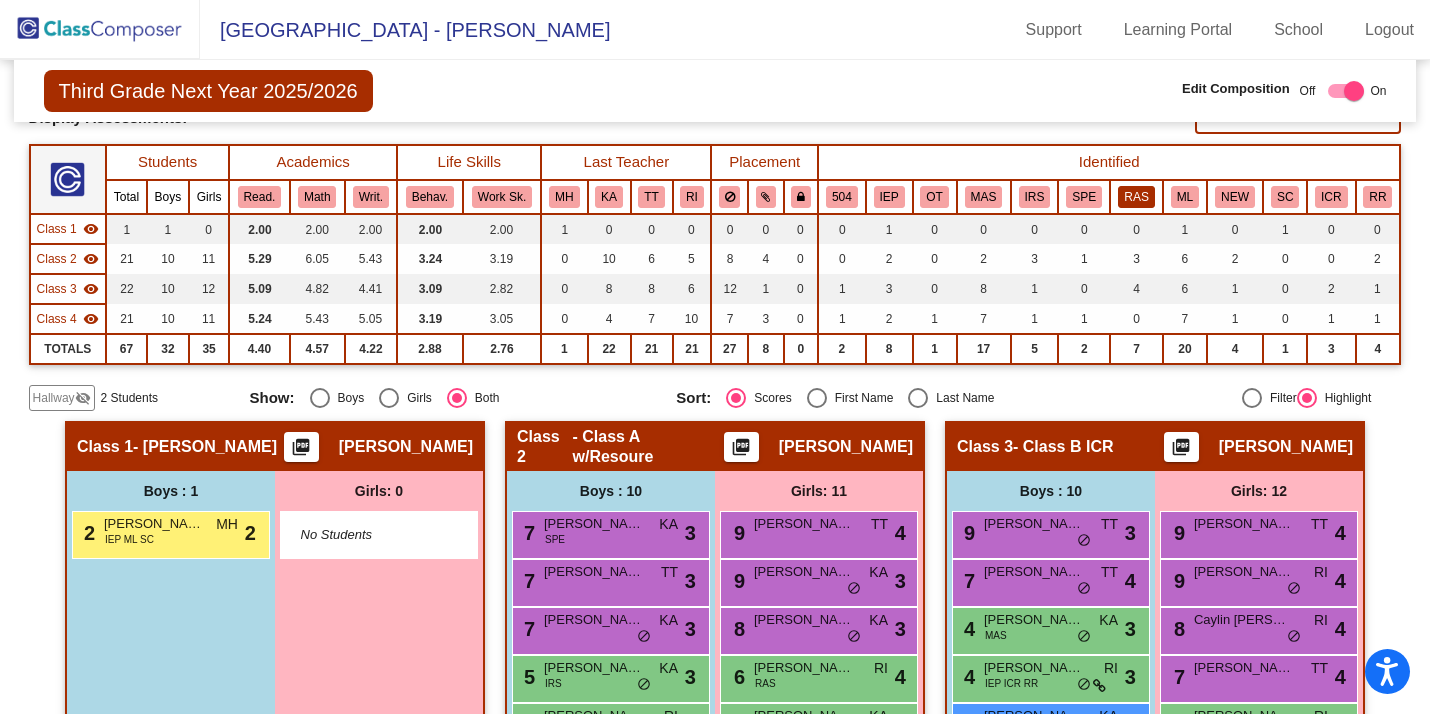 click on "RAS" 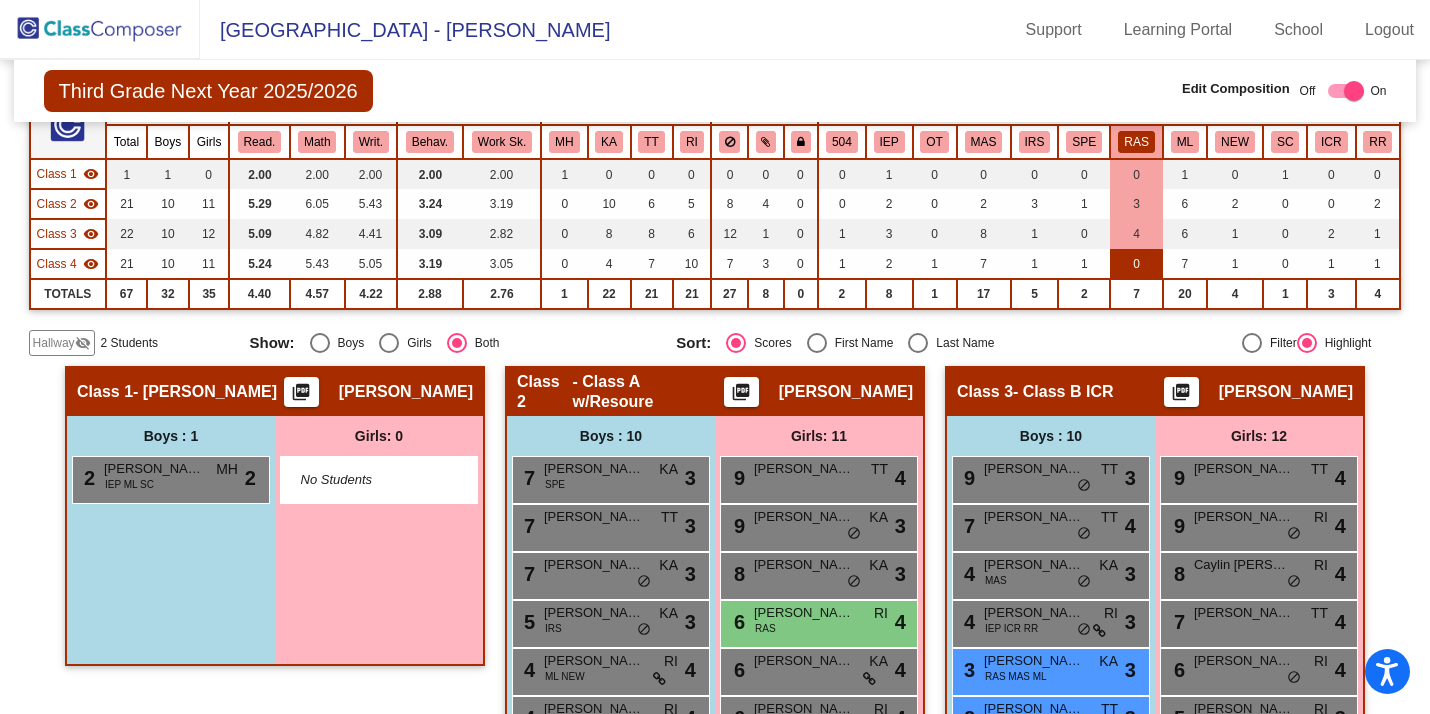 scroll, scrollTop: 178, scrollLeft: 0, axis: vertical 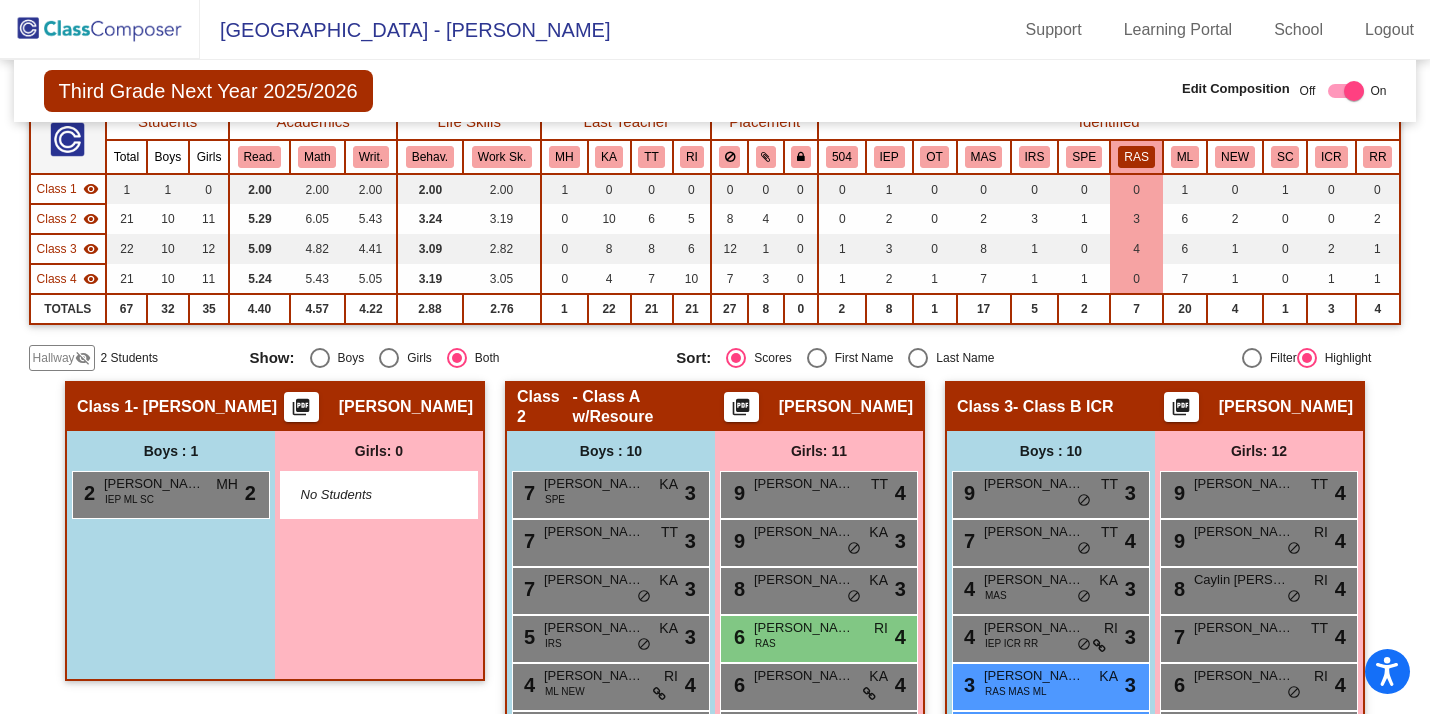click on "RAS" 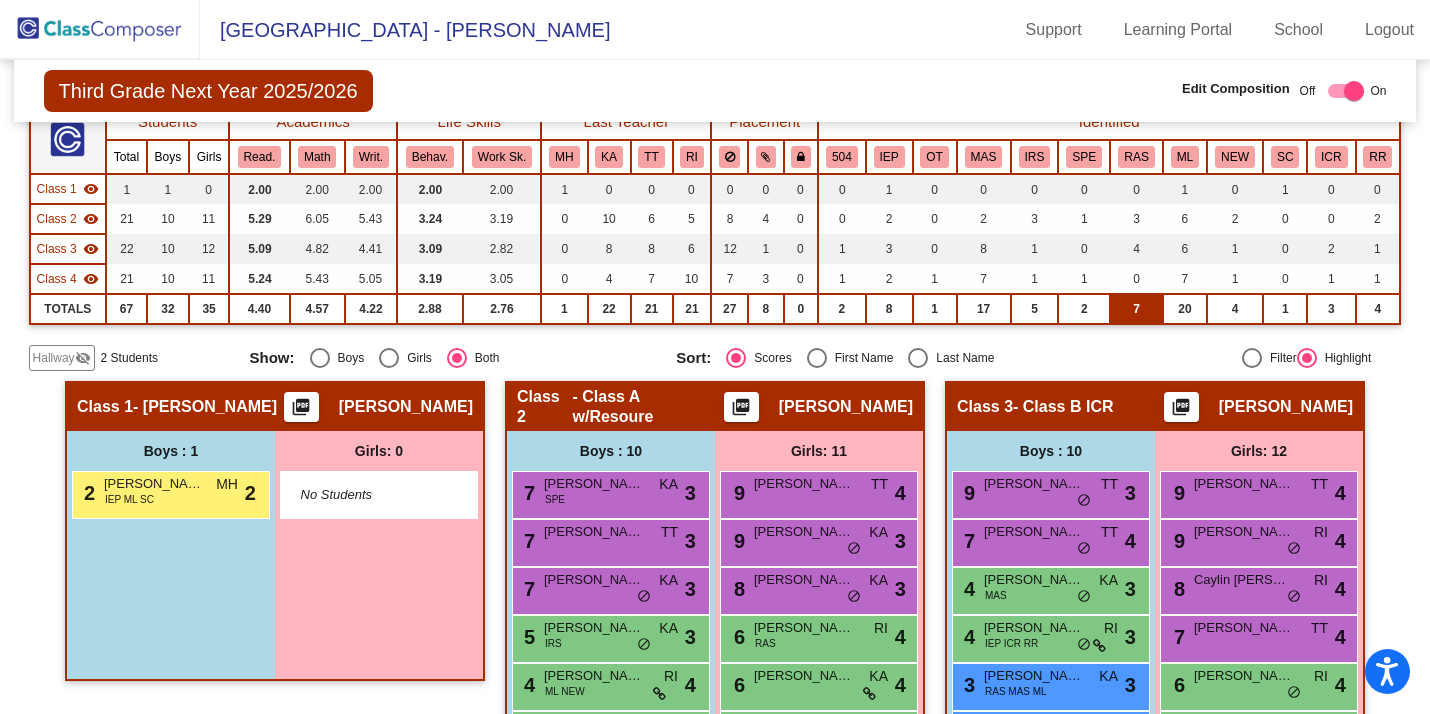scroll, scrollTop: 306, scrollLeft: 0, axis: vertical 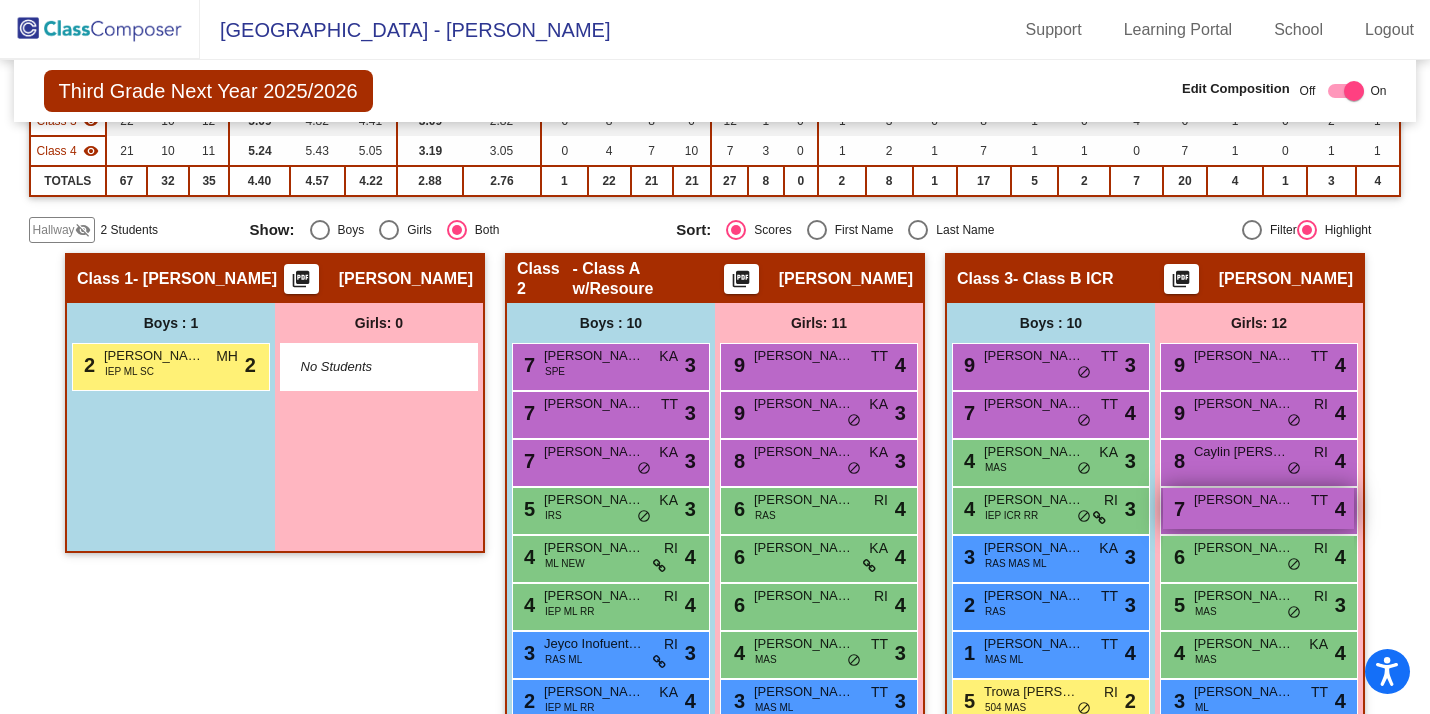 click on "Tessa Prontnicki" at bounding box center [1244, 500] 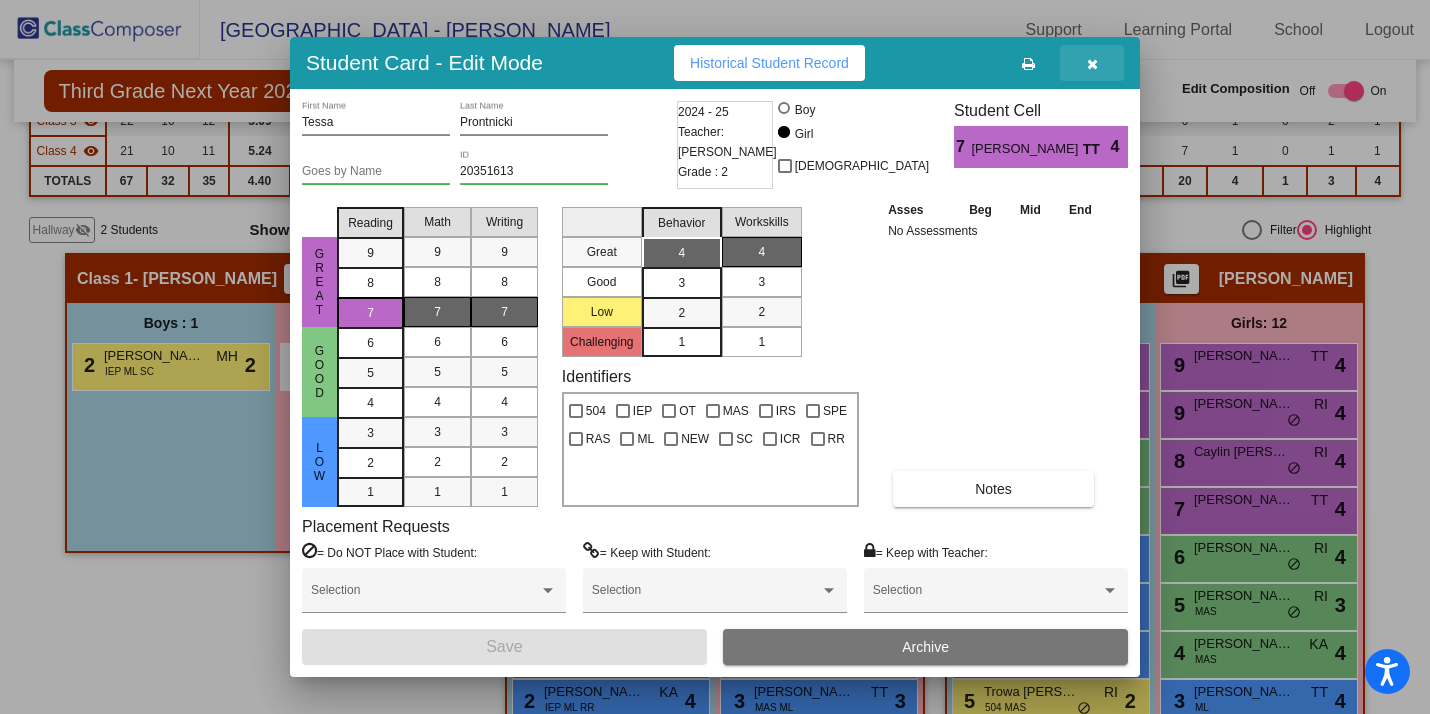 click at bounding box center [1092, 63] 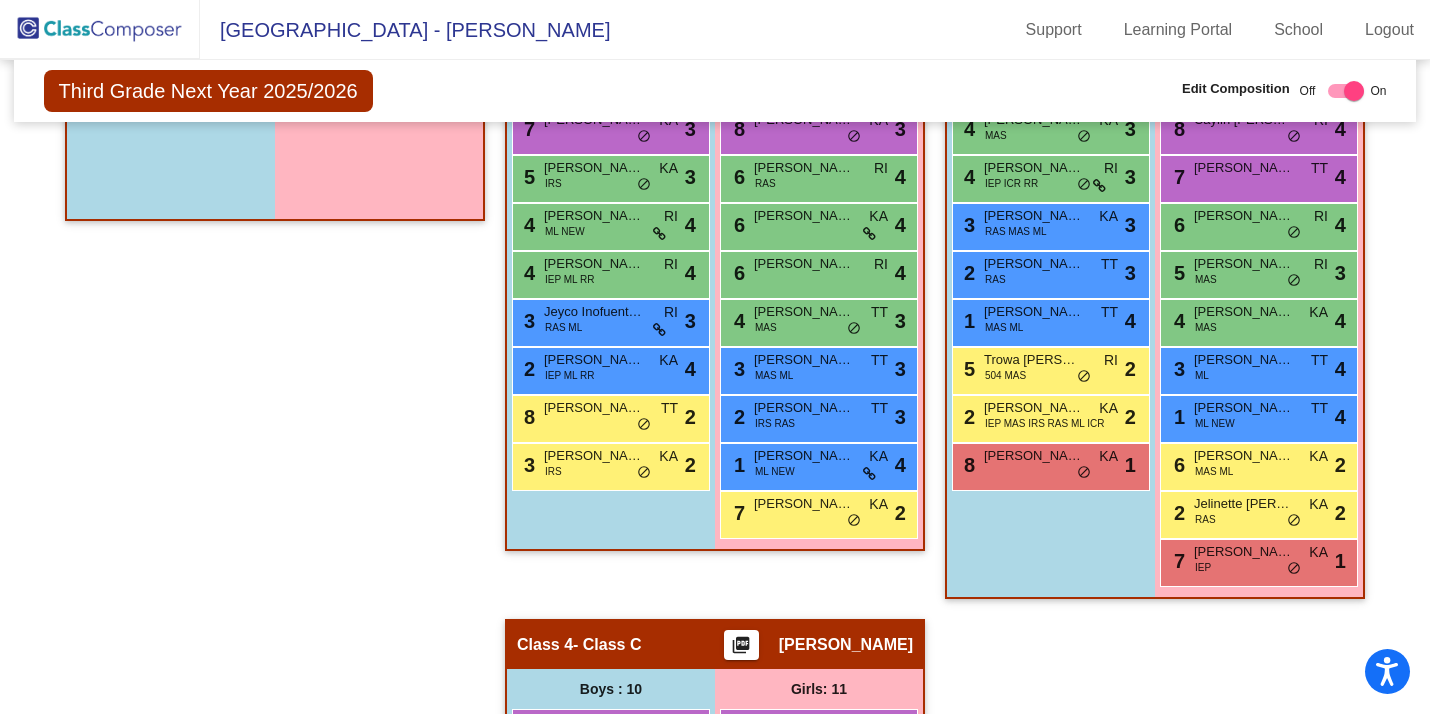 scroll, scrollTop: 660, scrollLeft: 0, axis: vertical 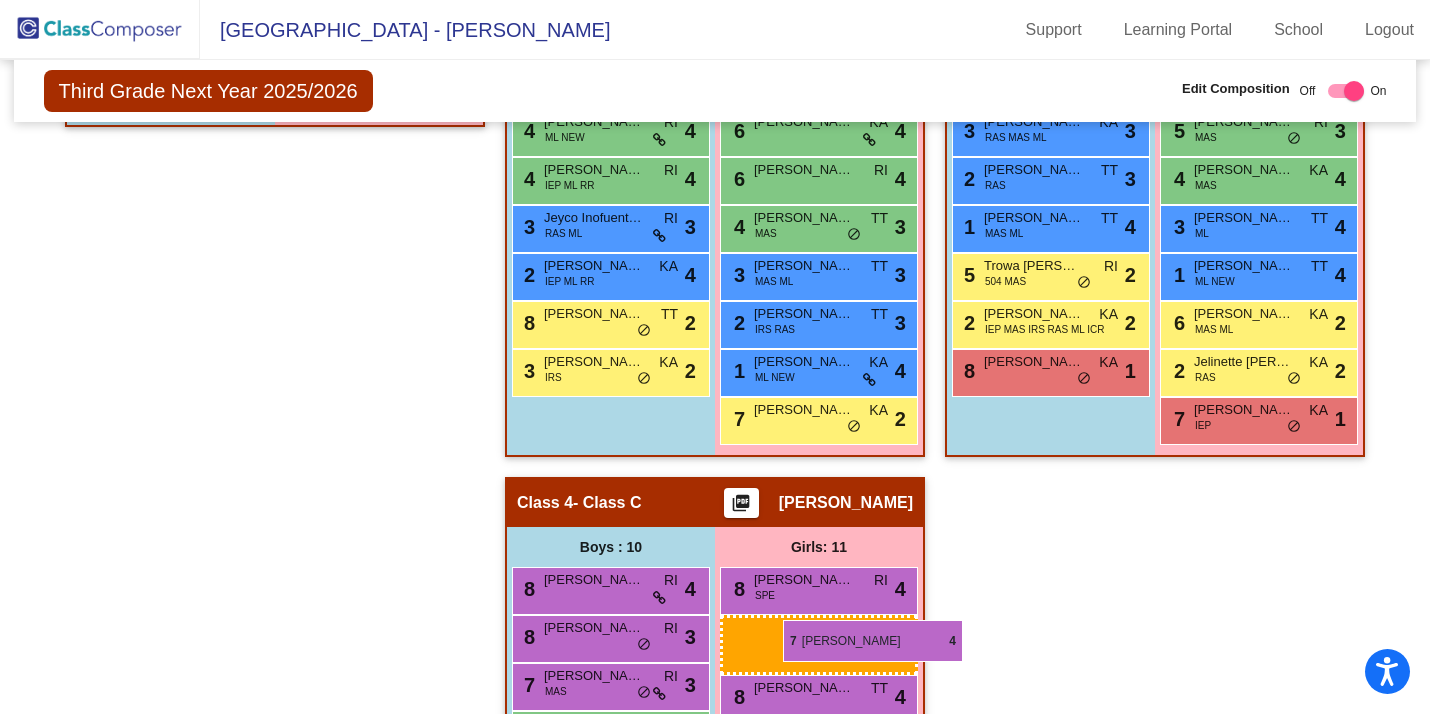 drag, startPoint x: 1212, startPoint y: 144, endPoint x: 783, endPoint y: 622, distance: 642.28107 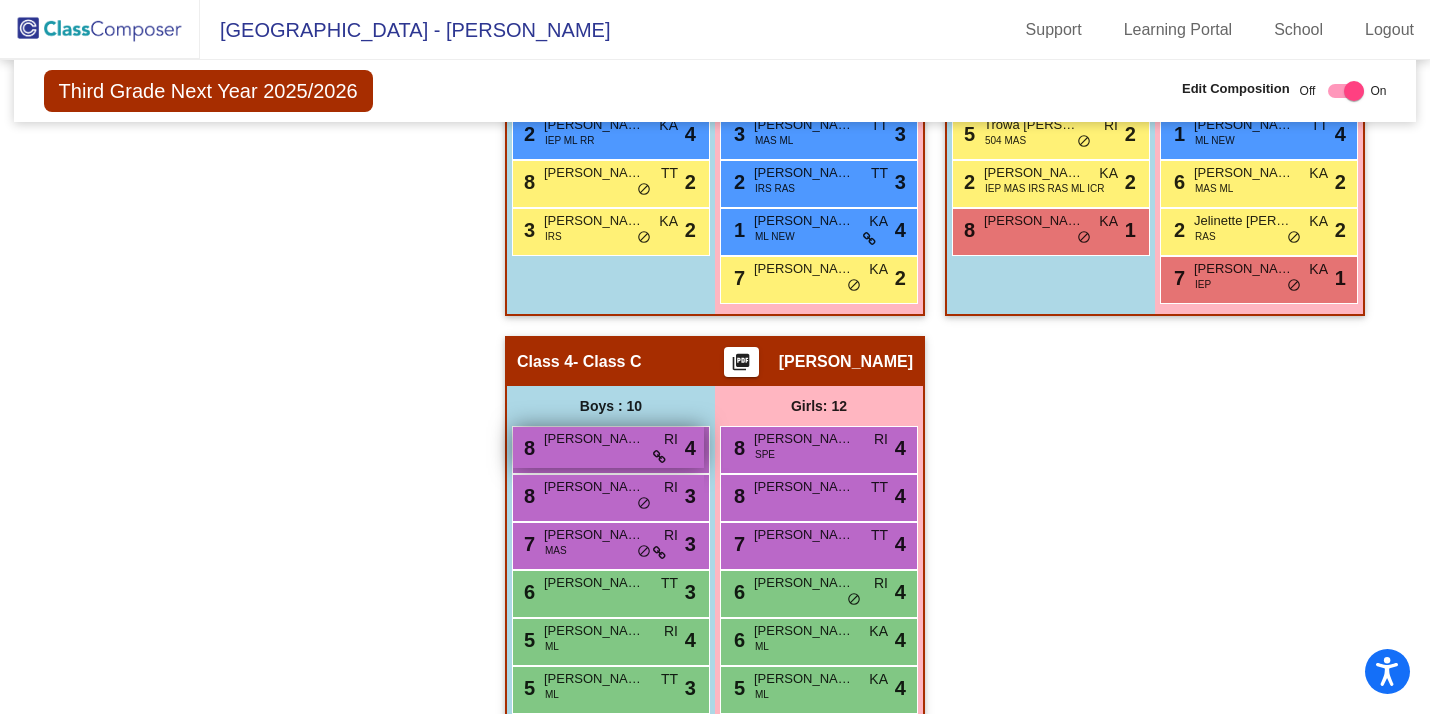 scroll, scrollTop: 910, scrollLeft: 0, axis: vertical 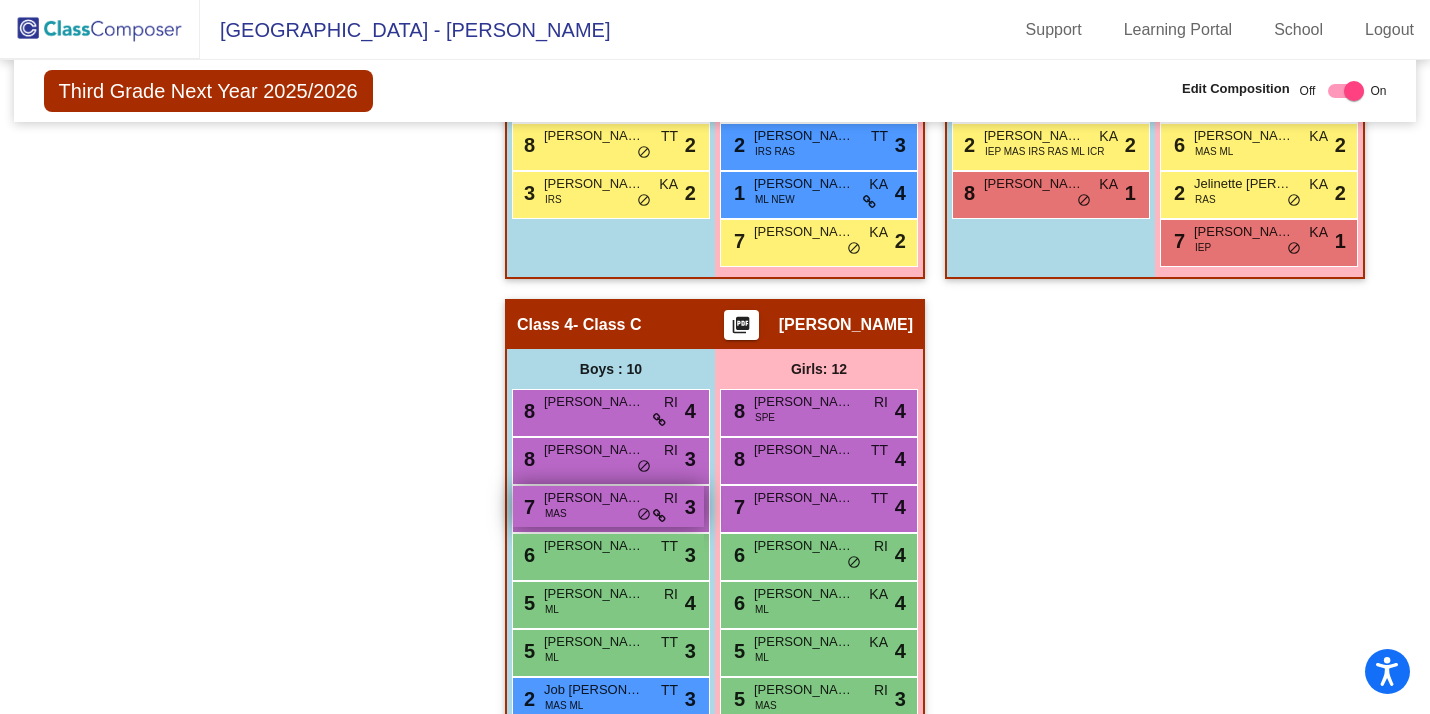 click on "Jamari Lane" at bounding box center (594, 498) 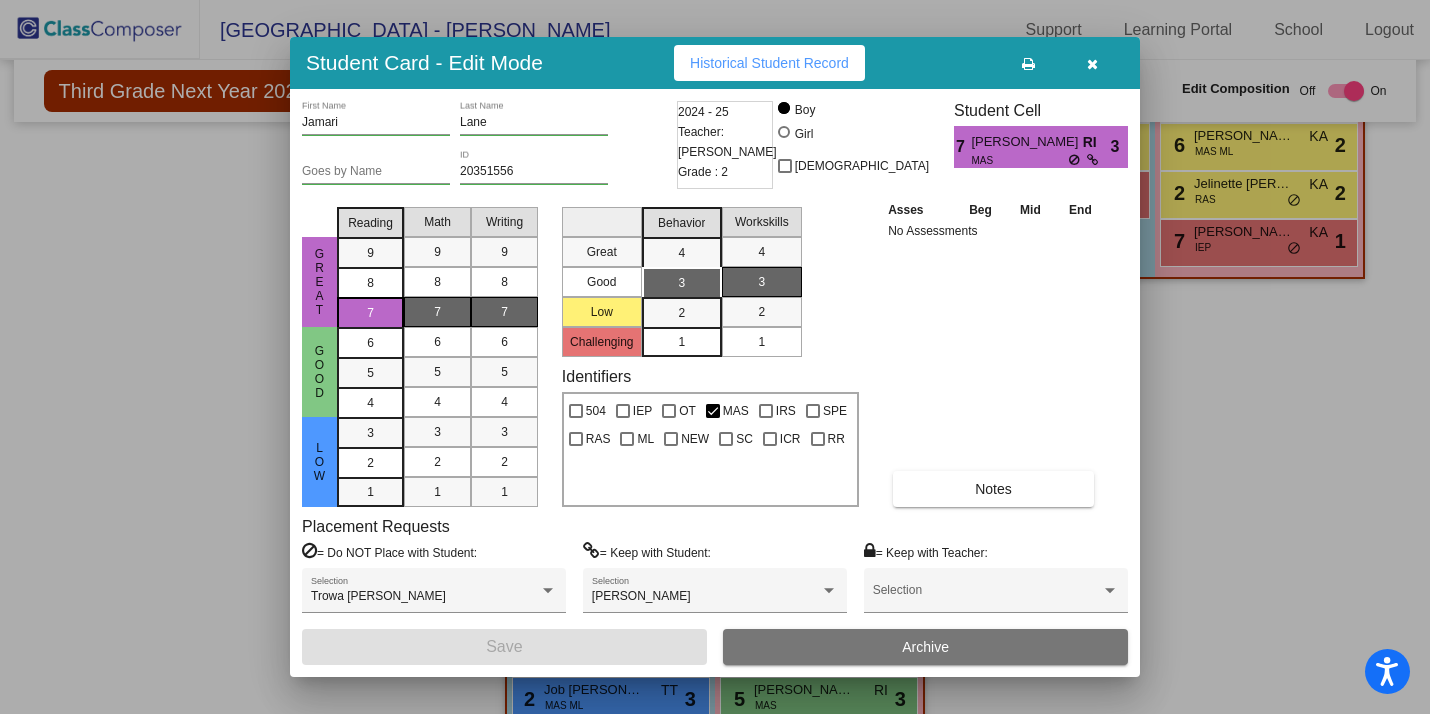 click at bounding box center (1092, 63) 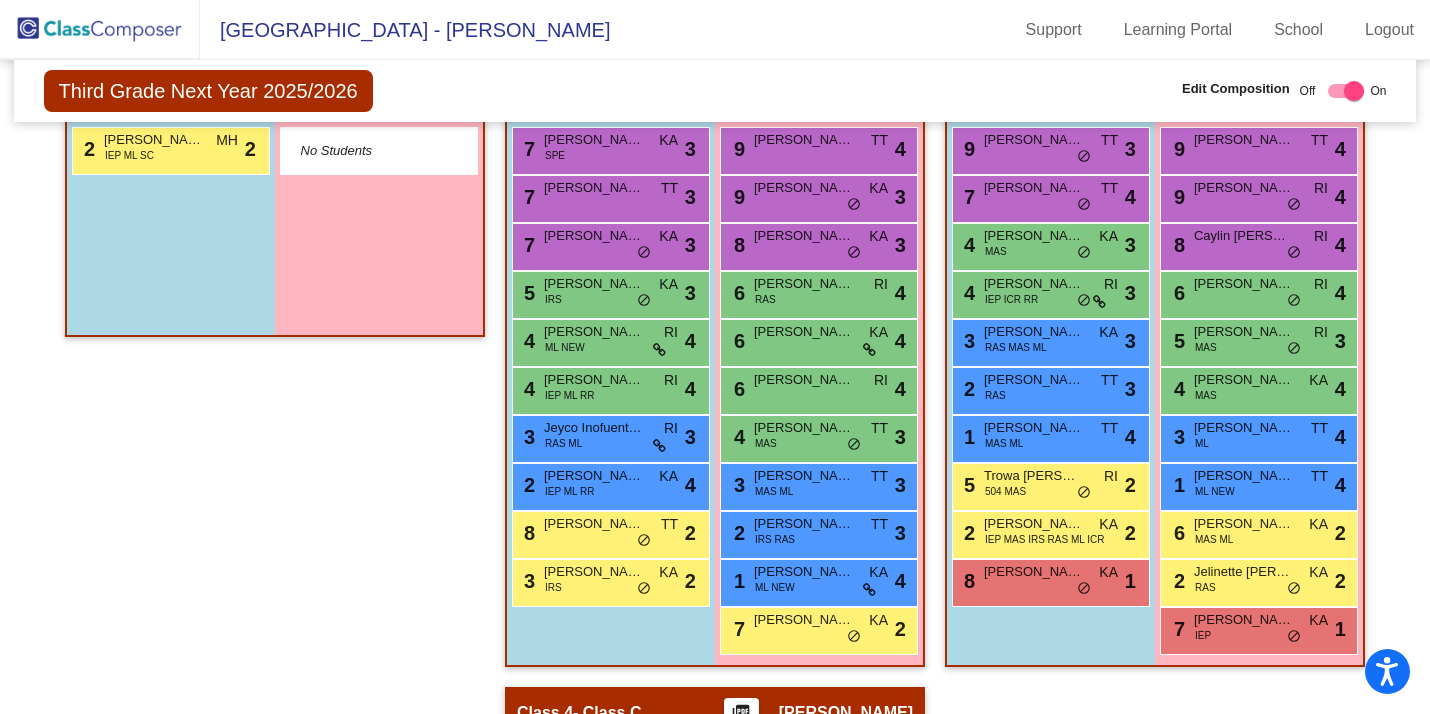 scroll, scrollTop: 546, scrollLeft: 0, axis: vertical 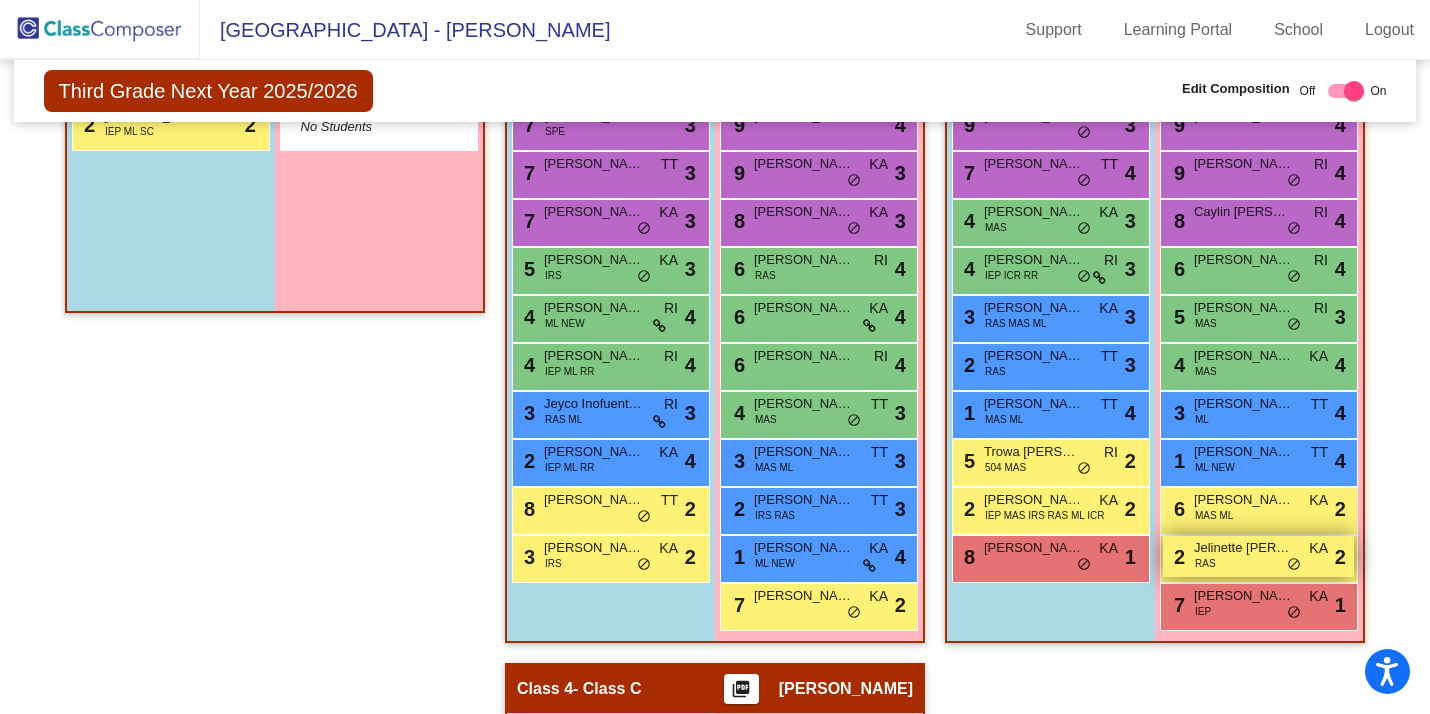 click on "Jelinette Colon Tapia" at bounding box center (1244, 548) 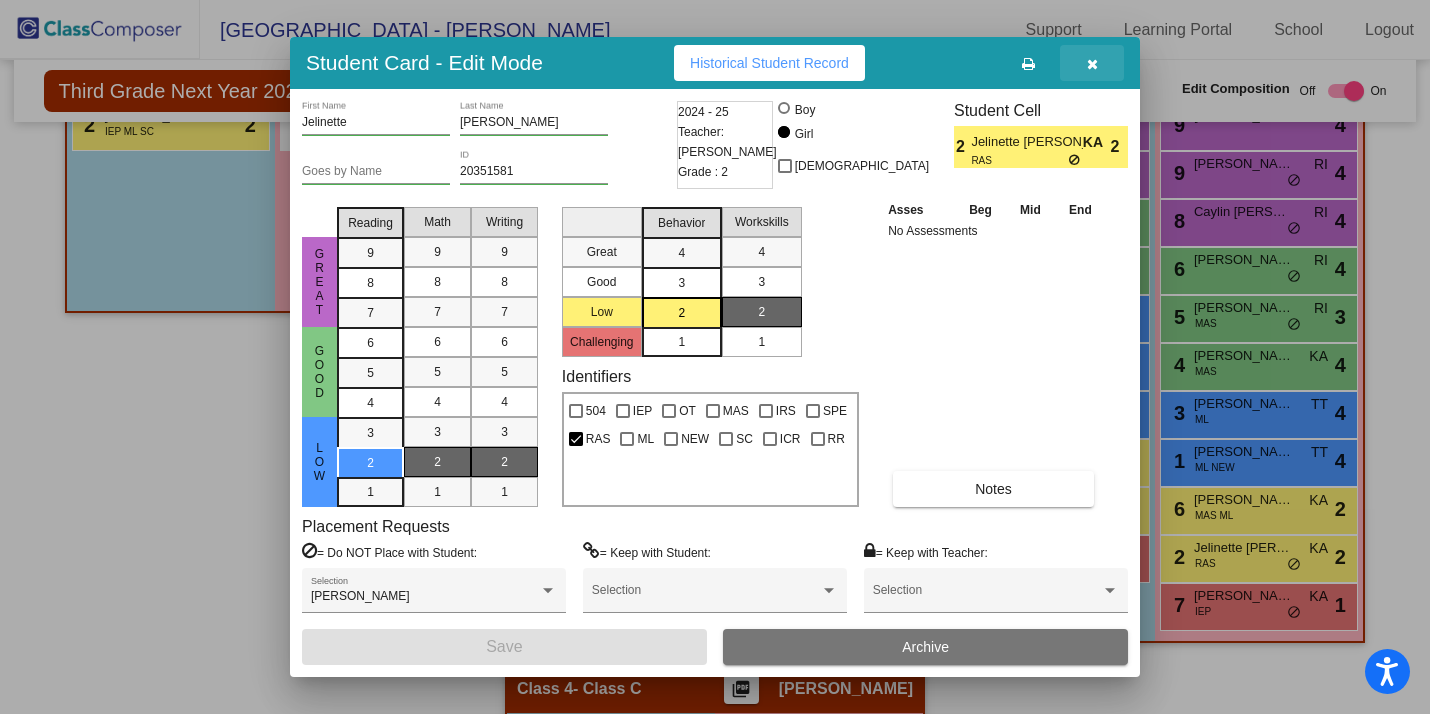 click at bounding box center [1092, 64] 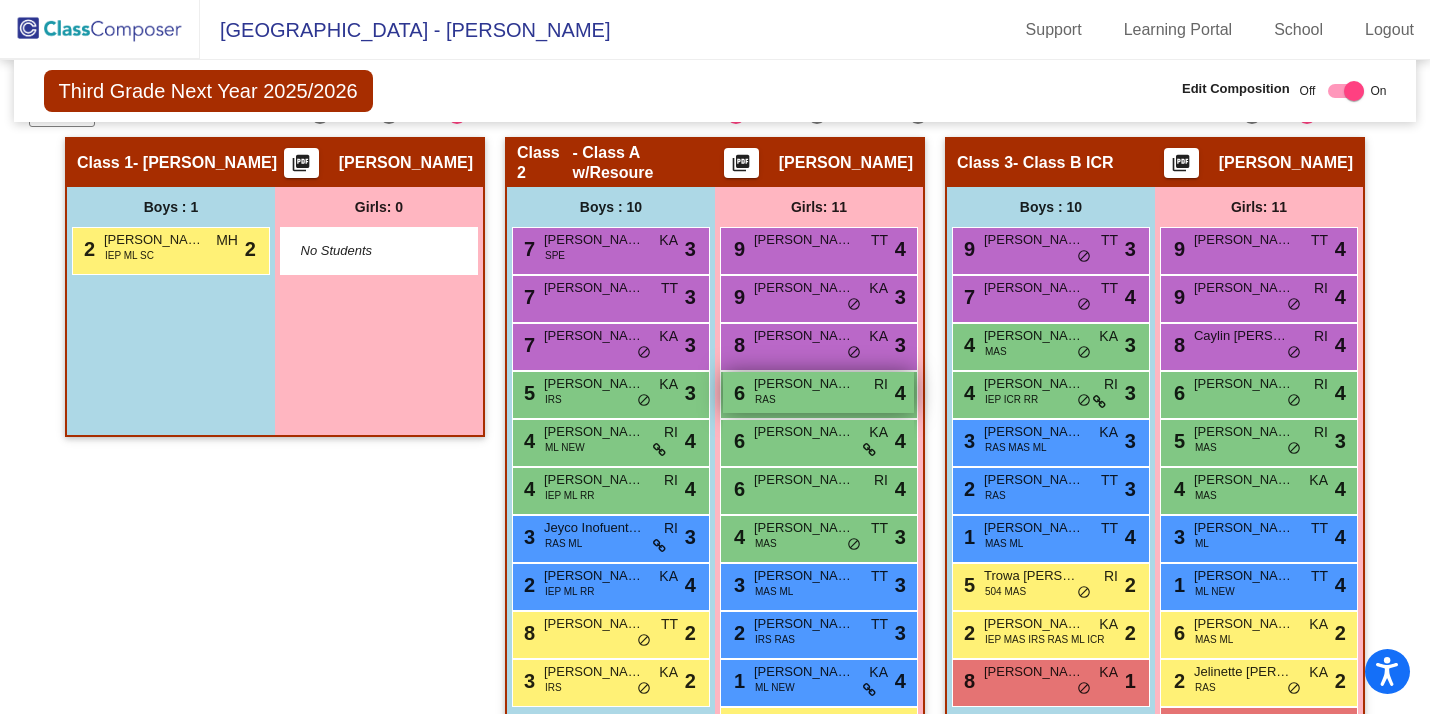 scroll, scrollTop: 458, scrollLeft: 0, axis: vertical 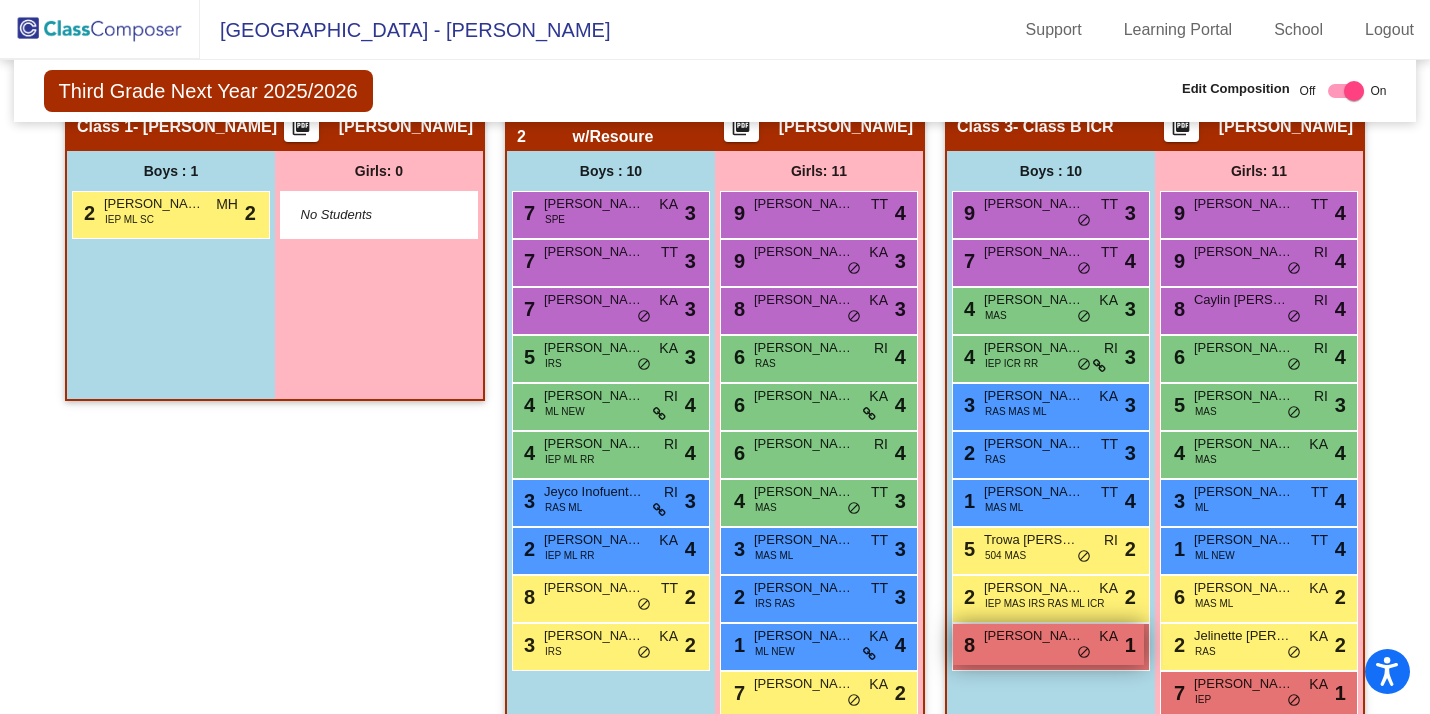 click on "8 Gabriel Silva KA lock do_not_disturb_alt 1" at bounding box center (1048, 644) 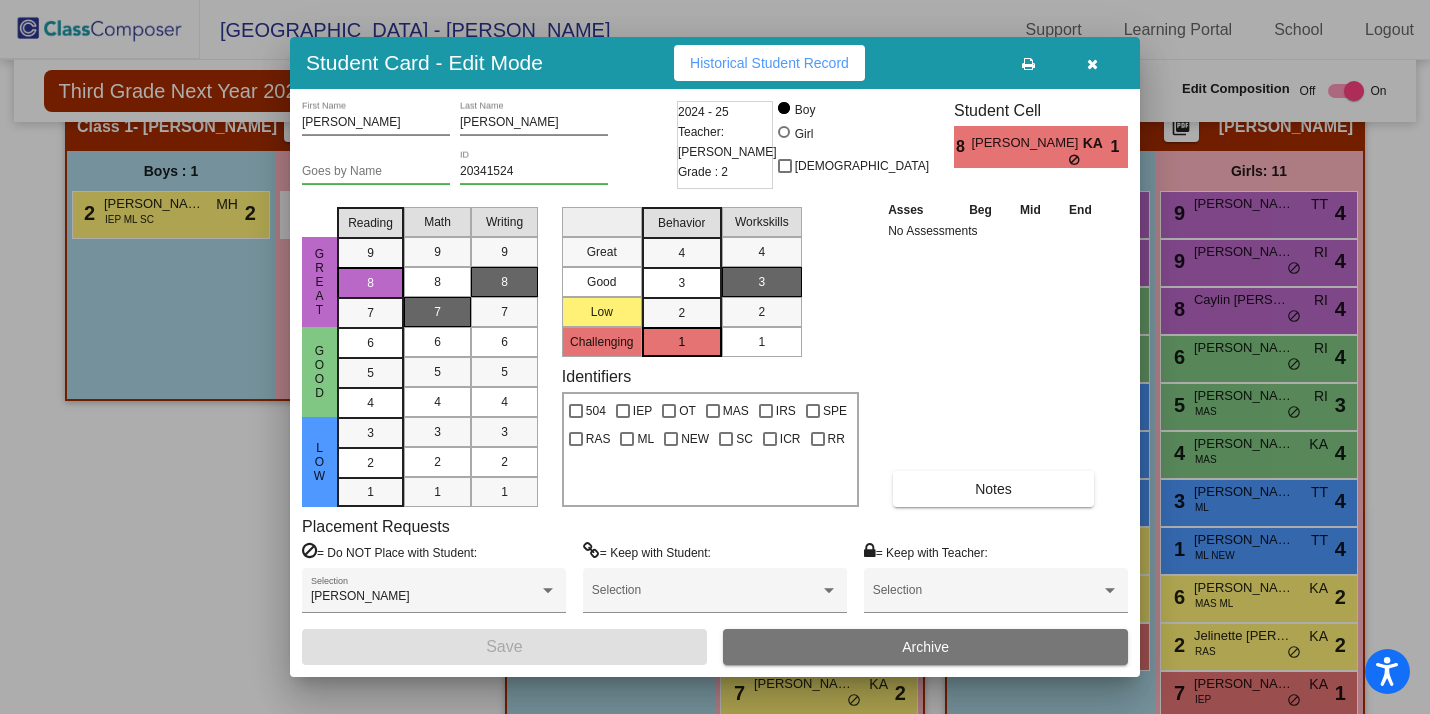 click at bounding box center (1092, 64) 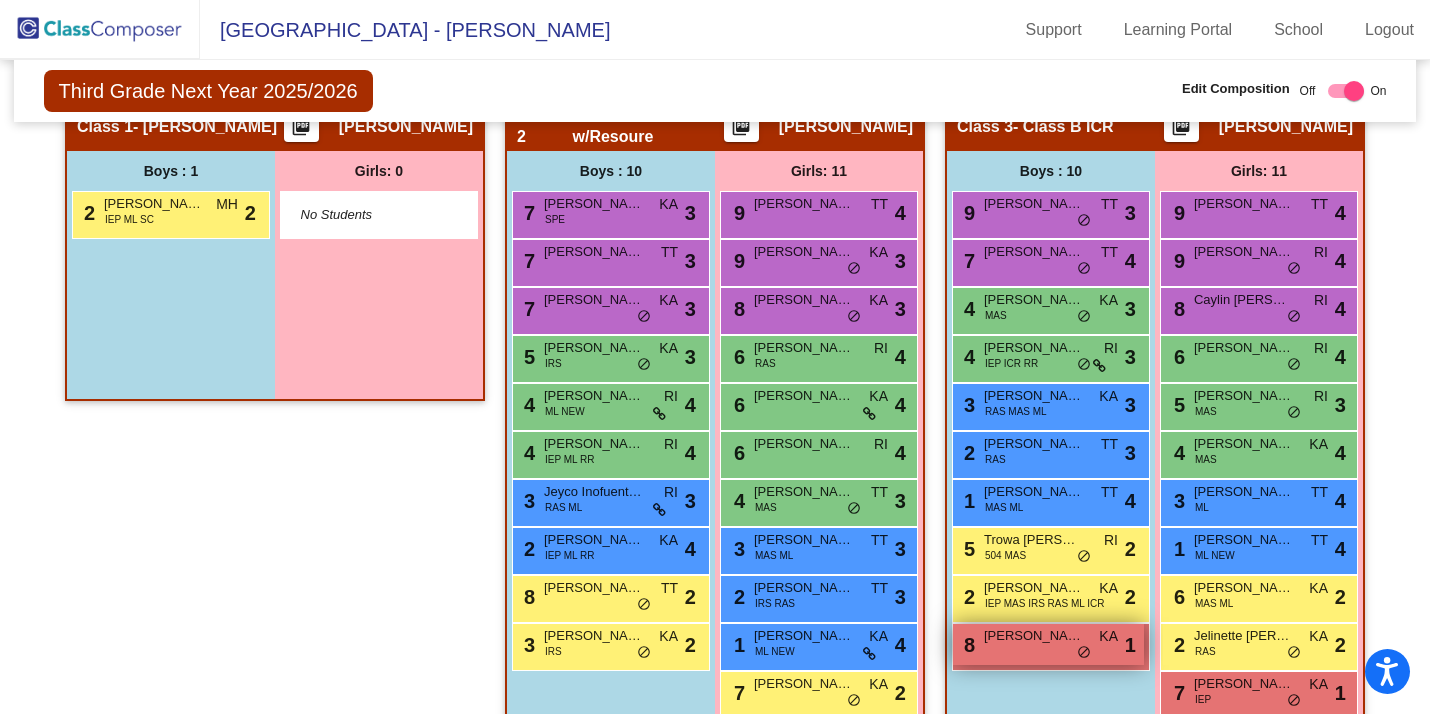 click on "8 Gabriel Silva KA lock do_not_disturb_alt 1" at bounding box center (1048, 644) 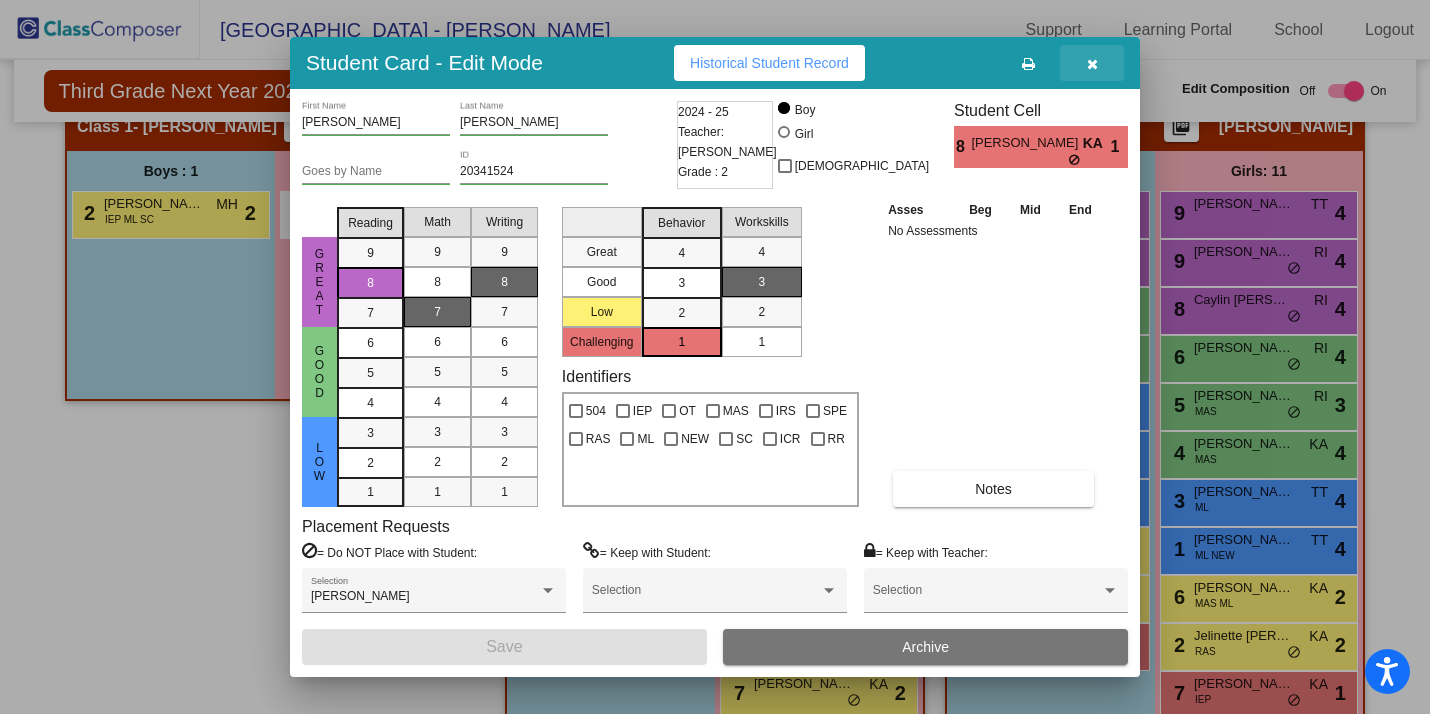 click at bounding box center [1092, 64] 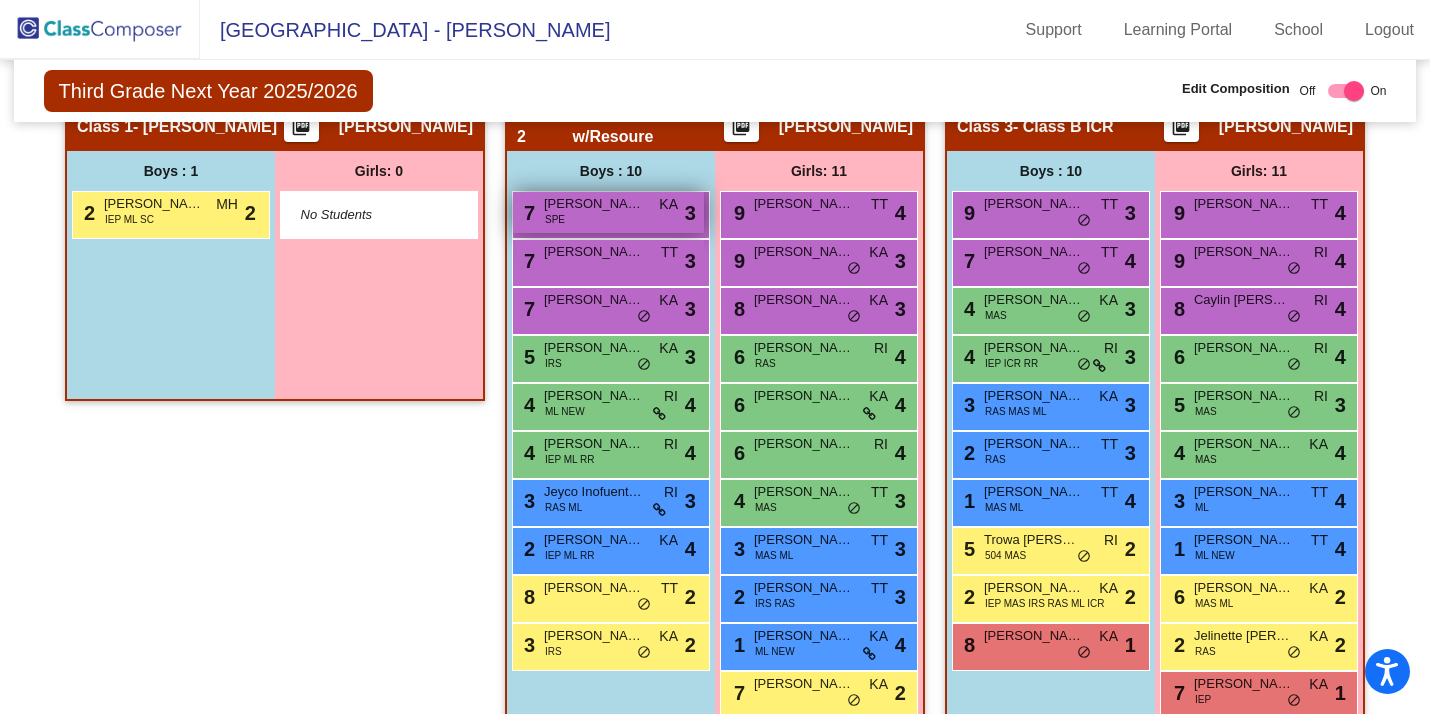 click on "7 Gabriel Kozee SPE KA lock do_not_disturb_alt 3" at bounding box center [608, 212] 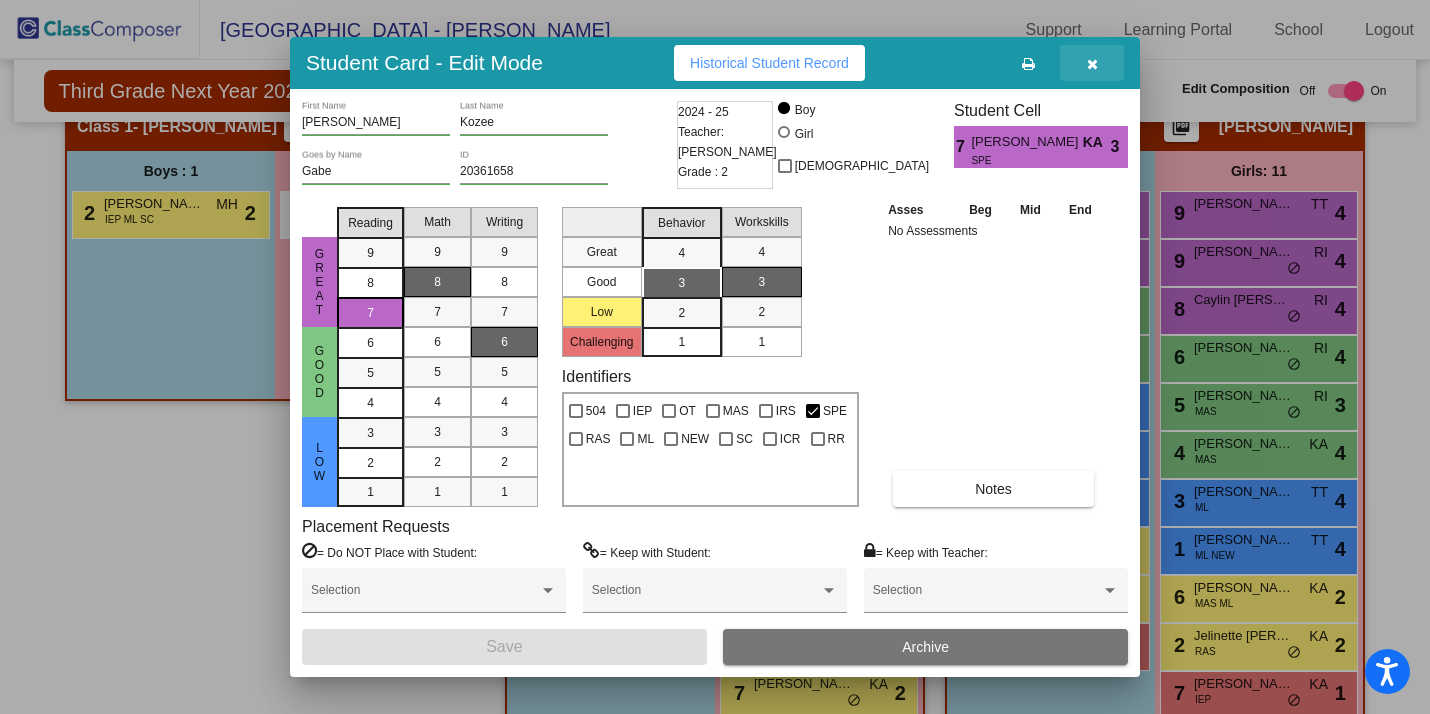 click at bounding box center (1092, 63) 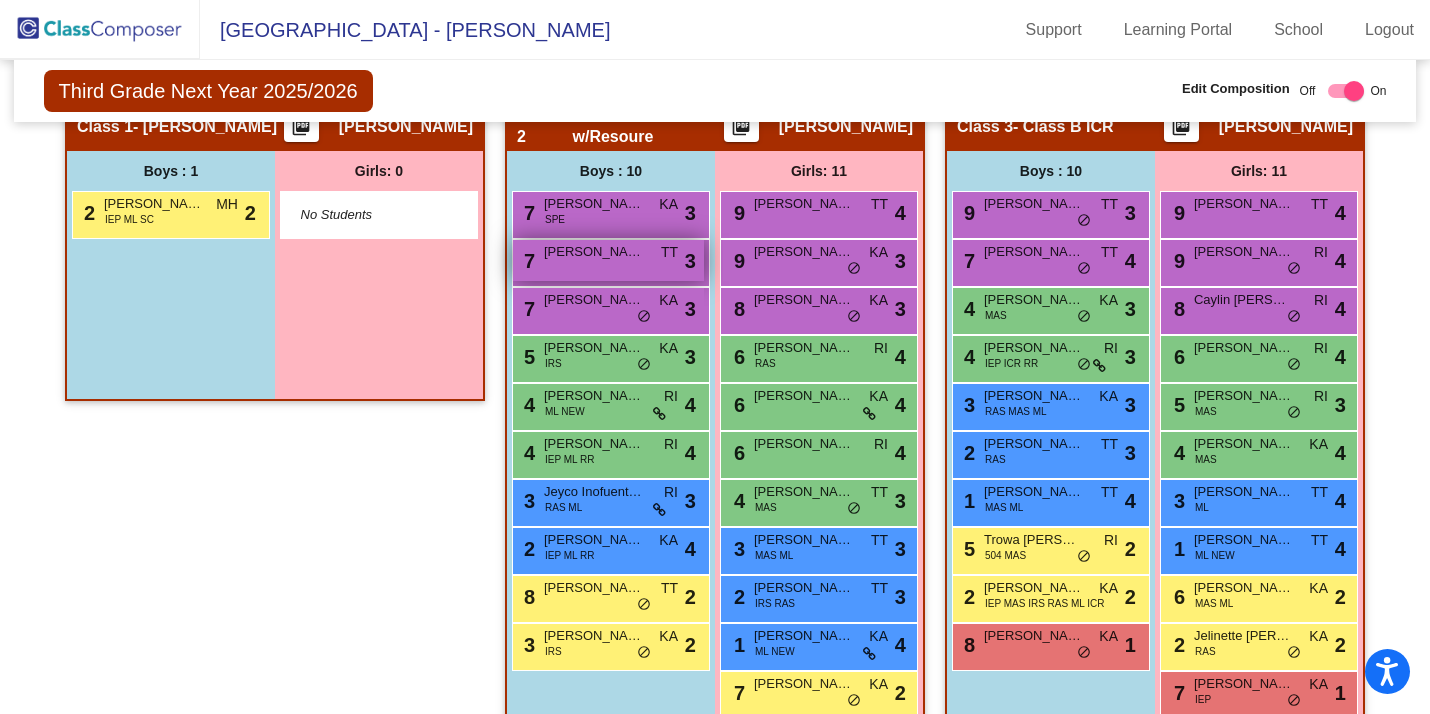 click on "7 Nicolas Camilo TT lock do_not_disturb_alt 3" at bounding box center [608, 260] 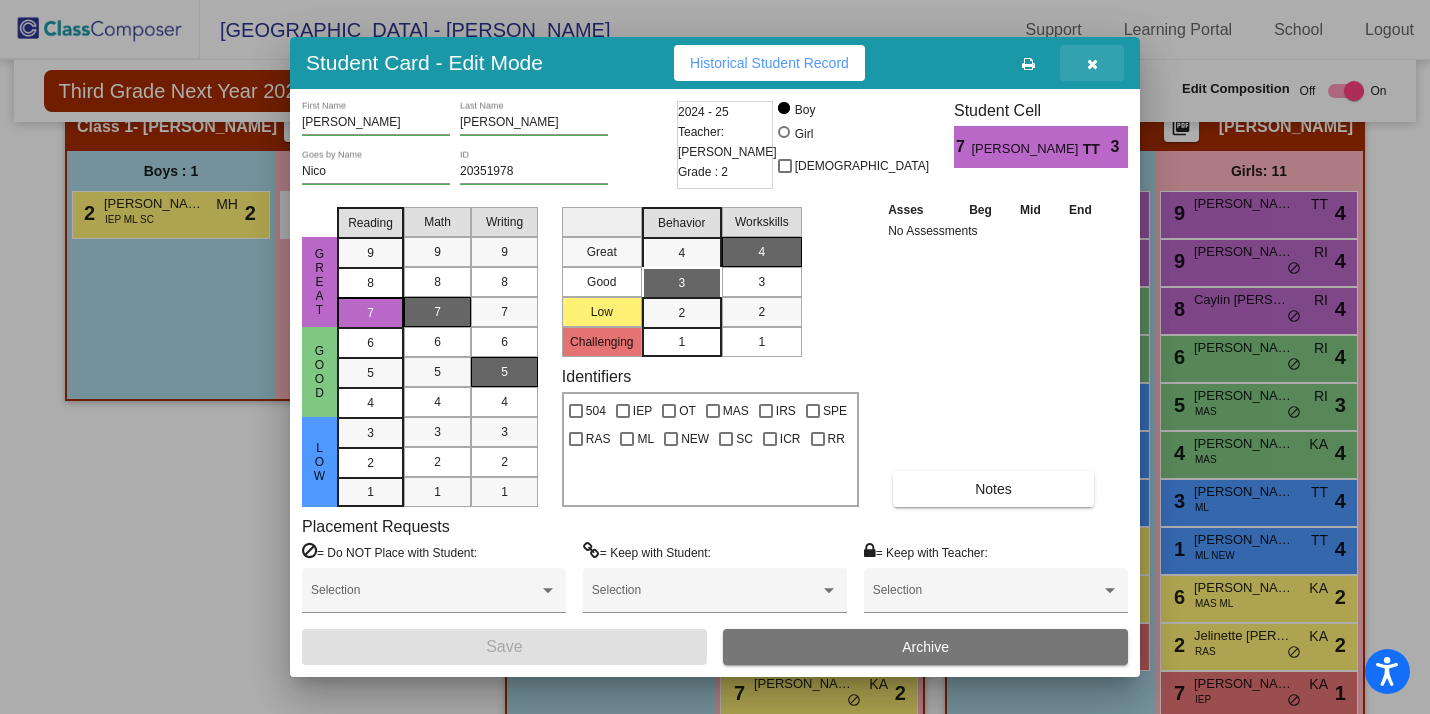 click at bounding box center (1092, 64) 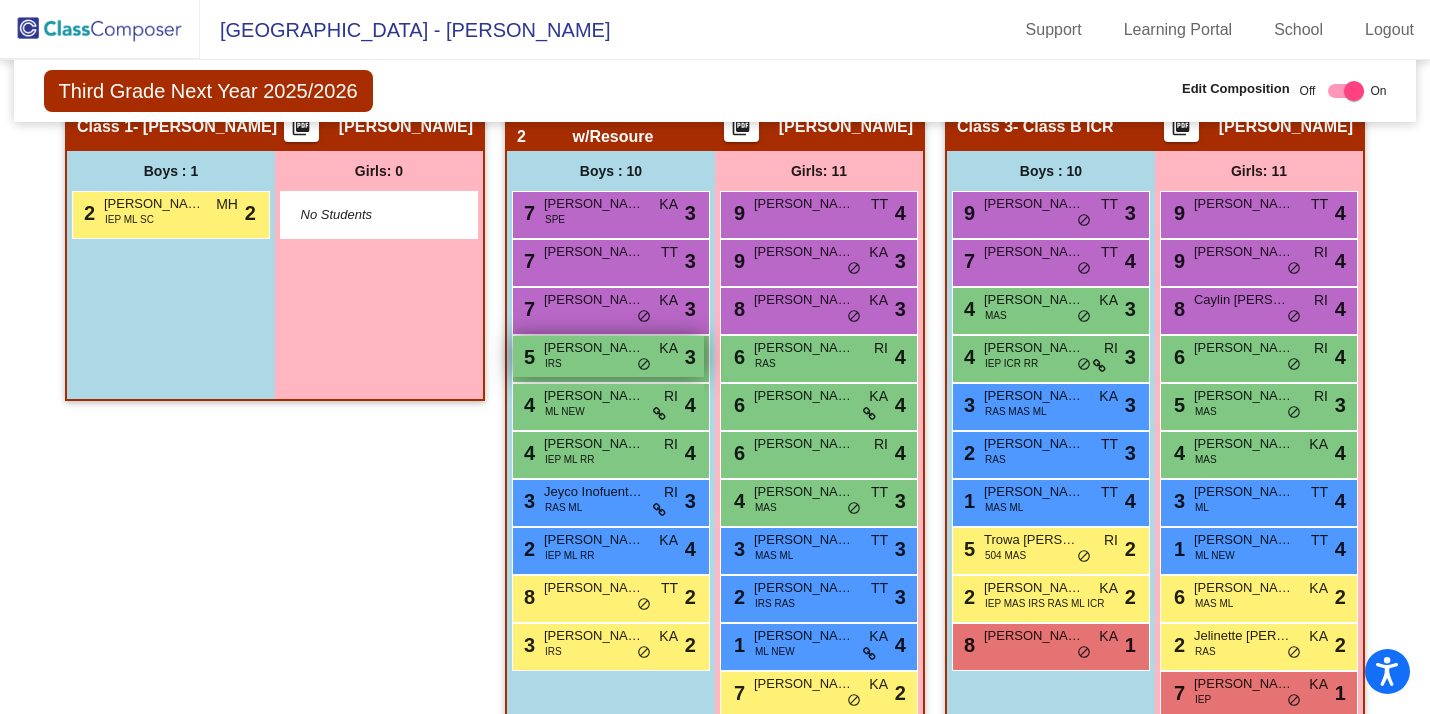 click on "Cillian Worman" at bounding box center [594, 348] 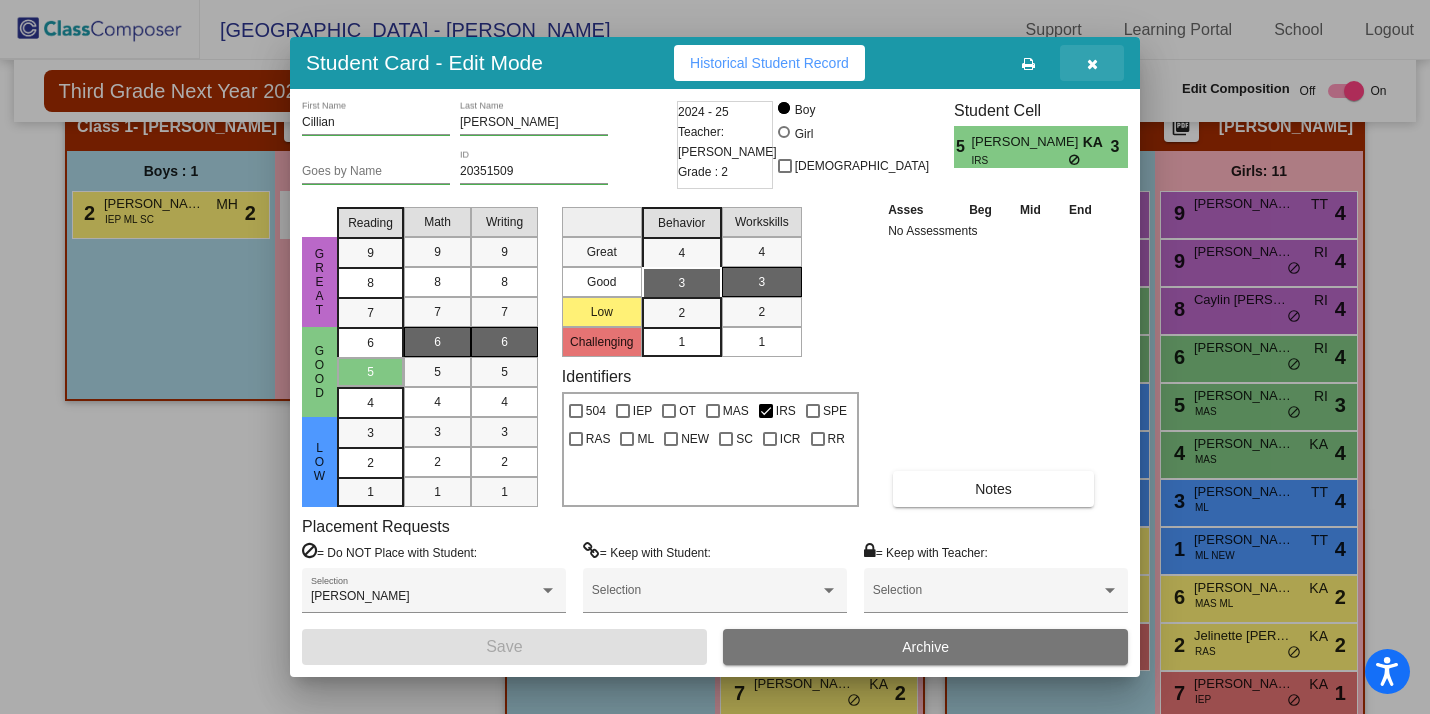 click at bounding box center [1092, 64] 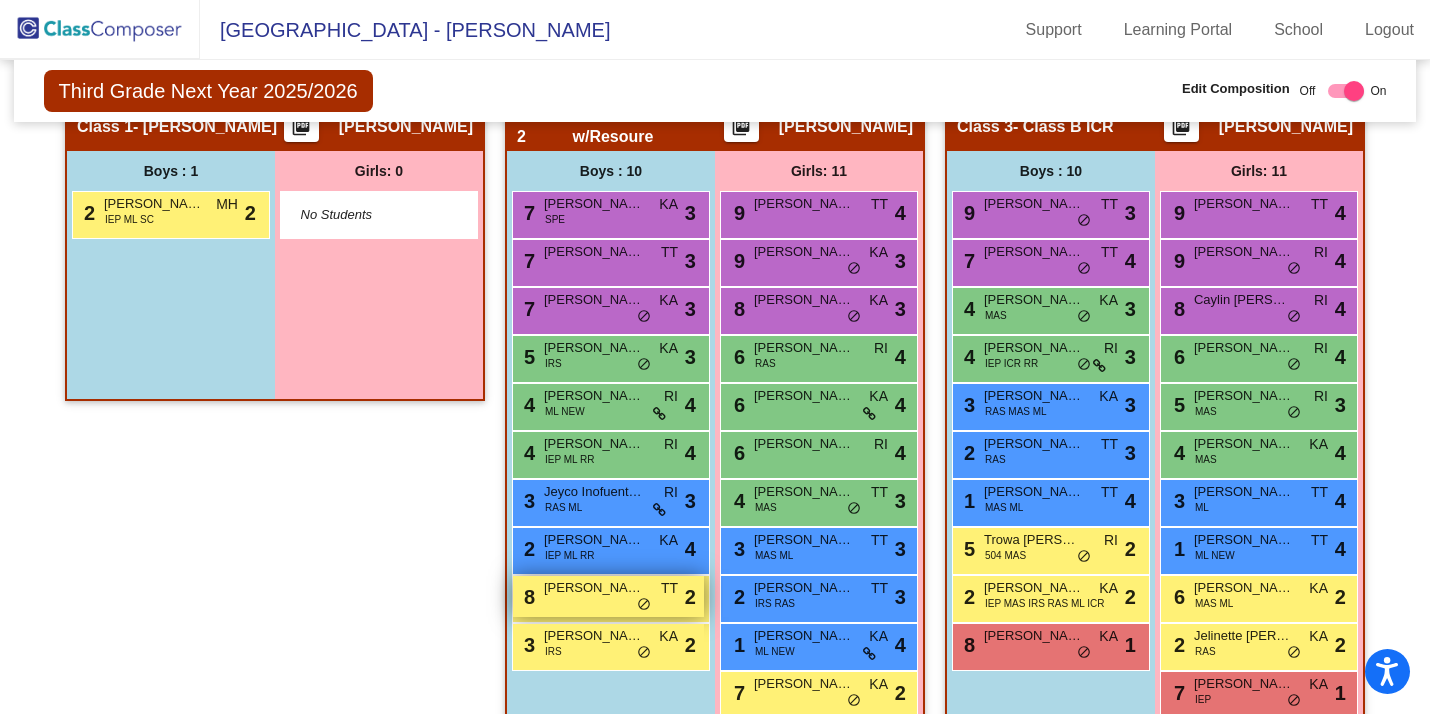 click on "Santino Lipariti" at bounding box center (594, 588) 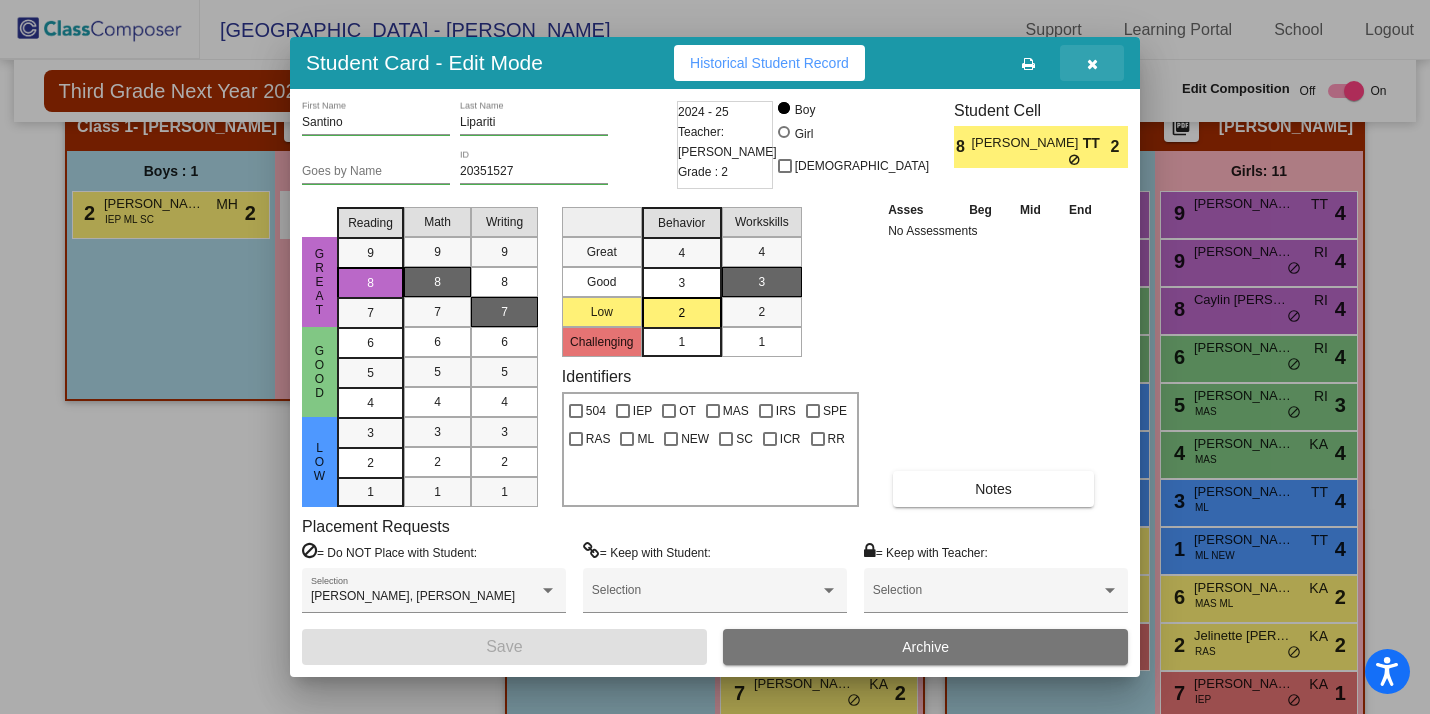 click at bounding box center [1092, 63] 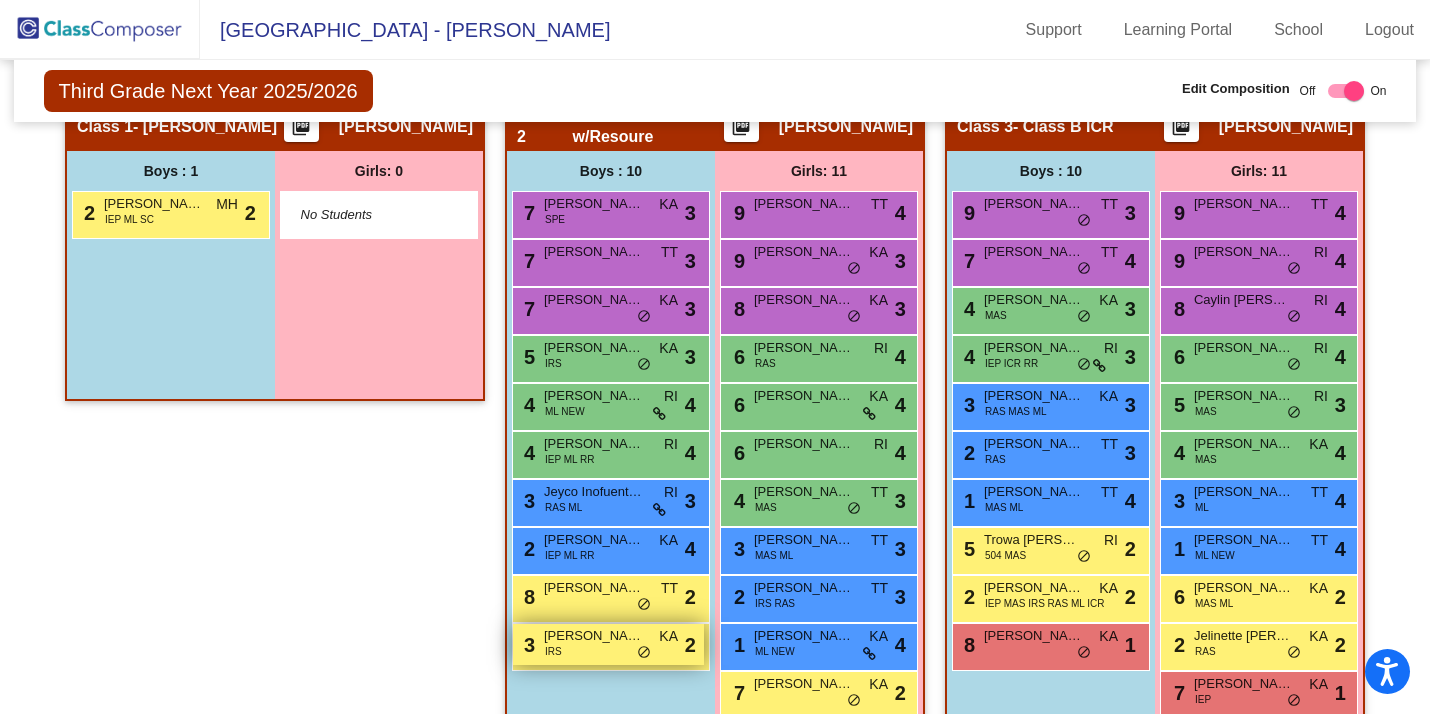 click on "3 Massimo Petralia IRS KA lock do_not_disturb_alt 2" at bounding box center [608, 644] 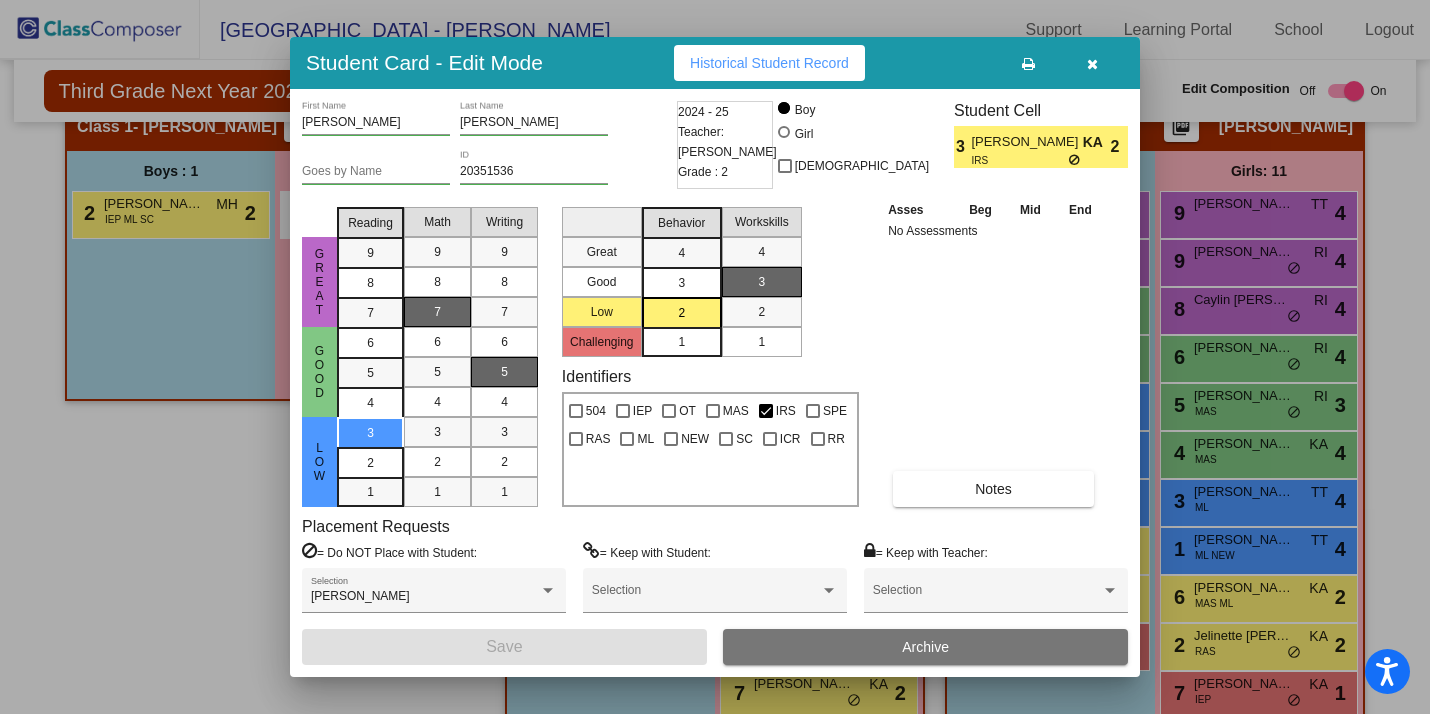 click at bounding box center (1092, 63) 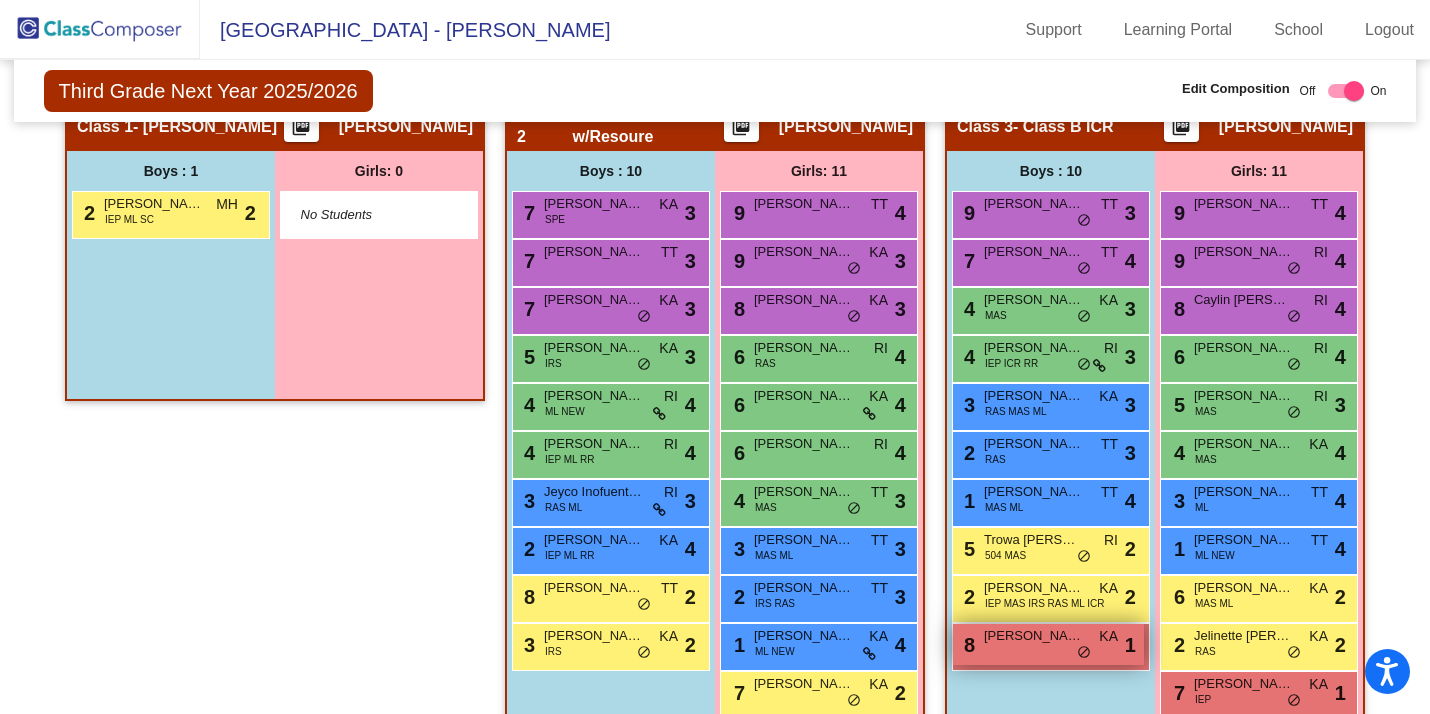 click on "8 Gabriel Silva KA lock do_not_disturb_alt 1" at bounding box center (1048, 644) 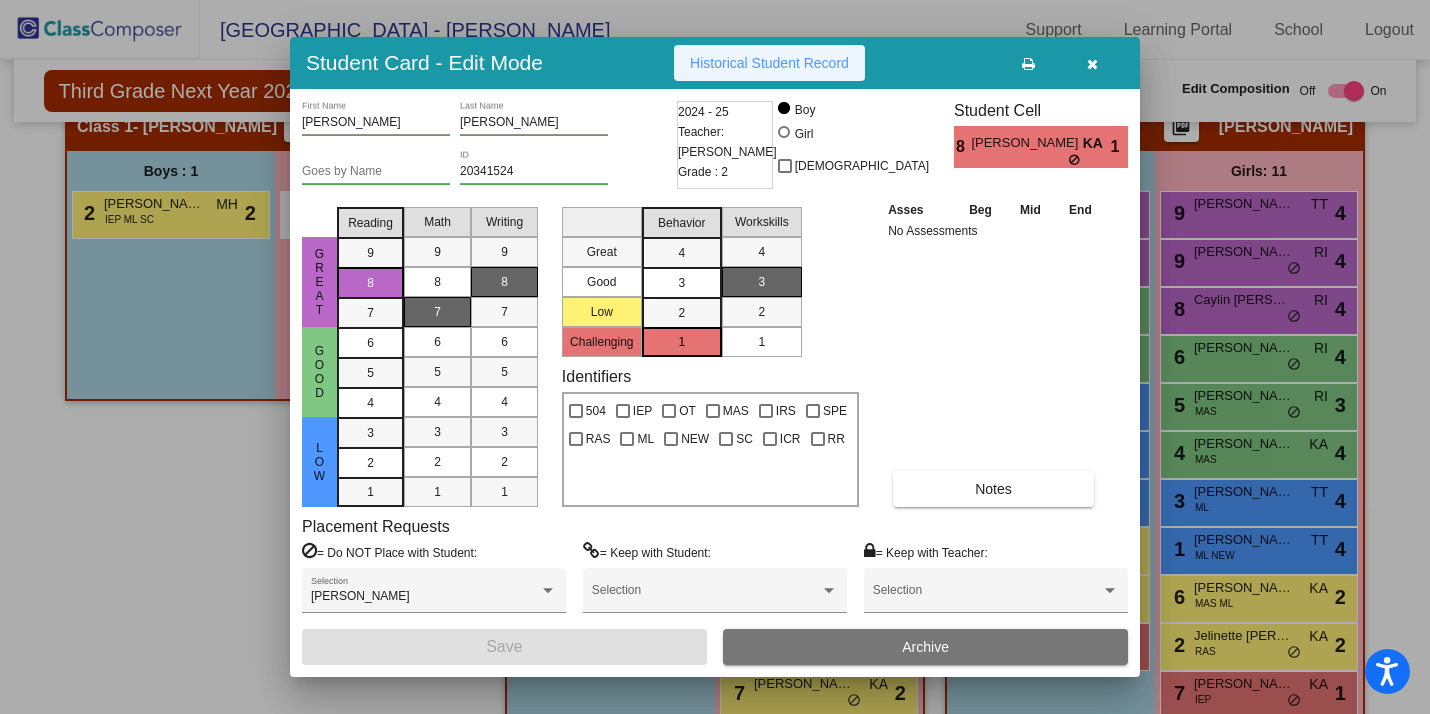 click on "Historical Student Record" at bounding box center [769, 63] 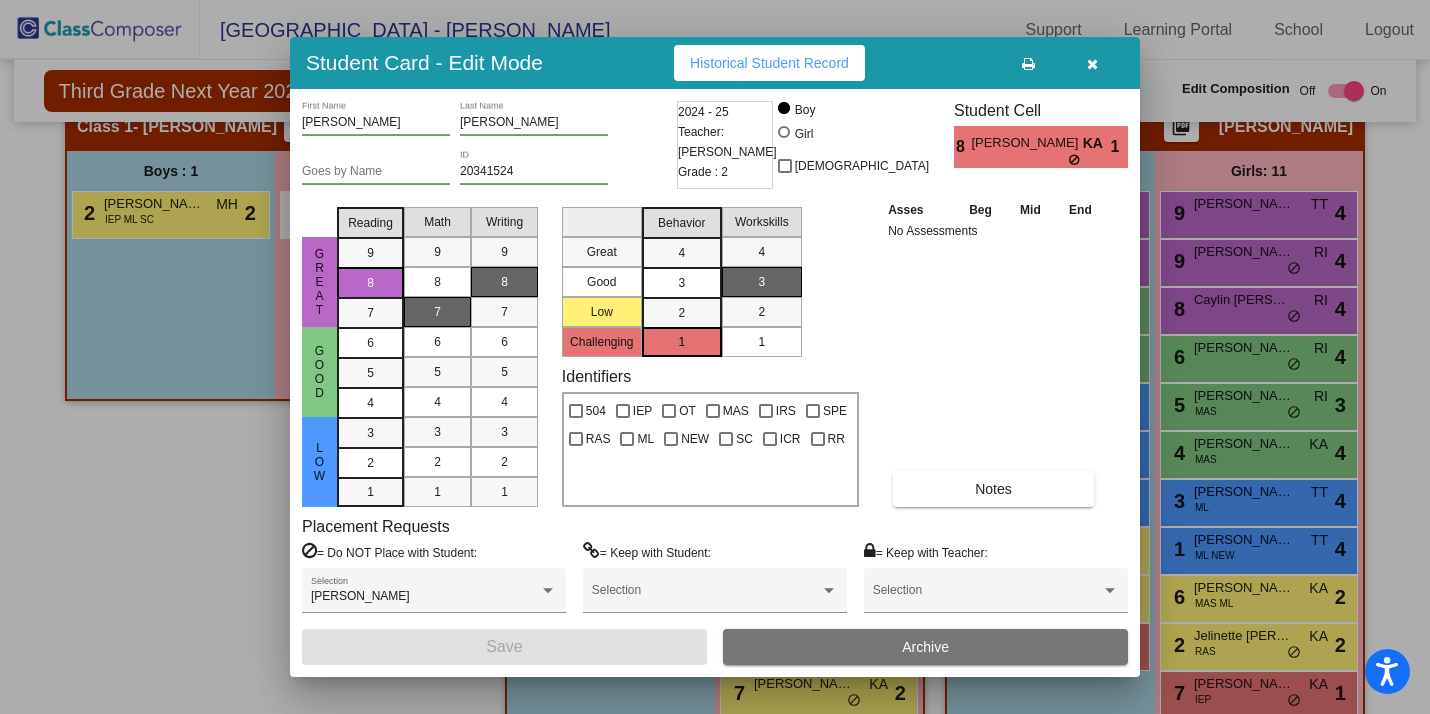 click at bounding box center (1092, 63) 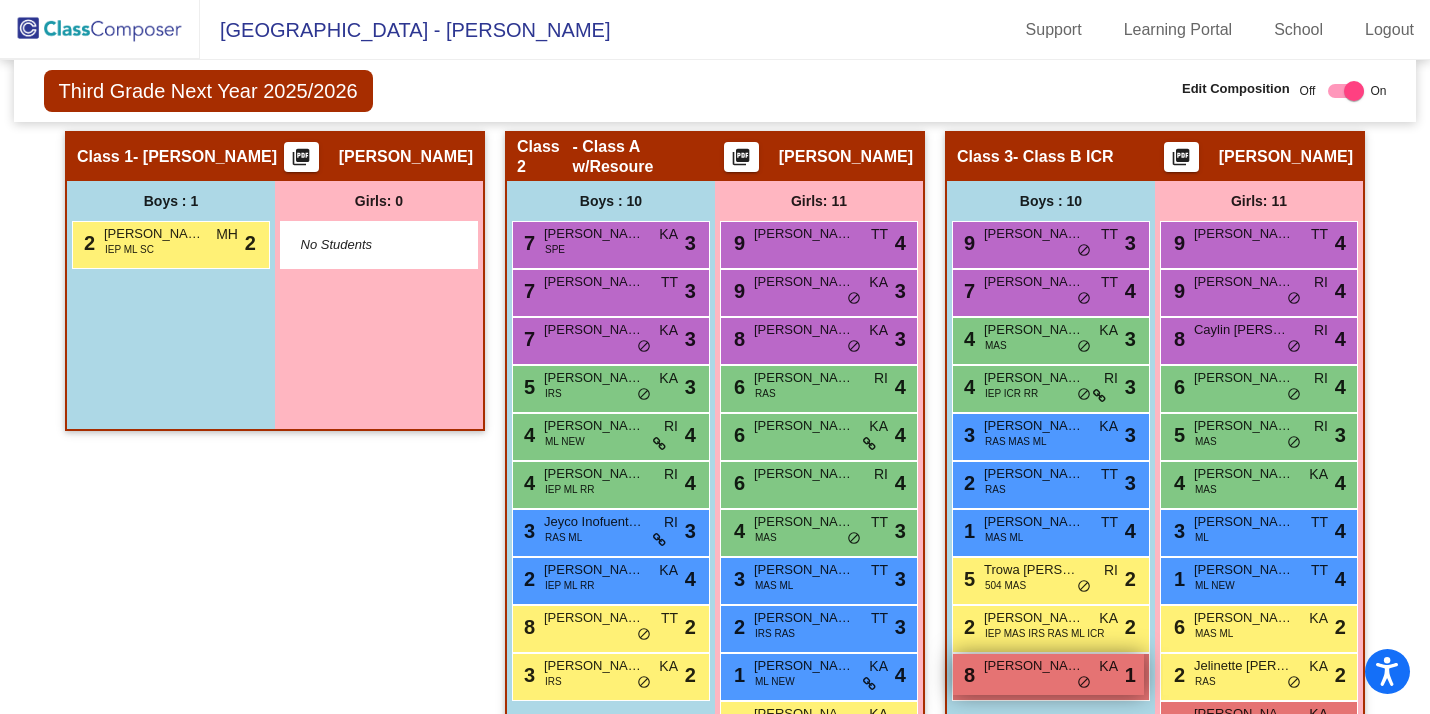 scroll, scrollTop: 515, scrollLeft: 0, axis: vertical 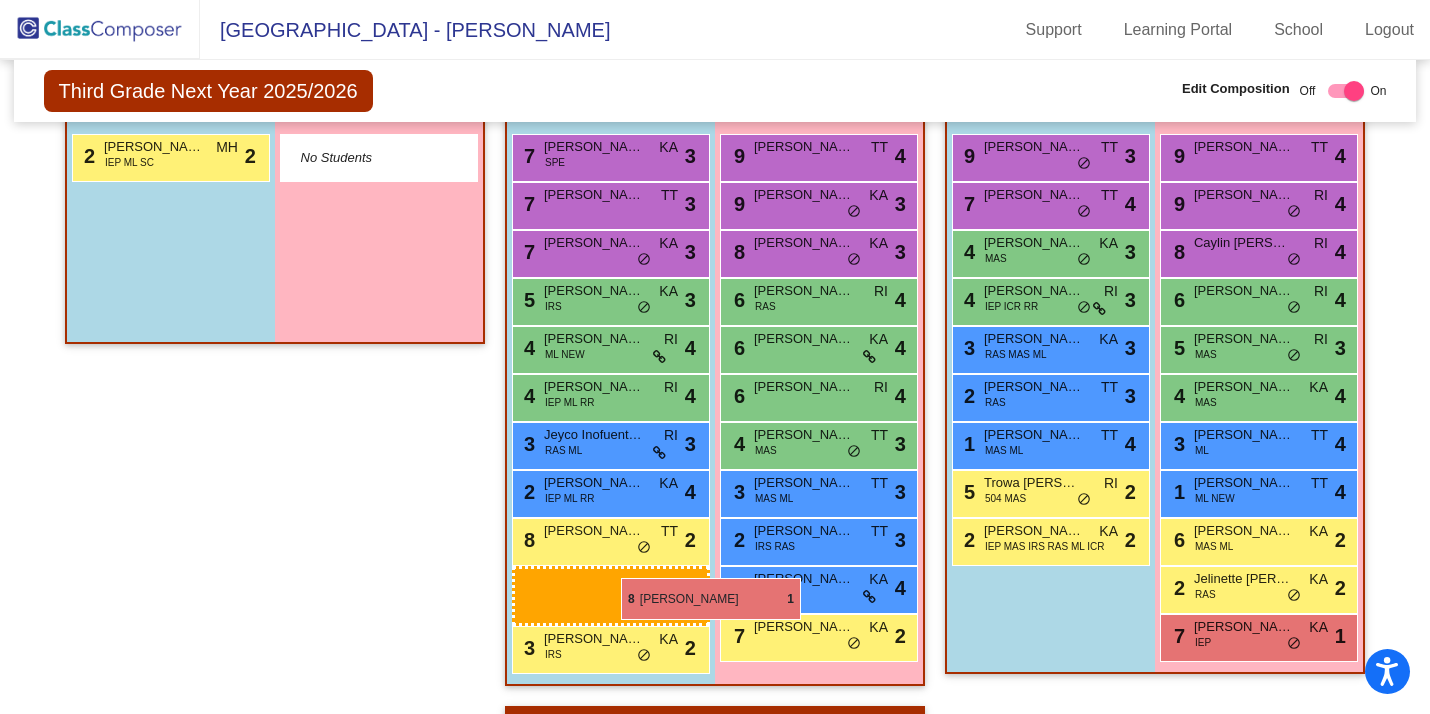 drag, startPoint x: 1019, startPoint y: 578, endPoint x: 615, endPoint y: 576, distance: 404.00494 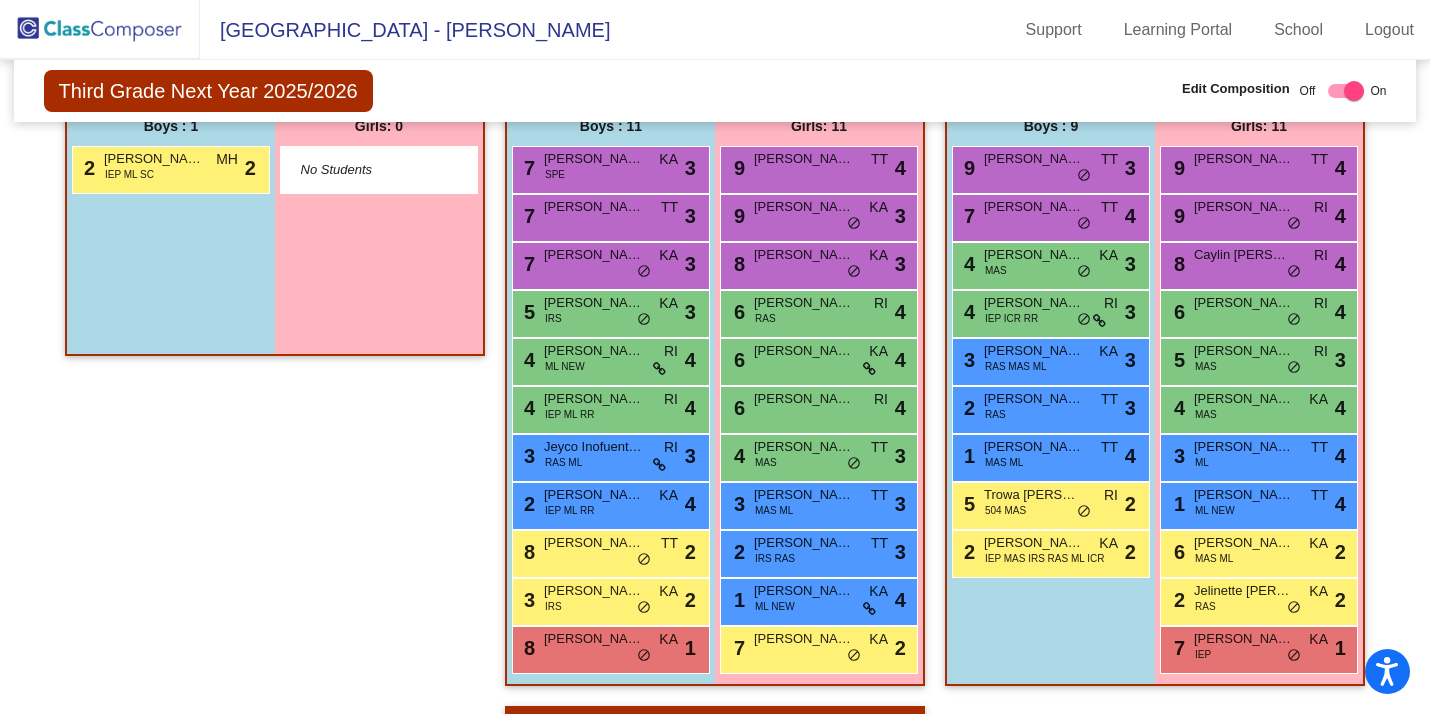 scroll, scrollTop: 678, scrollLeft: 0, axis: vertical 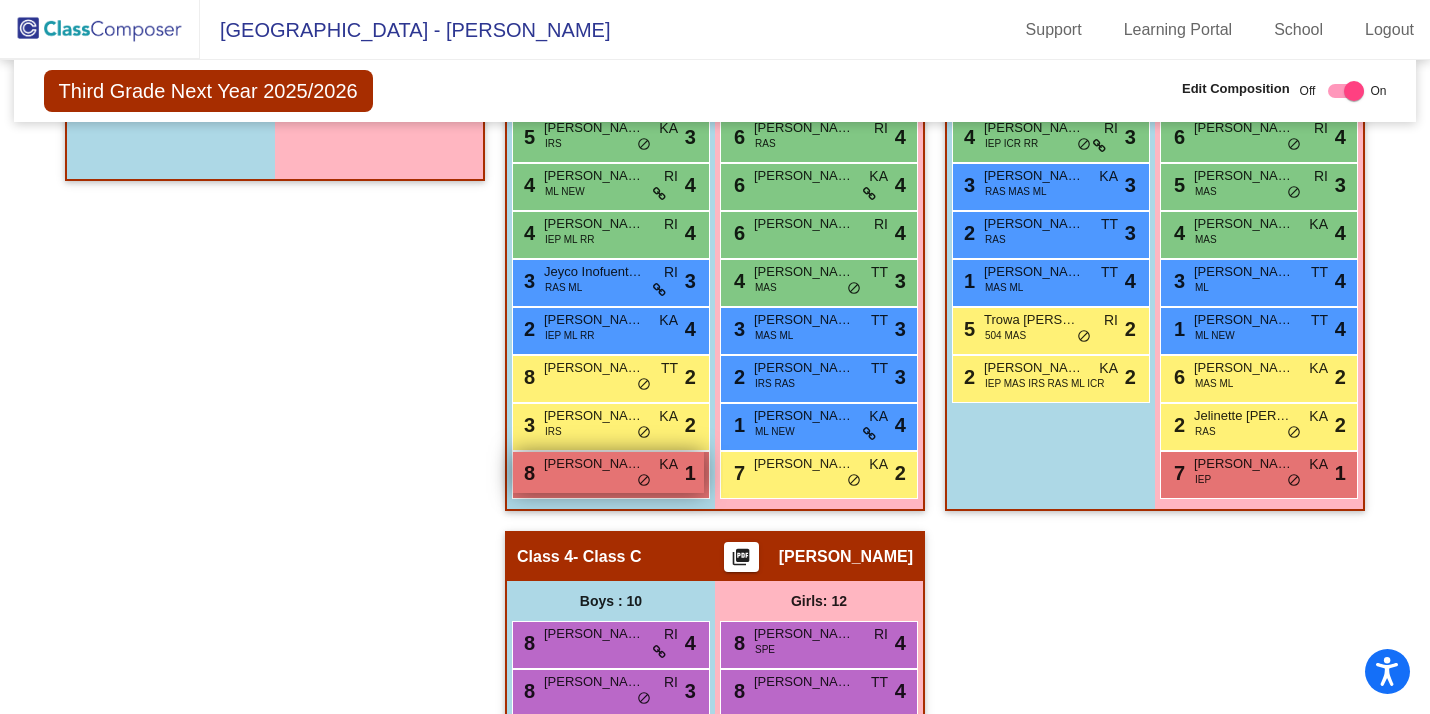 click on "8 Gabriel Silva KA lock do_not_disturb_alt 1" at bounding box center (608, 472) 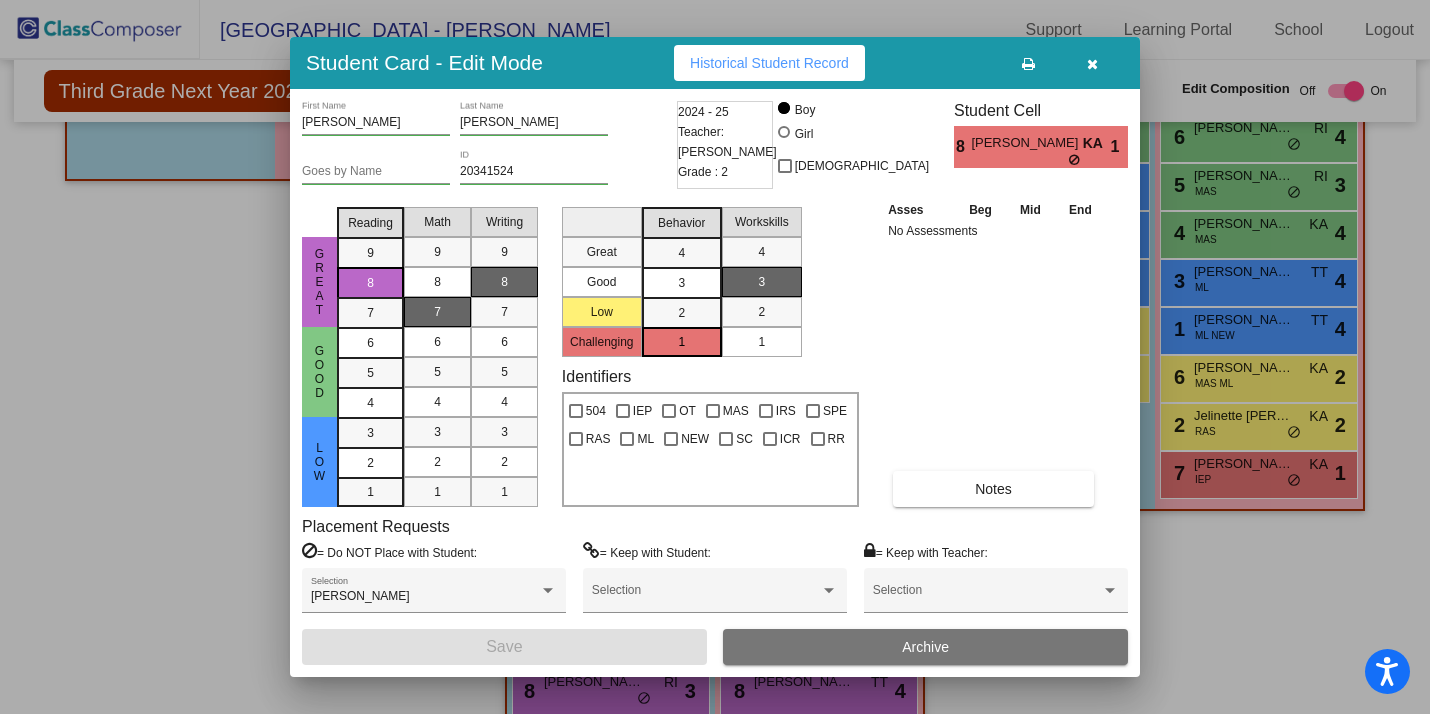 click on "Historical Student Record" at bounding box center (769, 63) 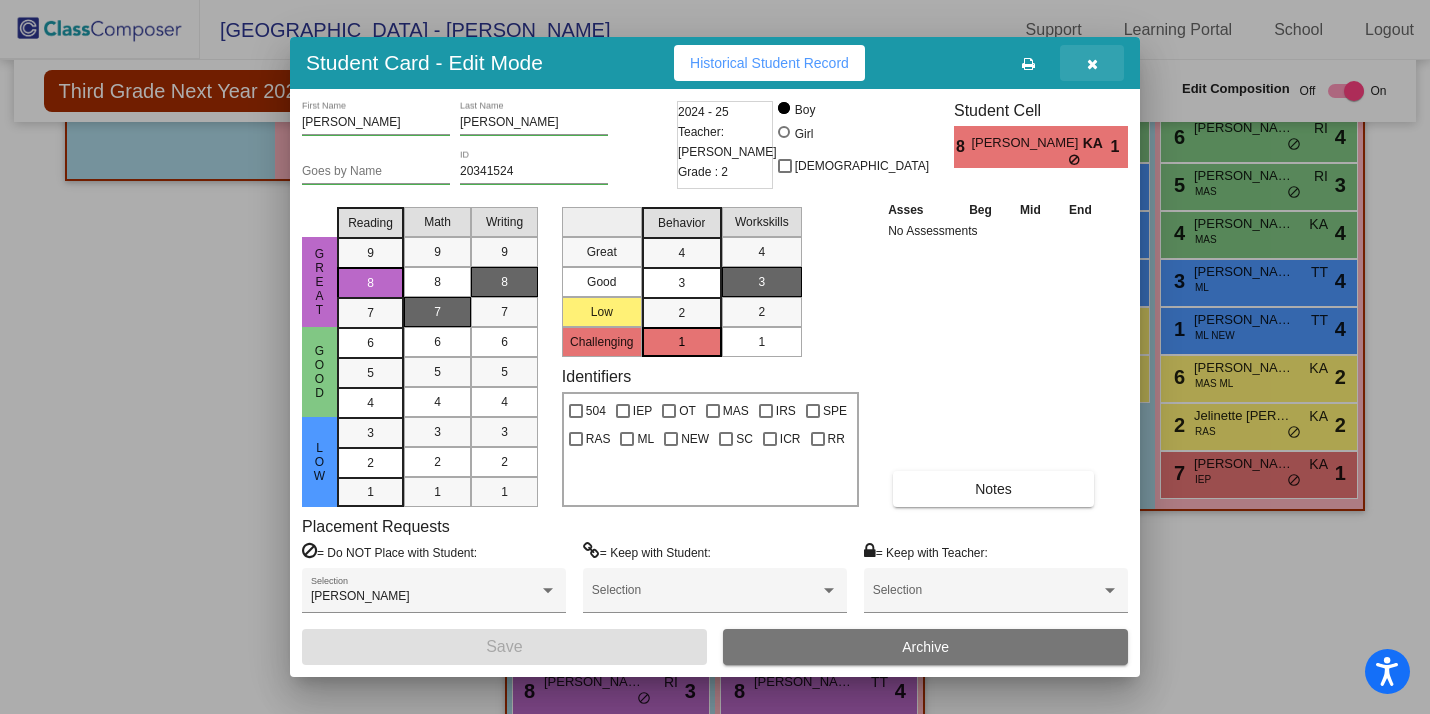 click at bounding box center (1092, 64) 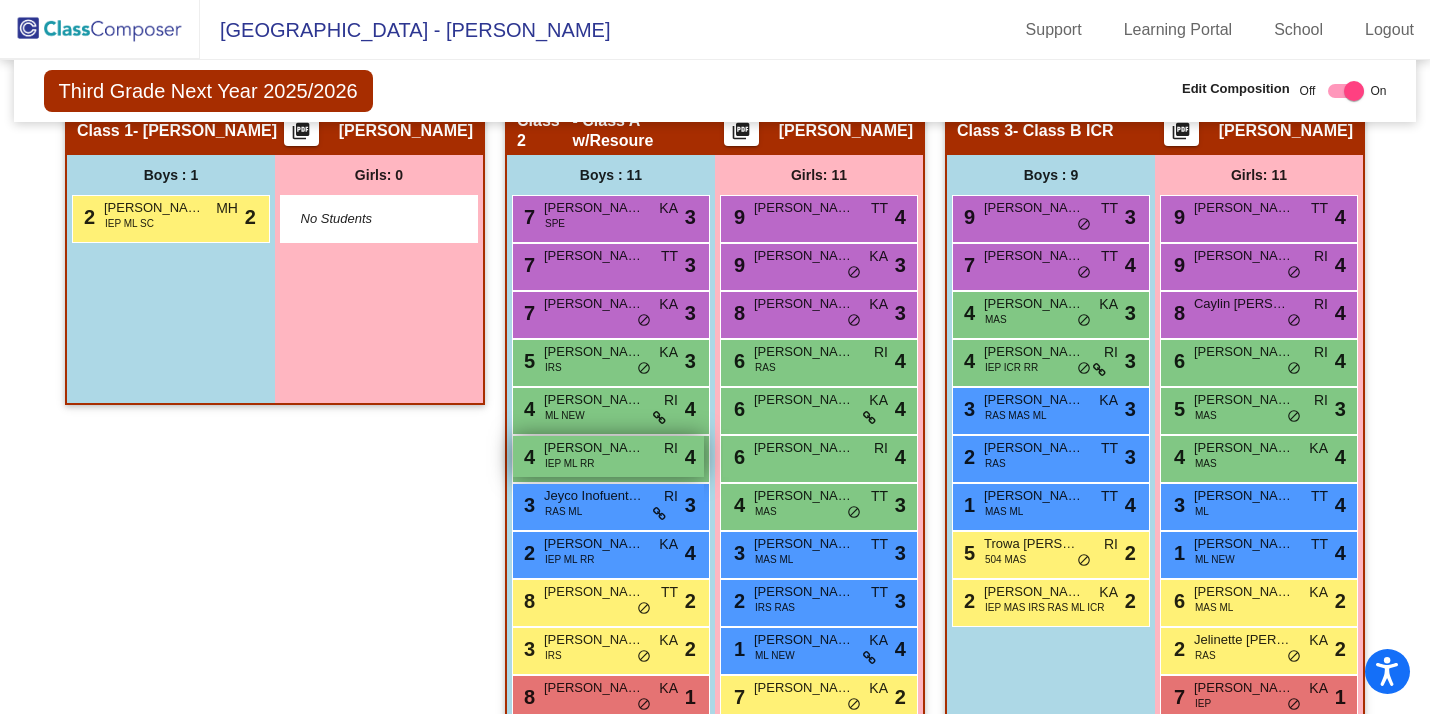 scroll, scrollTop: 459, scrollLeft: 0, axis: vertical 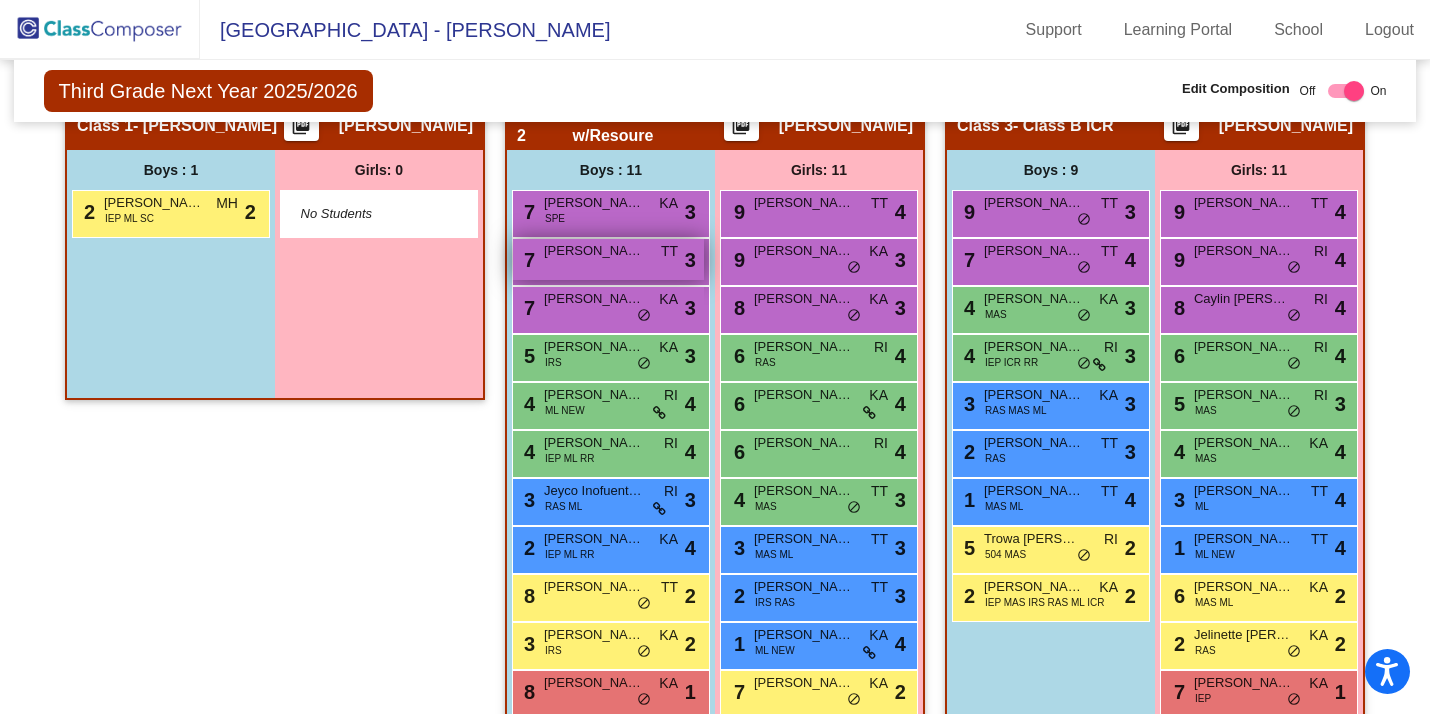 click on "7 Nicolas Camilo TT lock do_not_disturb_alt 3" at bounding box center (608, 259) 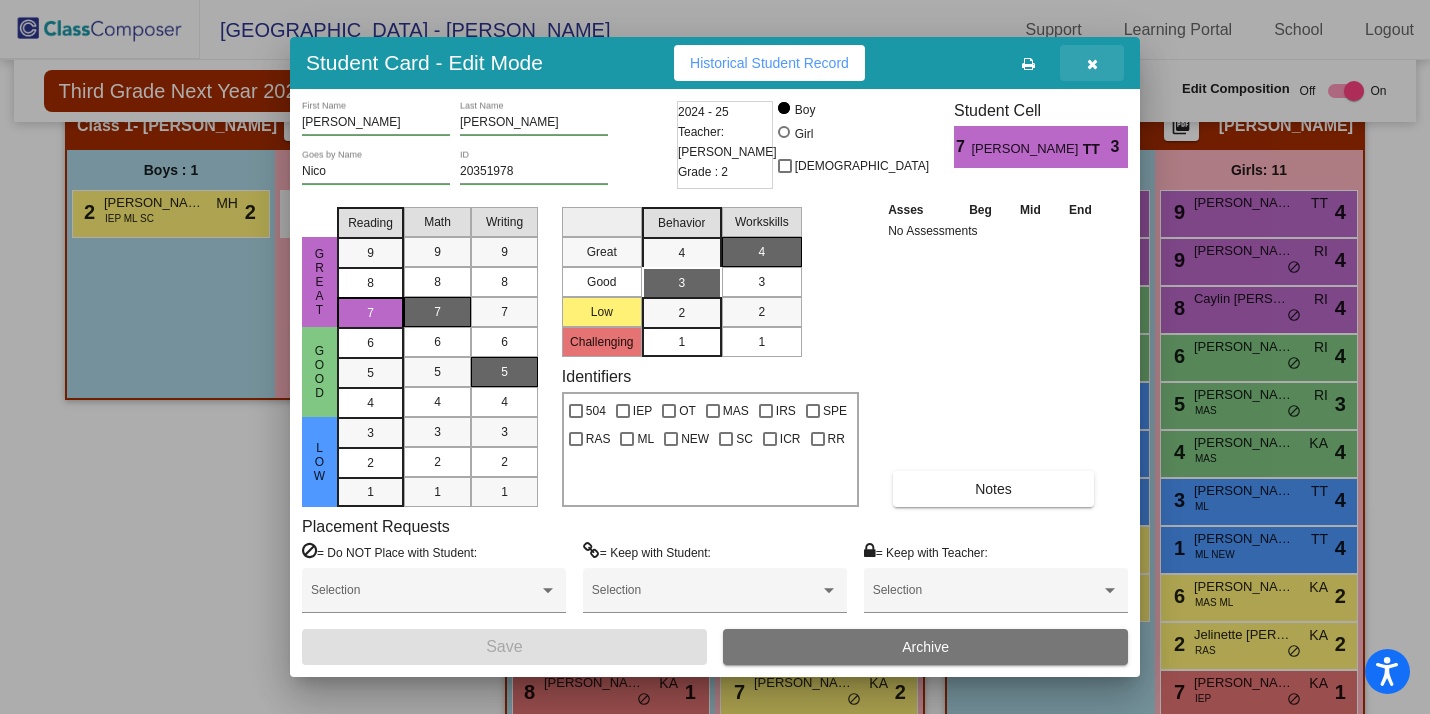 click at bounding box center [1092, 63] 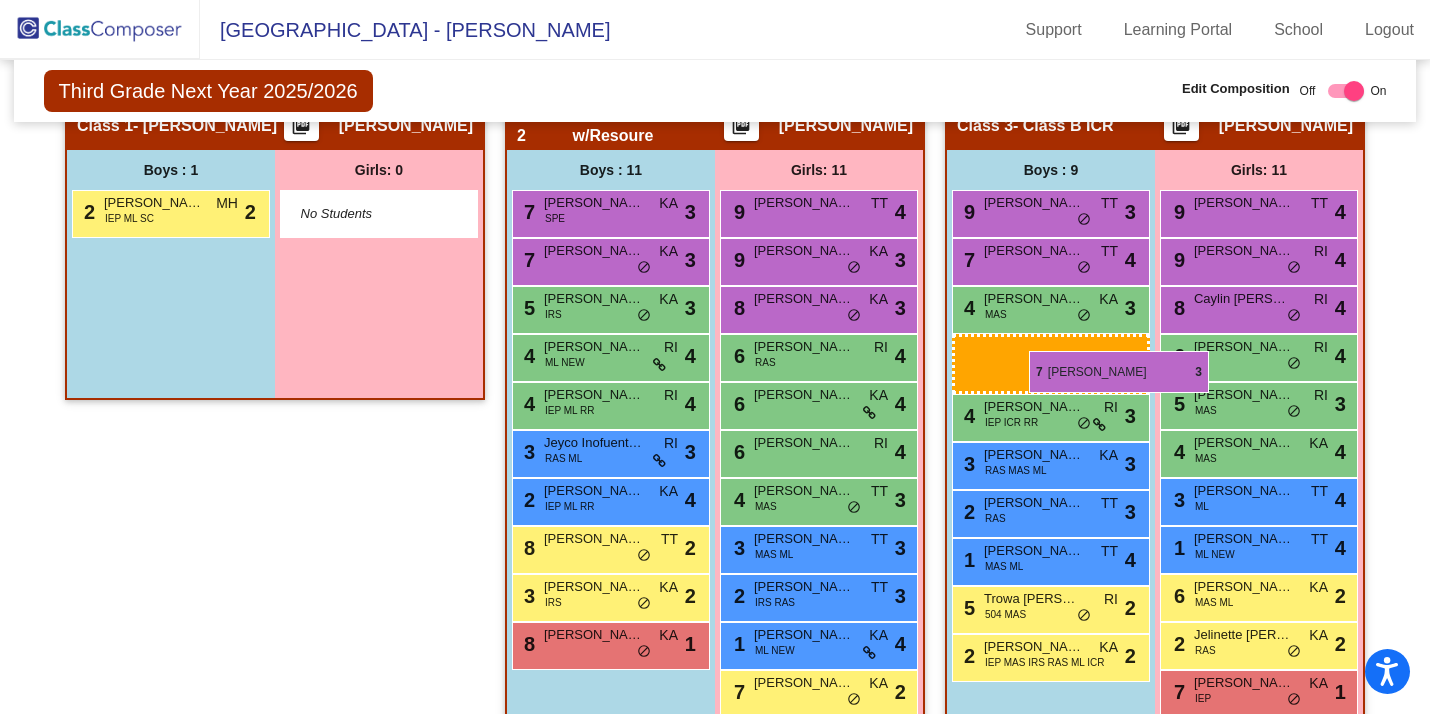 drag, startPoint x: 589, startPoint y: 273, endPoint x: 1025, endPoint y: 353, distance: 443.2787 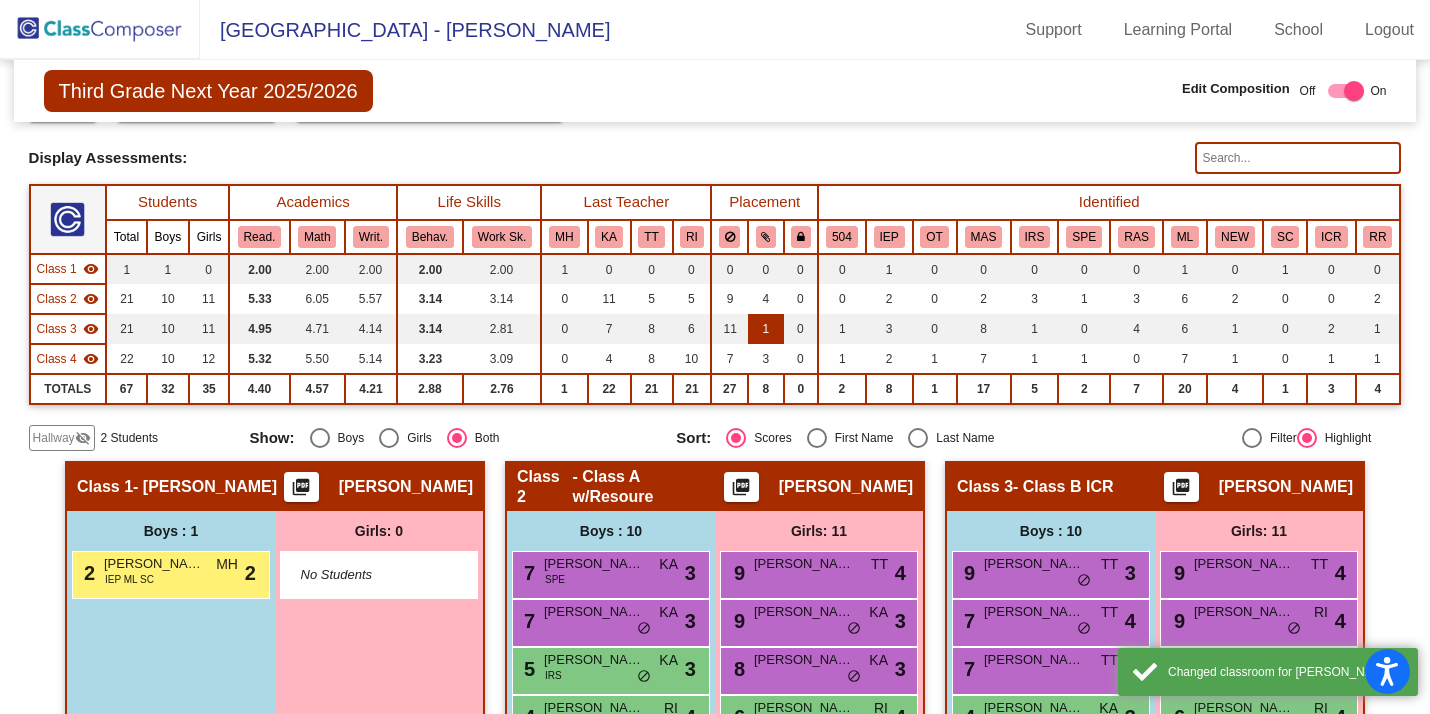 scroll, scrollTop: 0, scrollLeft: 0, axis: both 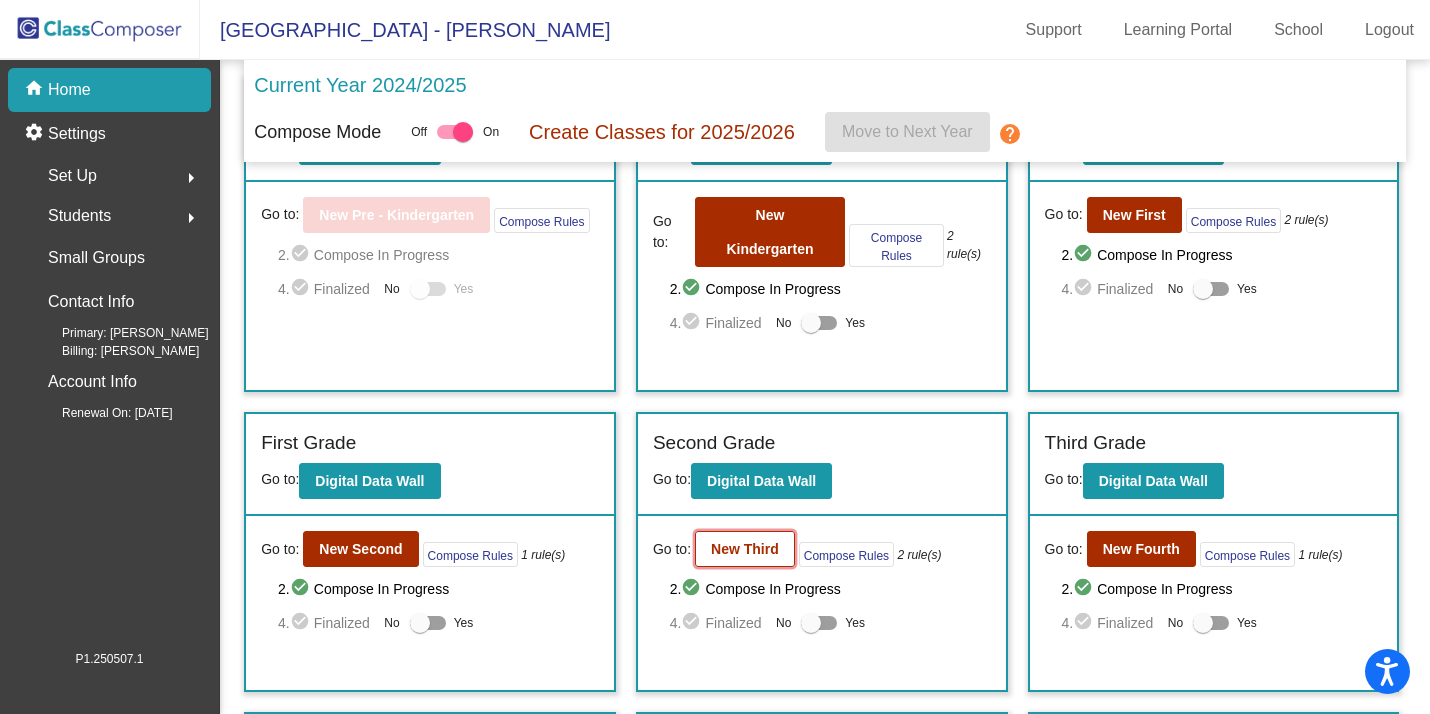 click on "New Third" 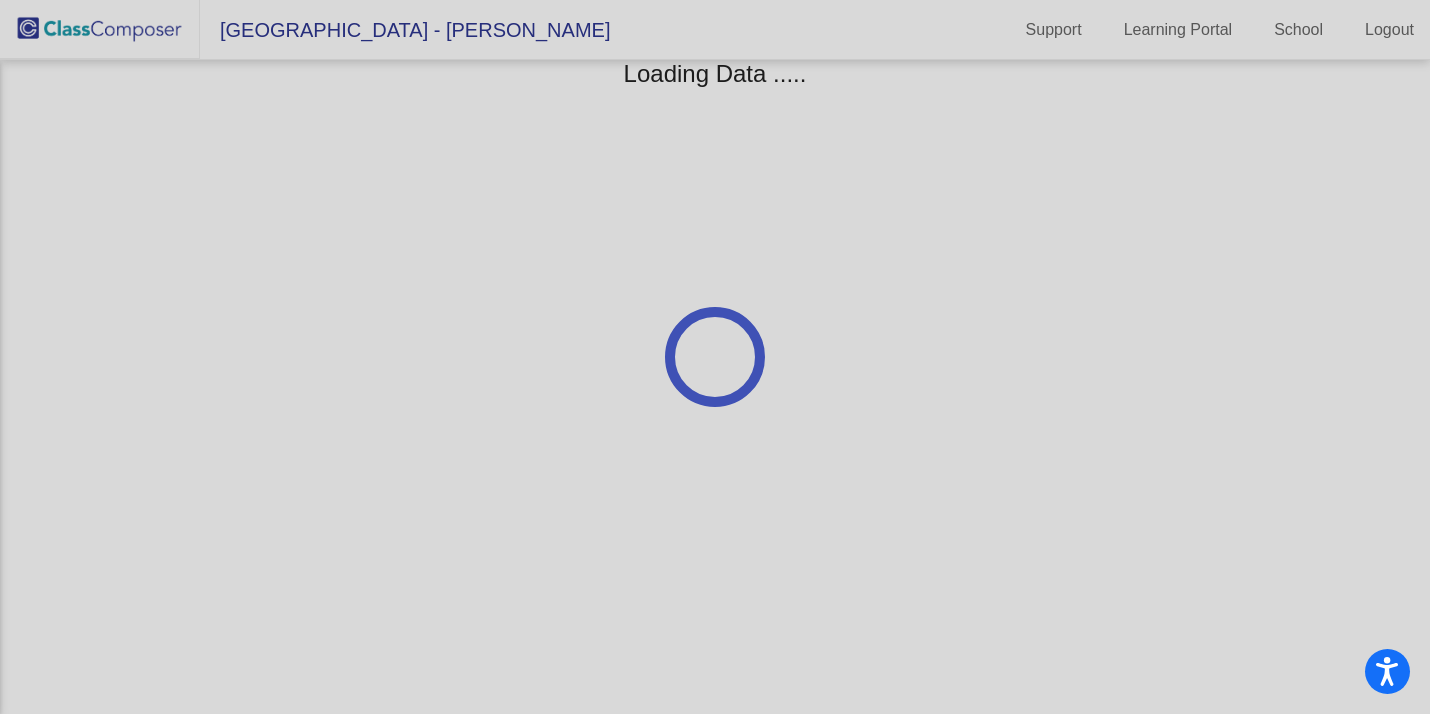 scroll, scrollTop: 0, scrollLeft: 0, axis: both 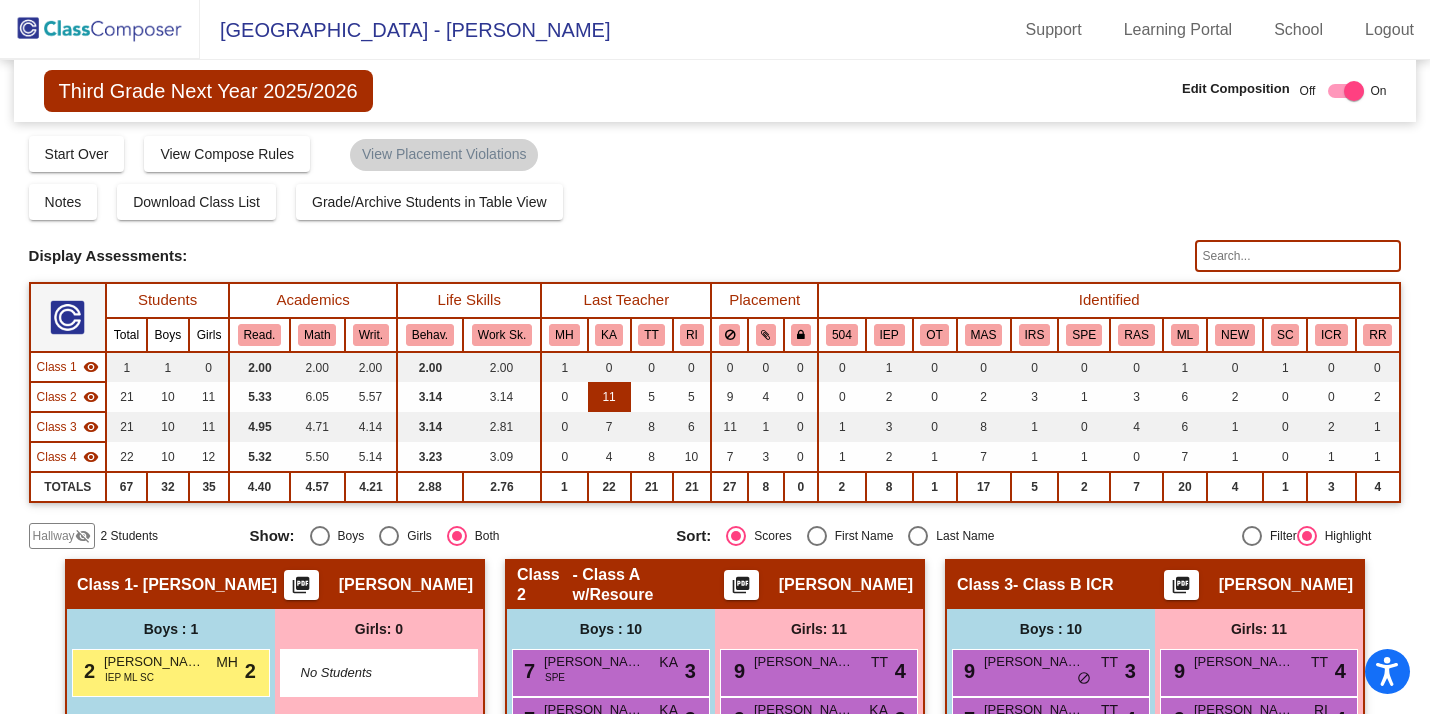 click on "11" 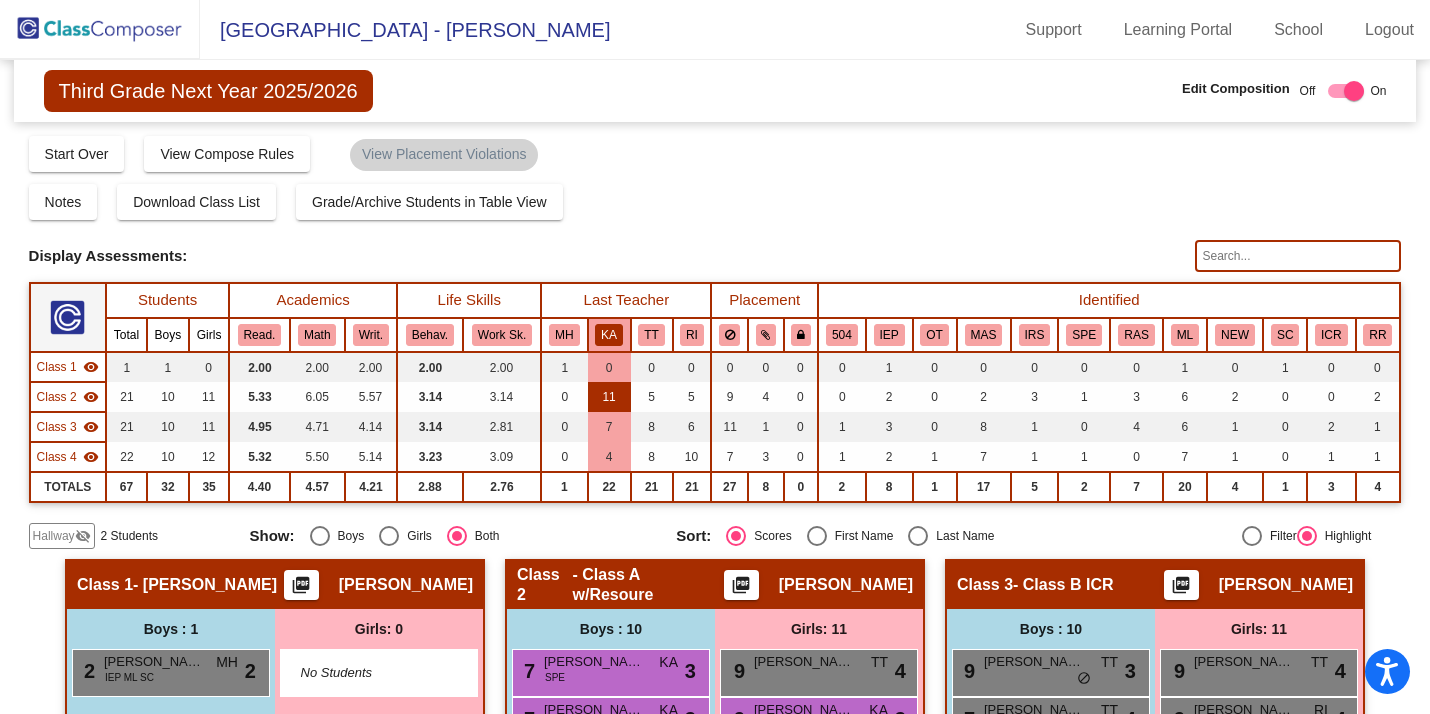 scroll, scrollTop: 14, scrollLeft: 0, axis: vertical 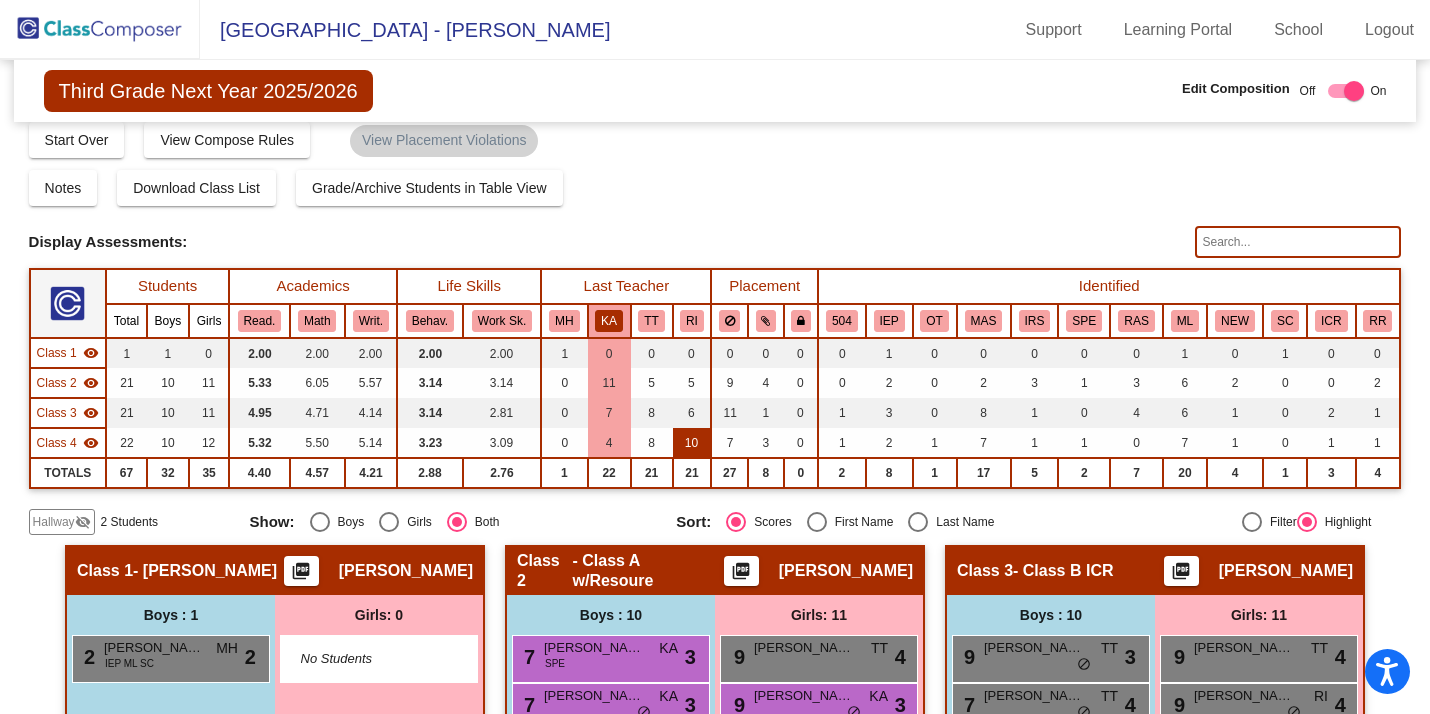 click on "10" 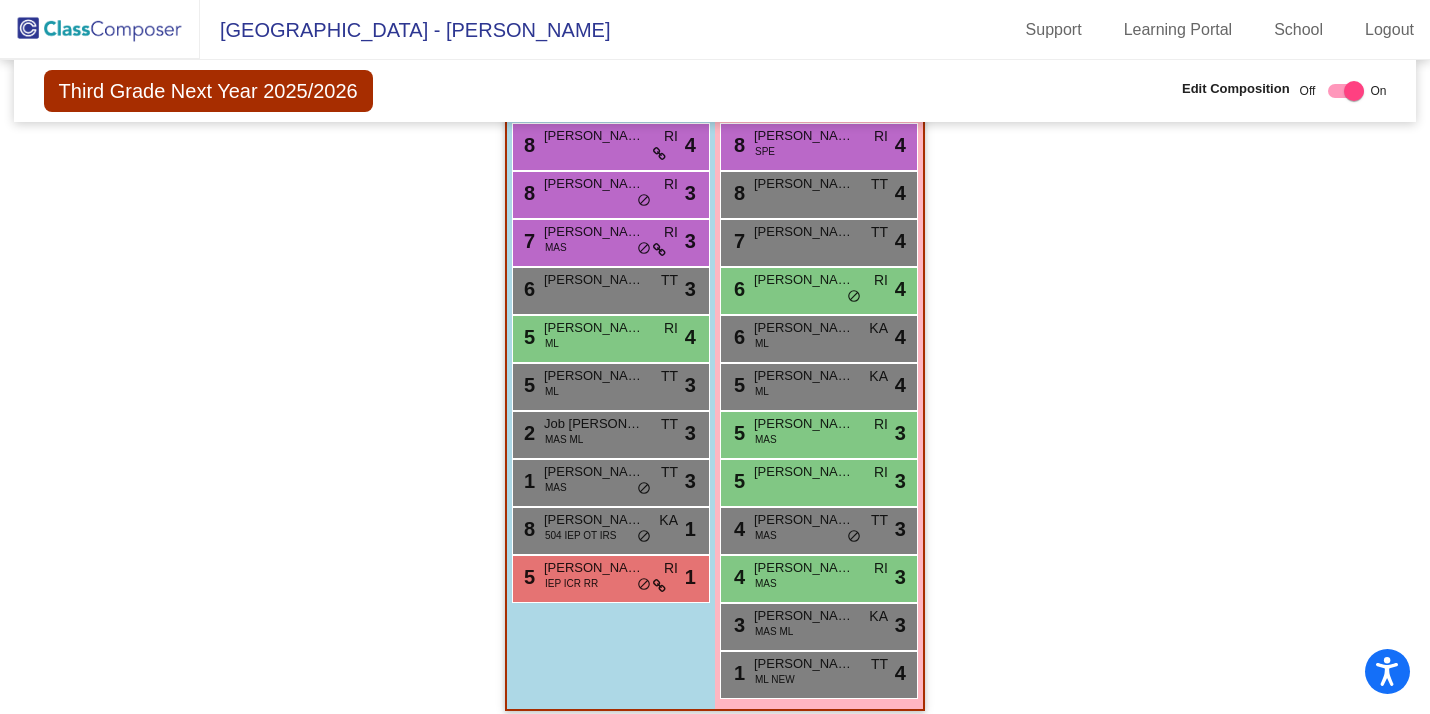 scroll, scrollTop: 1175, scrollLeft: 0, axis: vertical 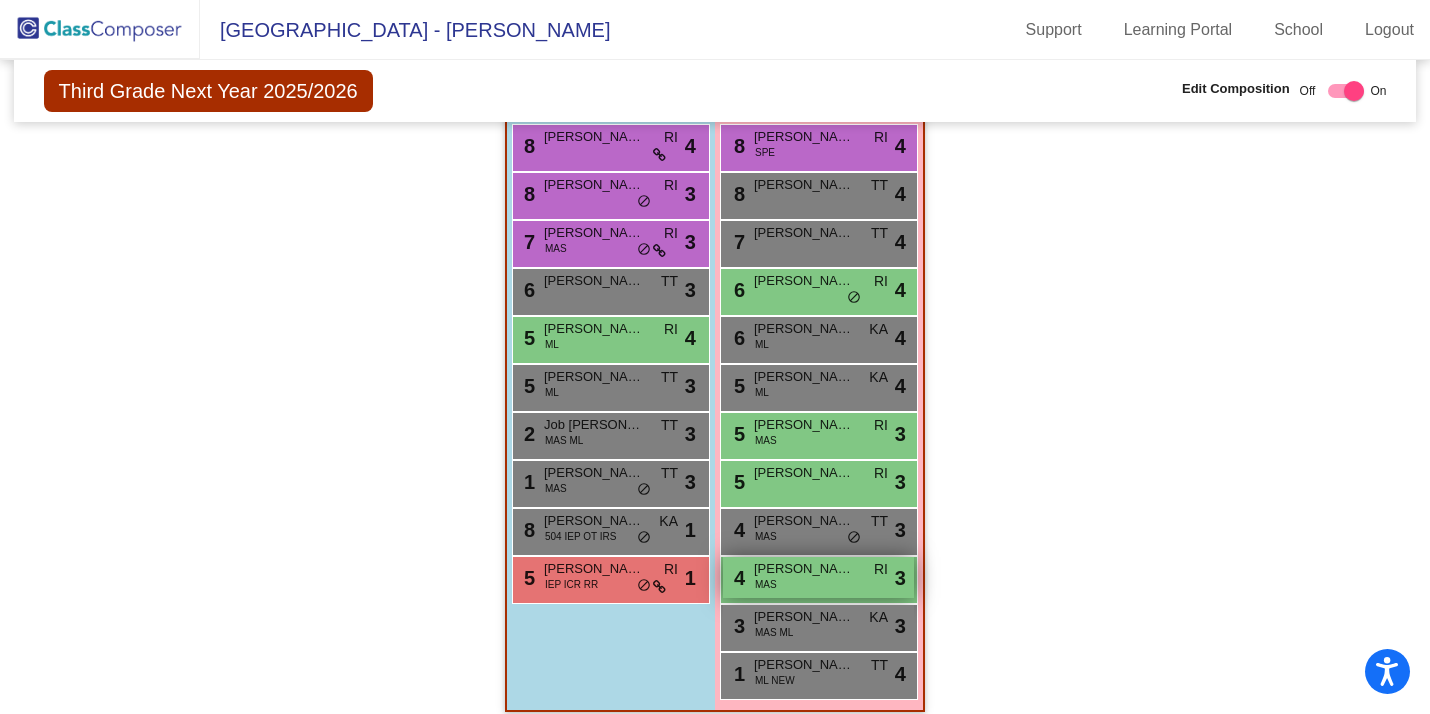 click on "Isabella Martinez" at bounding box center (804, 569) 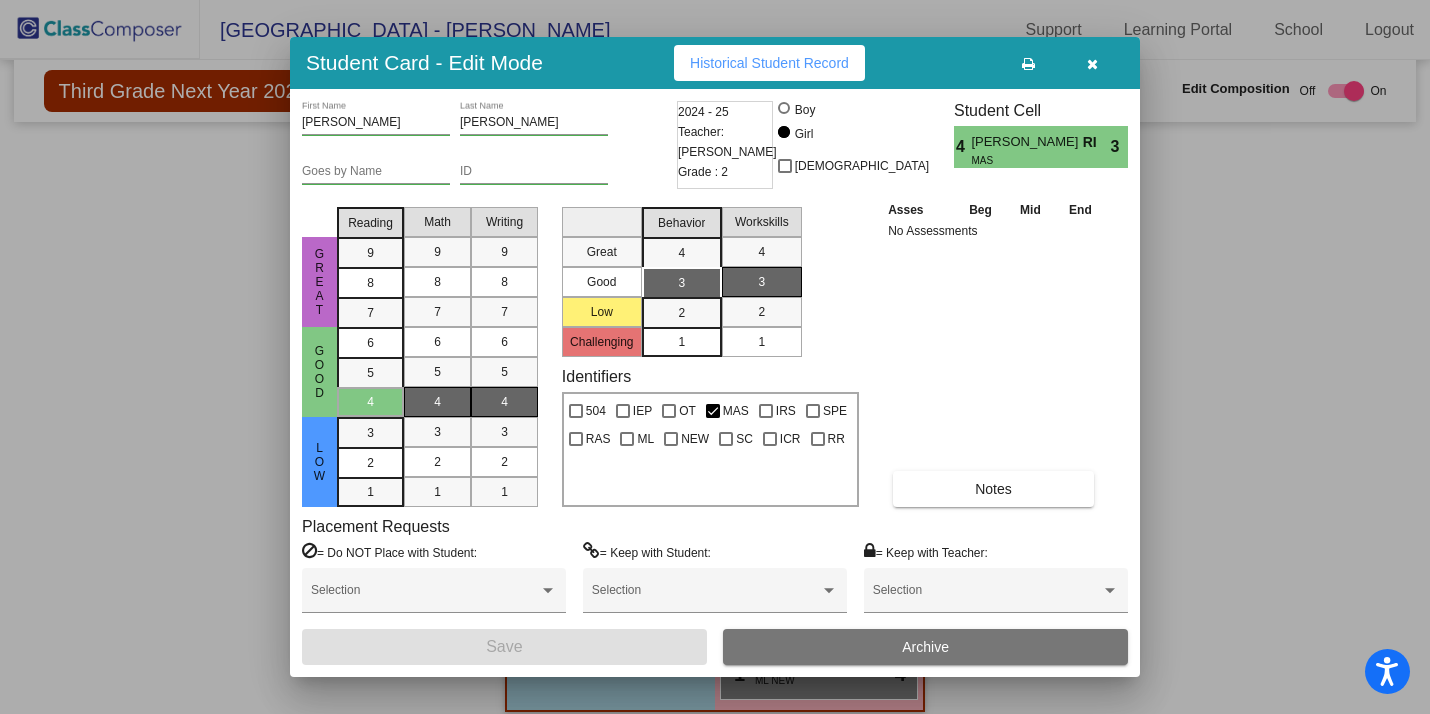 click at bounding box center [1092, 64] 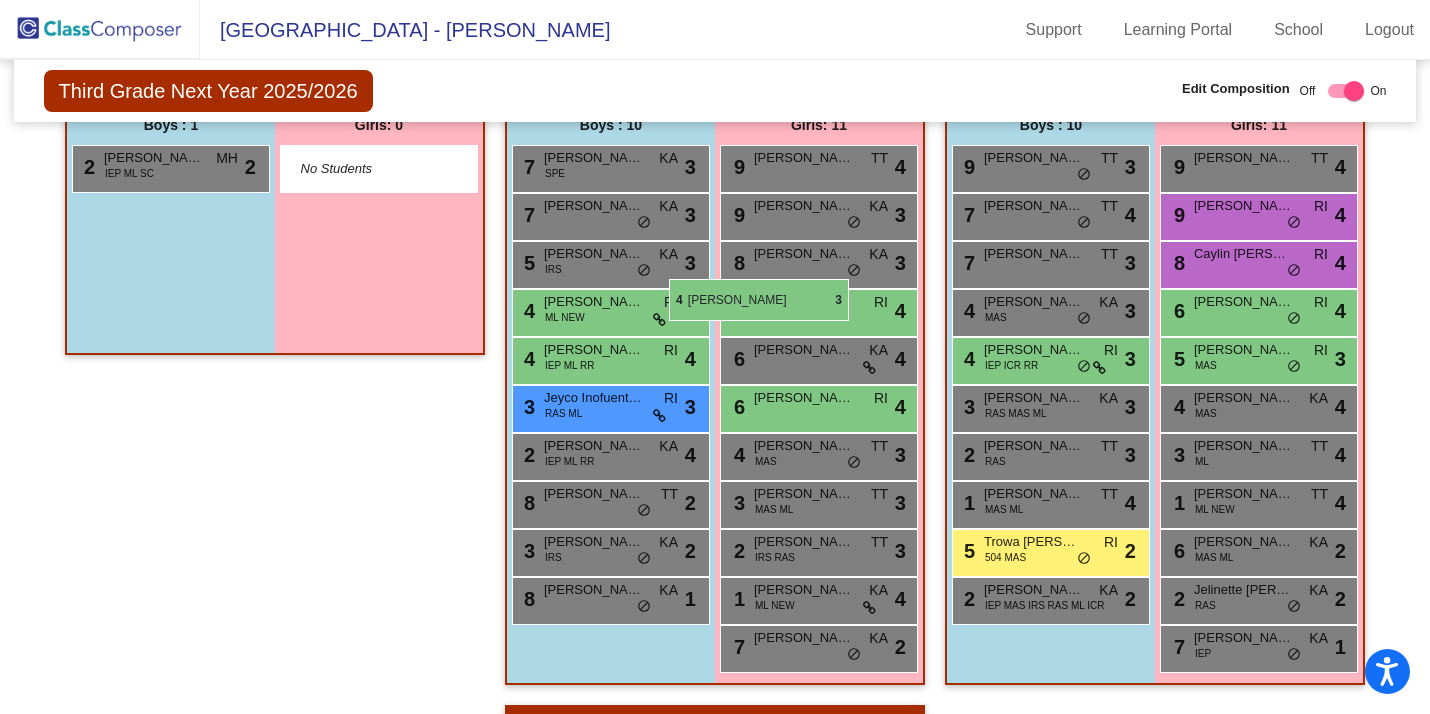scroll, scrollTop: 449, scrollLeft: 0, axis: vertical 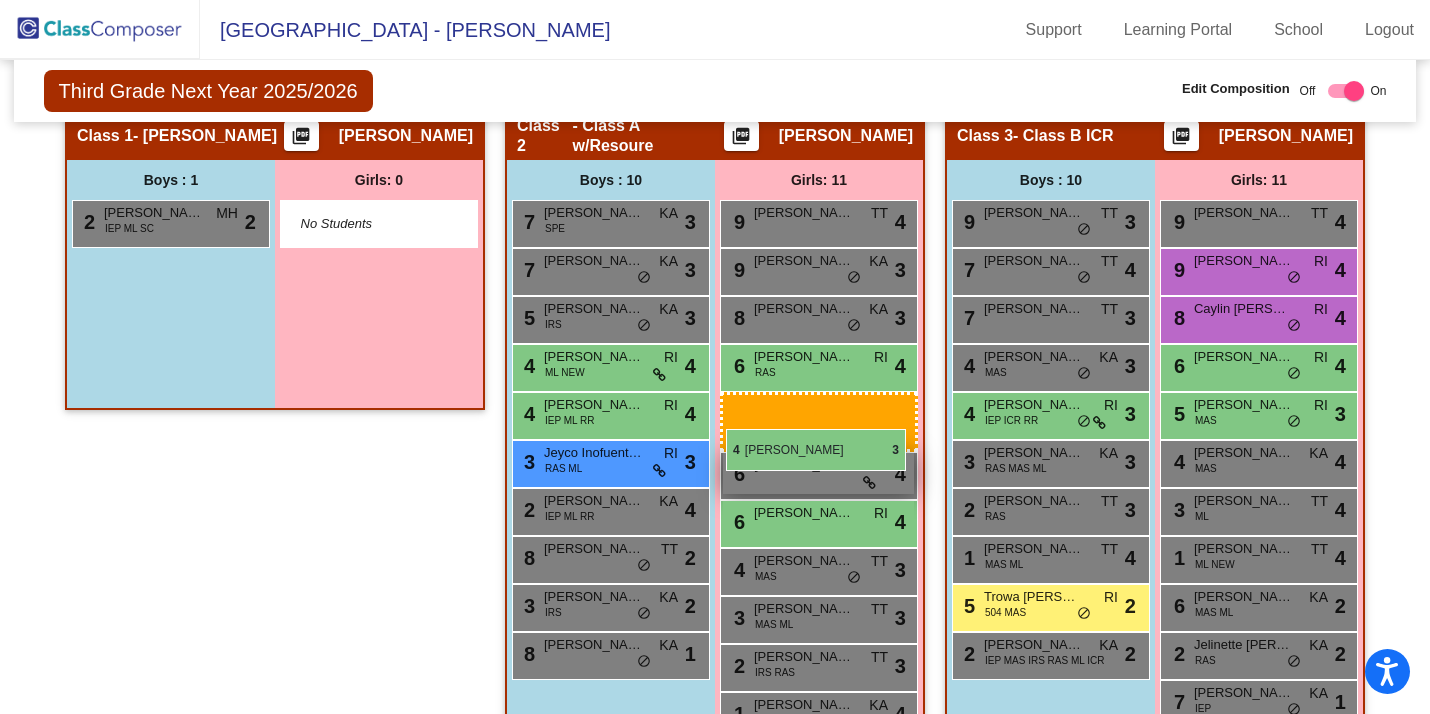 drag, startPoint x: 787, startPoint y: 577, endPoint x: 727, endPoint y: 427, distance: 161.55495 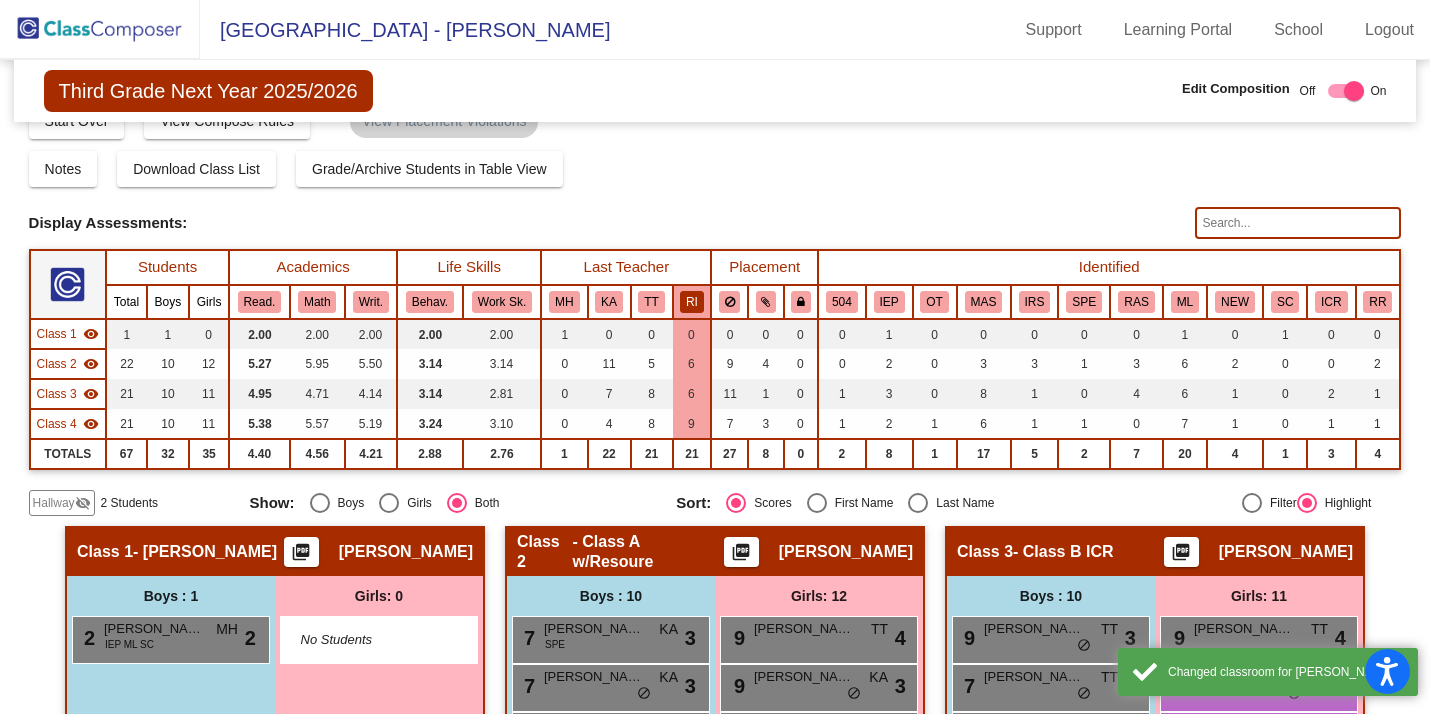 scroll, scrollTop: 39, scrollLeft: 0, axis: vertical 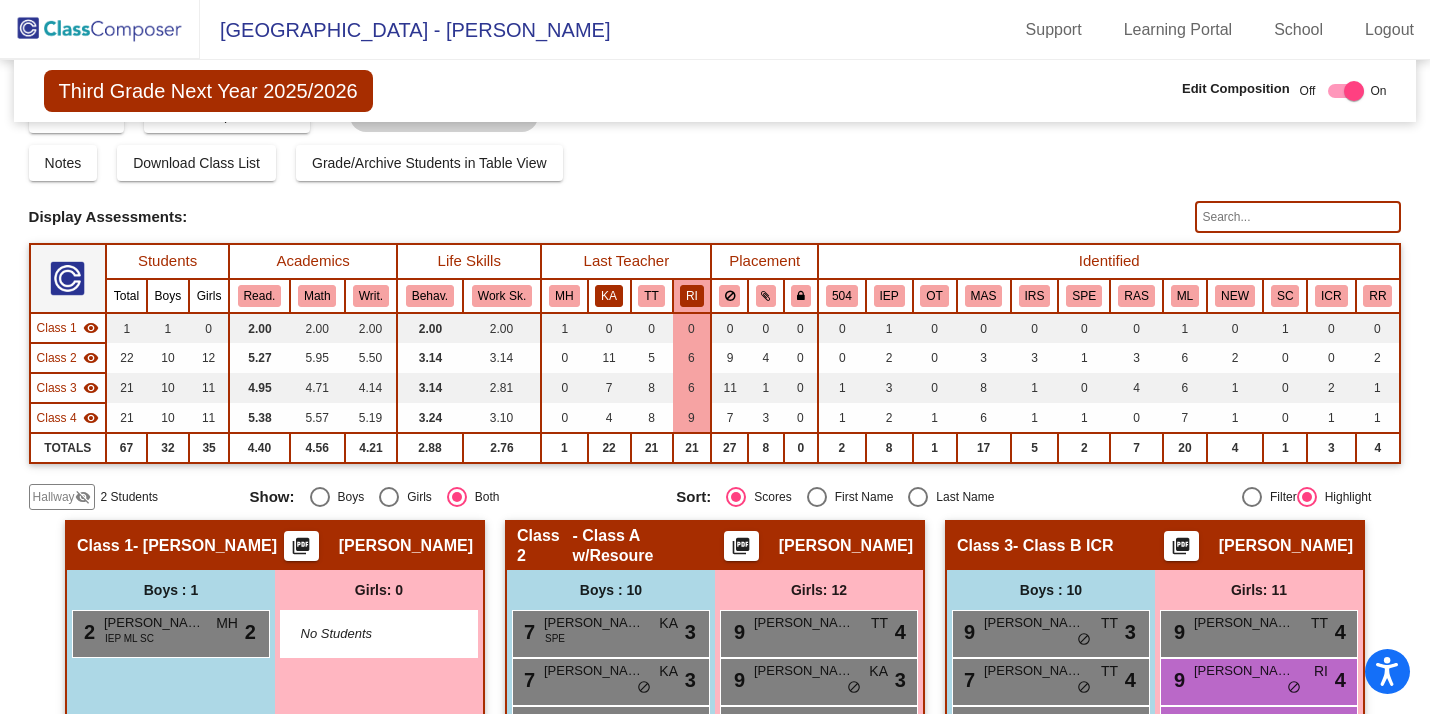 click on "KA" 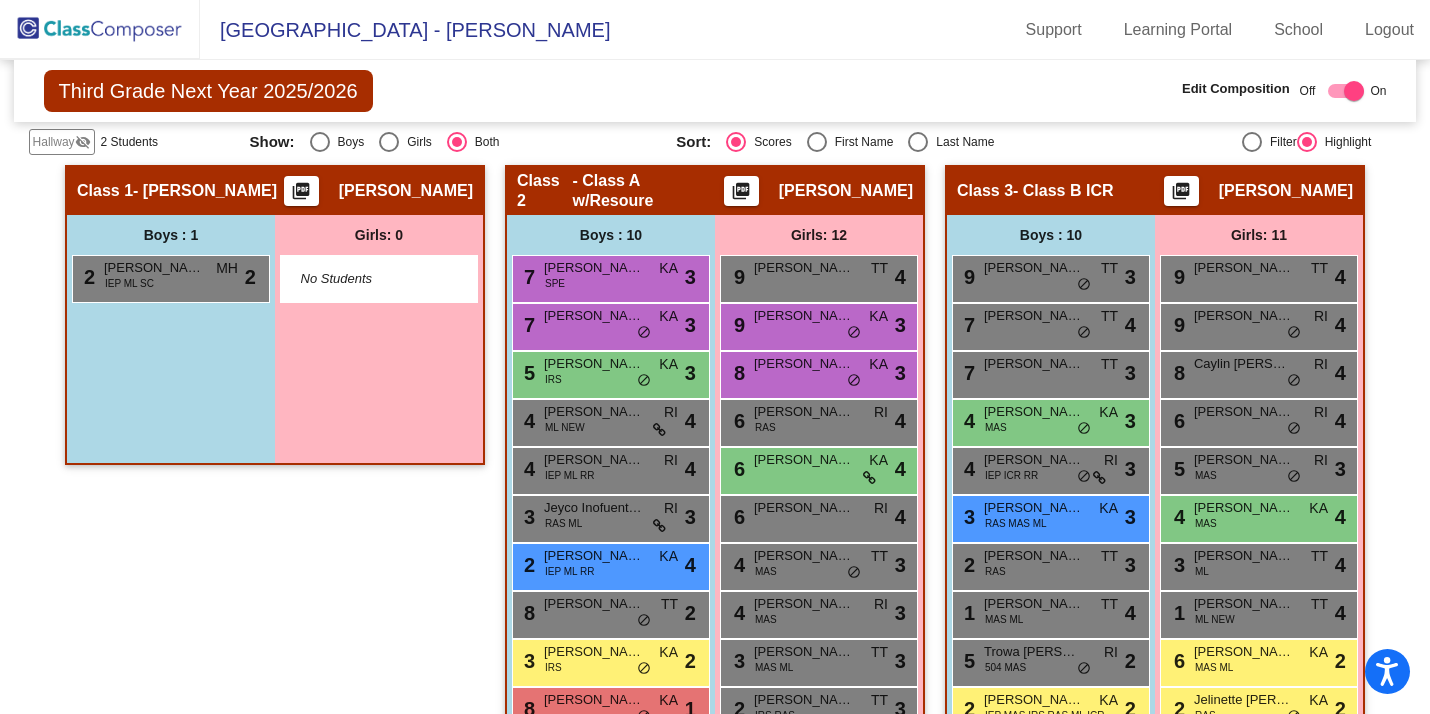 scroll, scrollTop: 415, scrollLeft: 0, axis: vertical 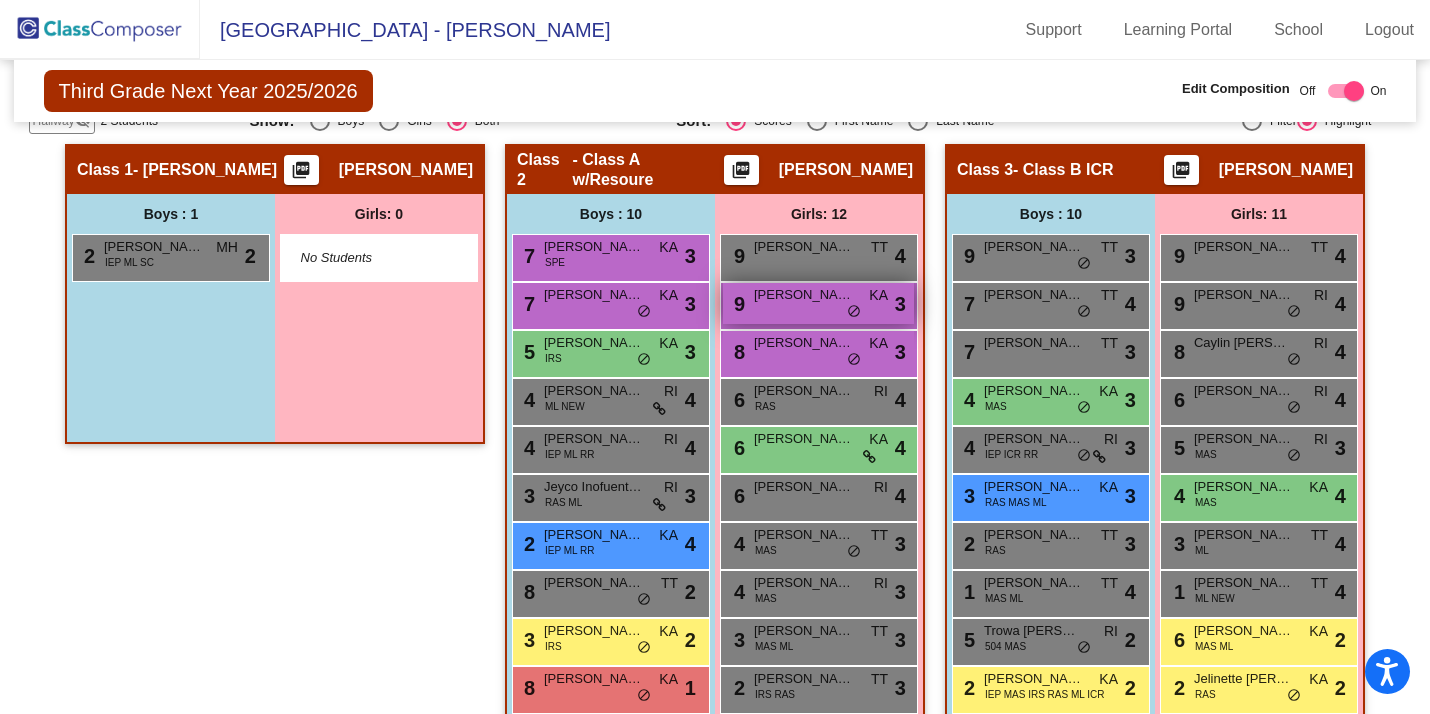 click on "Yara Elhoushi" at bounding box center [804, 295] 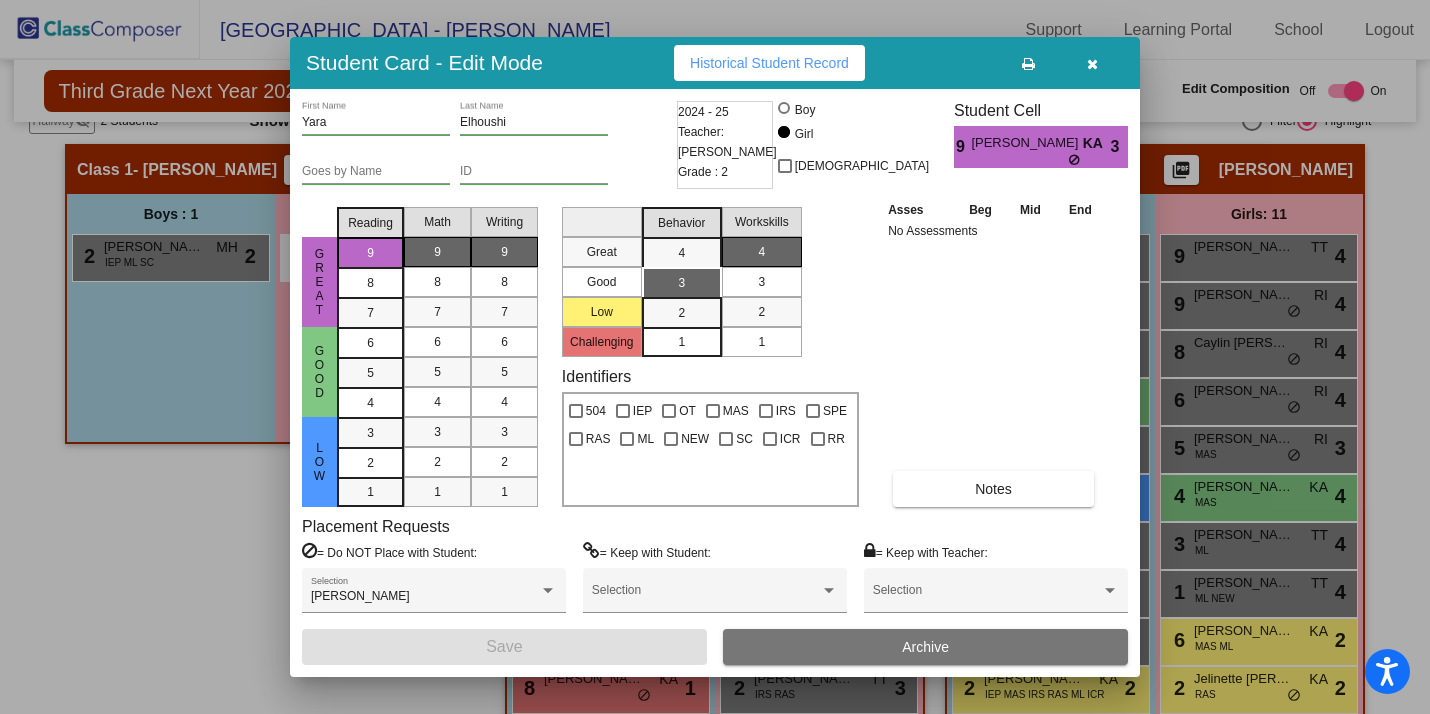 click at bounding box center (1092, 64) 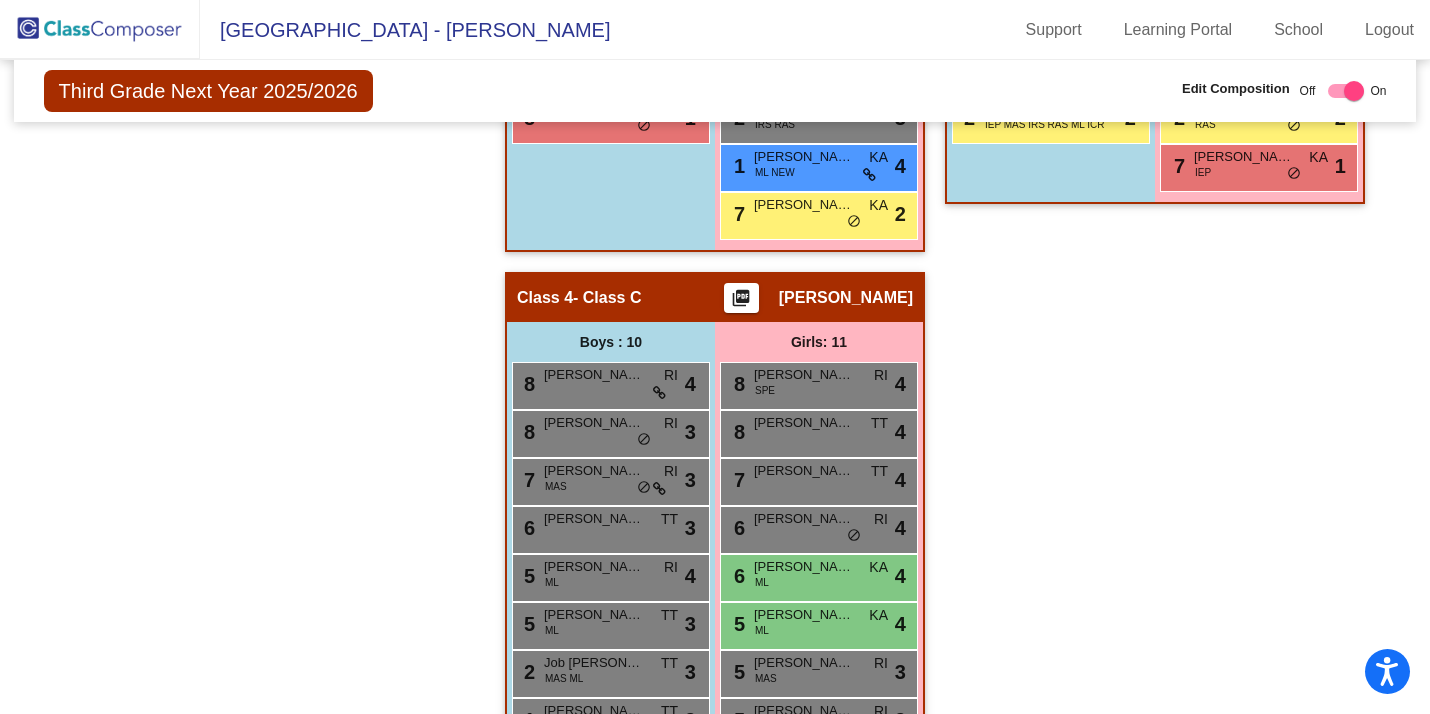 scroll, scrollTop: 1192, scrollLeft: 0, axis: vertical 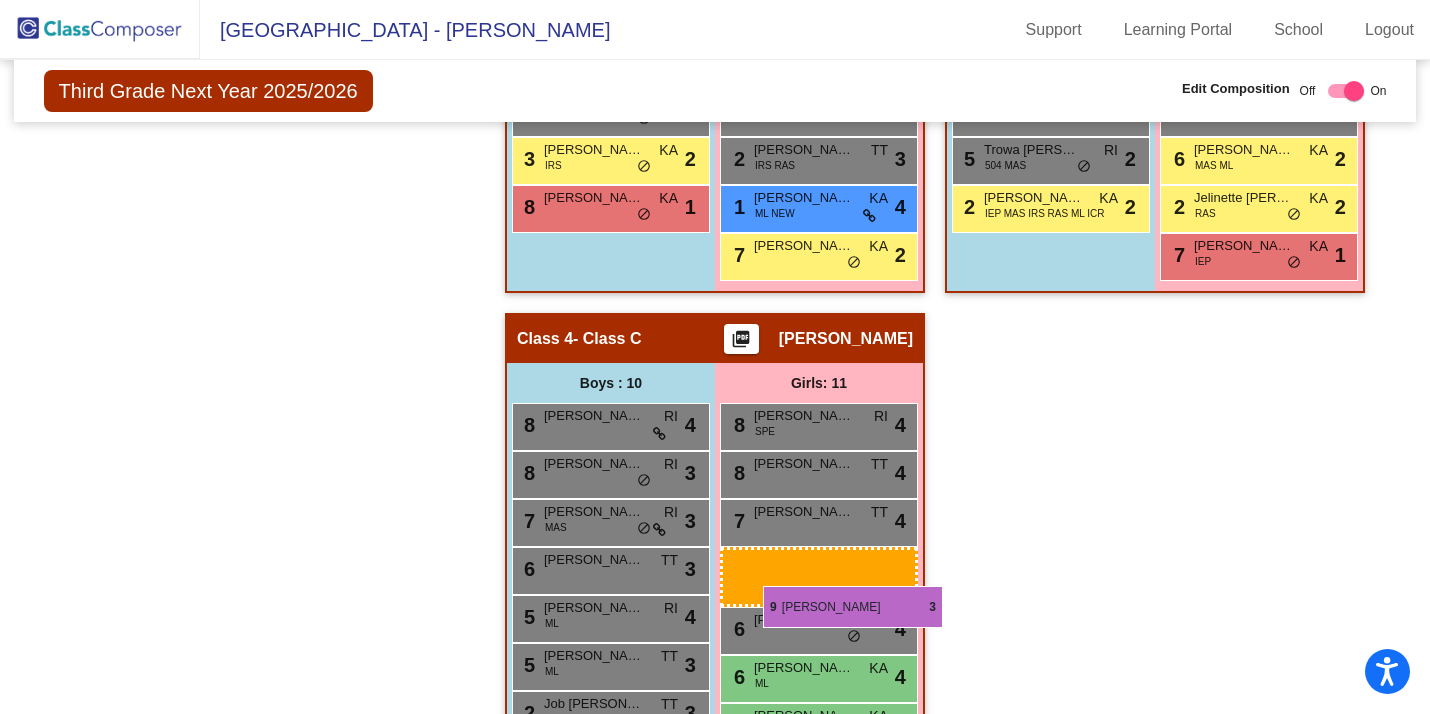drag, startPoint x: 770, startPoint y: 279, endPoint x: 760, endPoint y: 590, distance: 311.16074 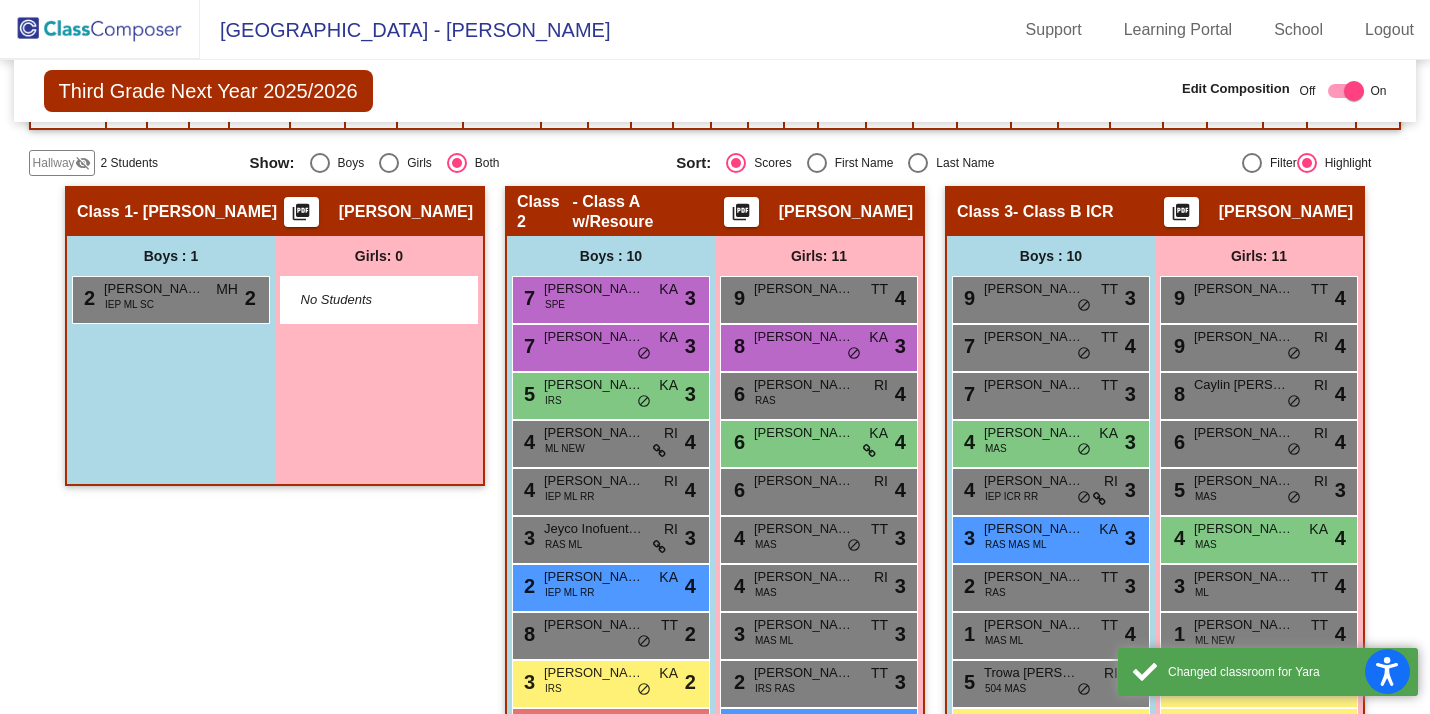 scroll, scrollTop: 0, scrollLeft: 0, axis: both 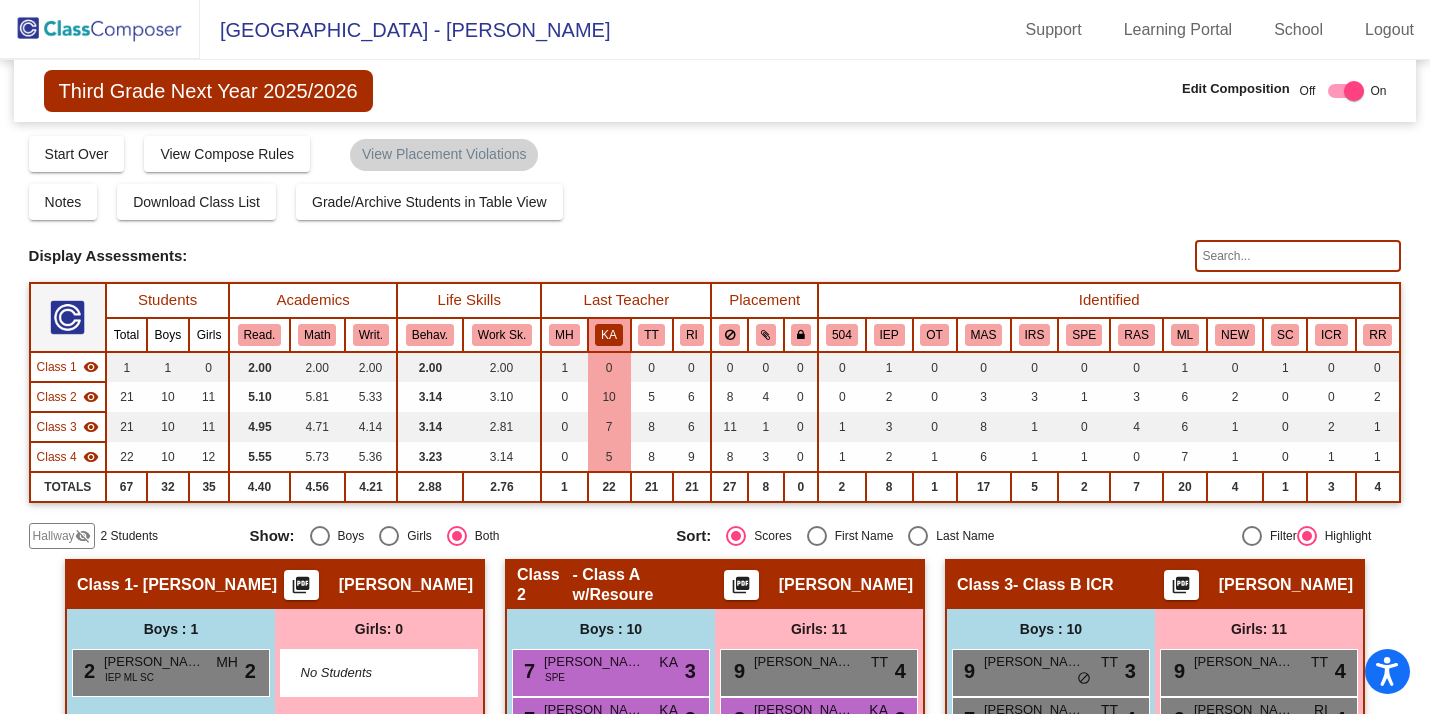 click on "KA" 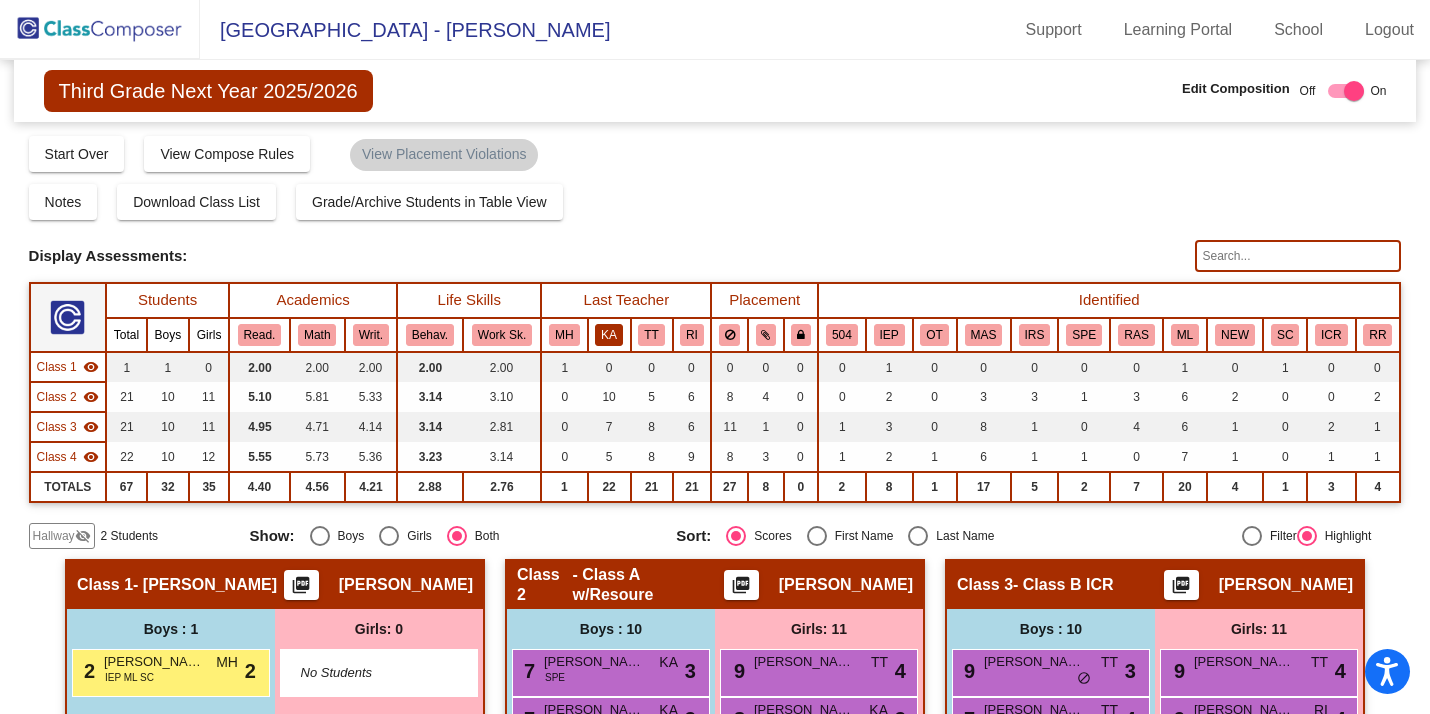 click on "KA" 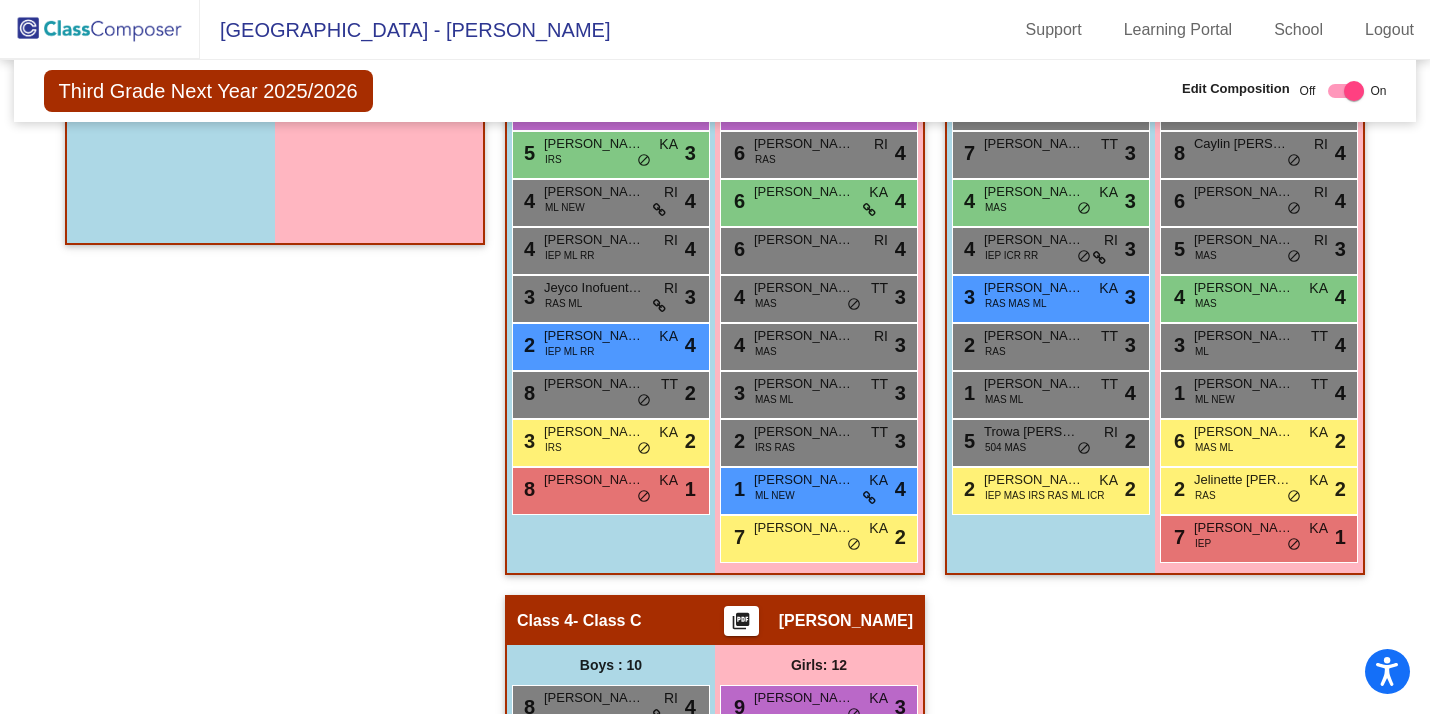 scroll, scrollTop: 616, scrollLeft: 0, axis: vertical 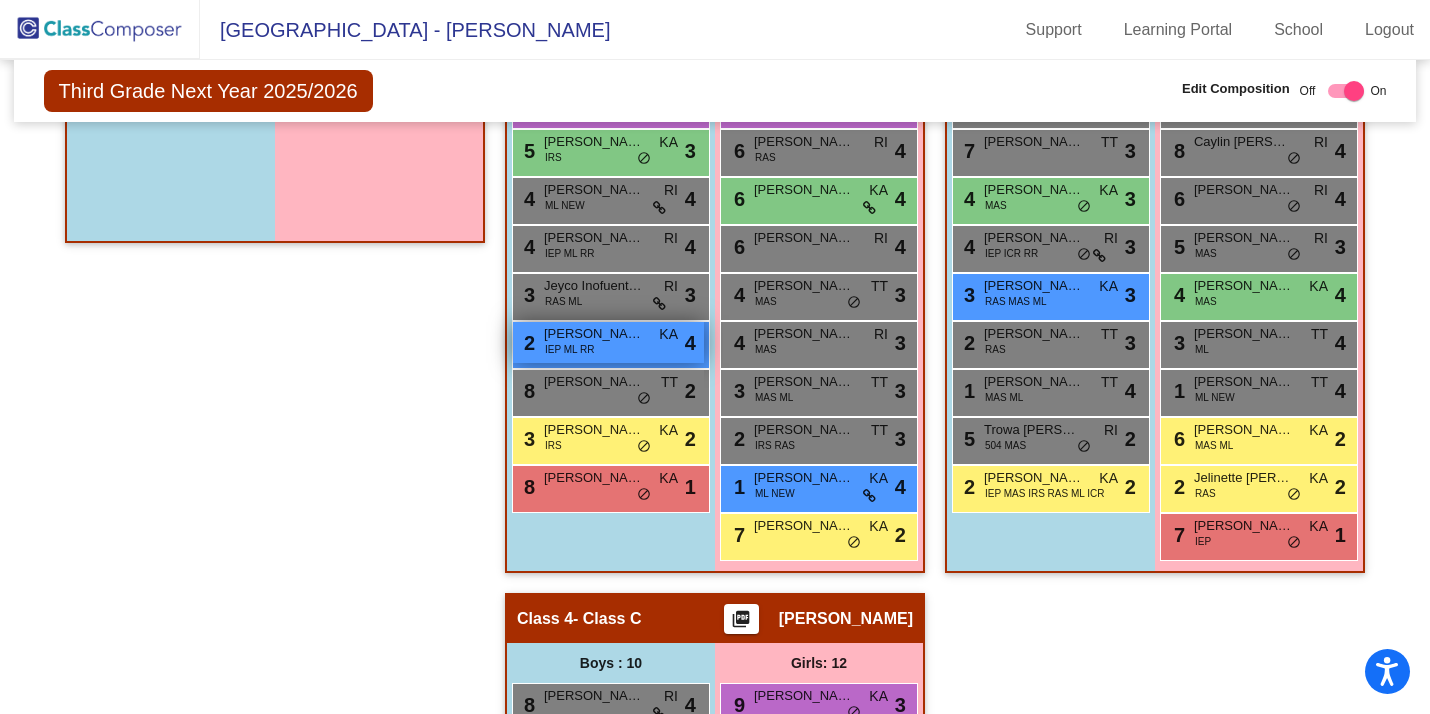 click on "2 David Trujillo Aguilar IEP ML RR KA lock do_not_disturb_alt 4" at bounding box center (608, 342) 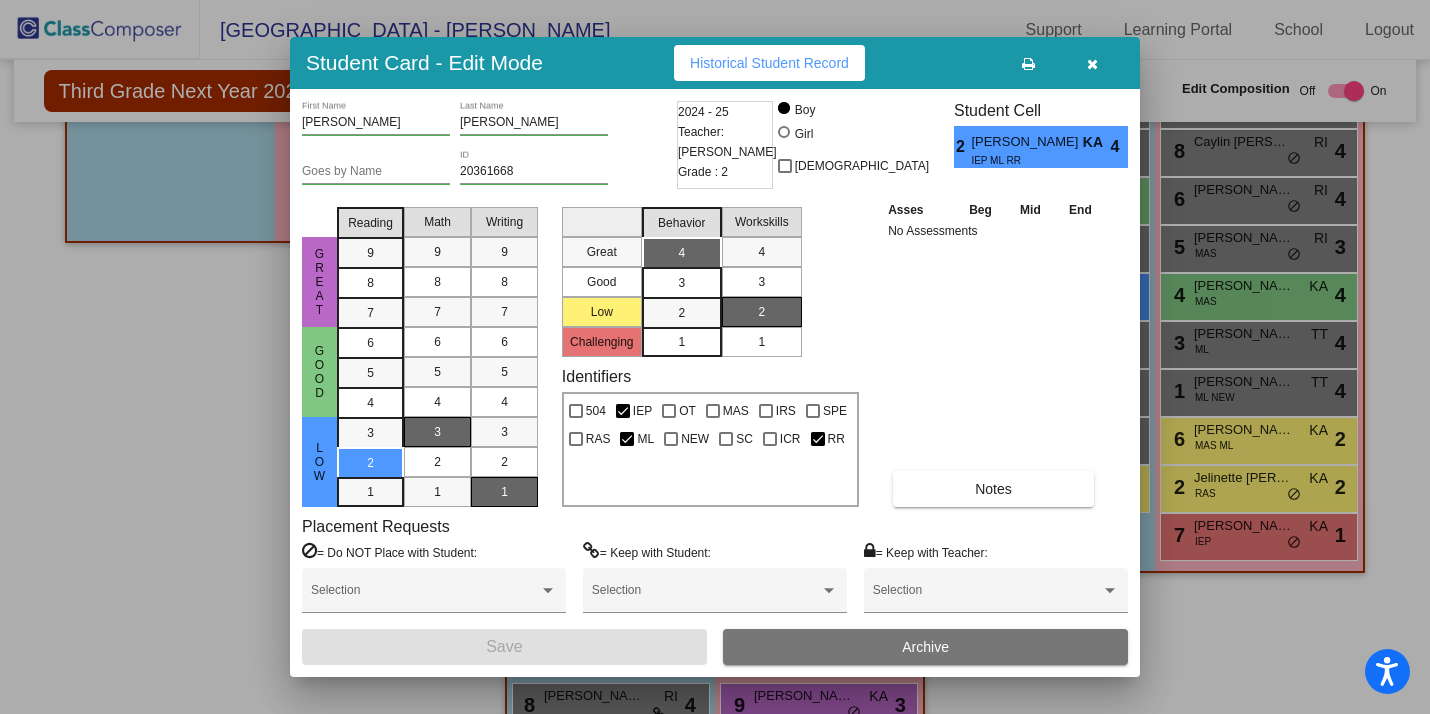 click at bounding box center (1092, 64) 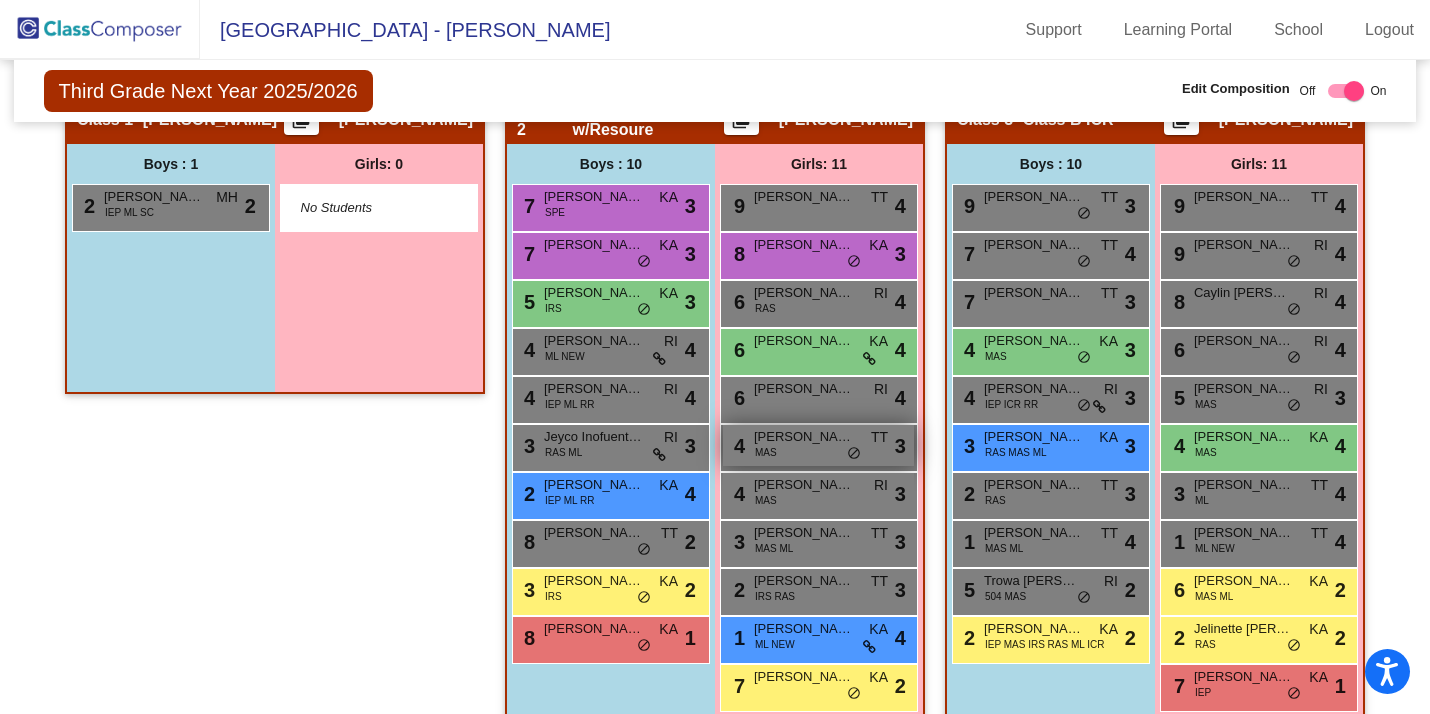 scroll, scrollTop: 462, scrollLeft: 0, axis: vertical 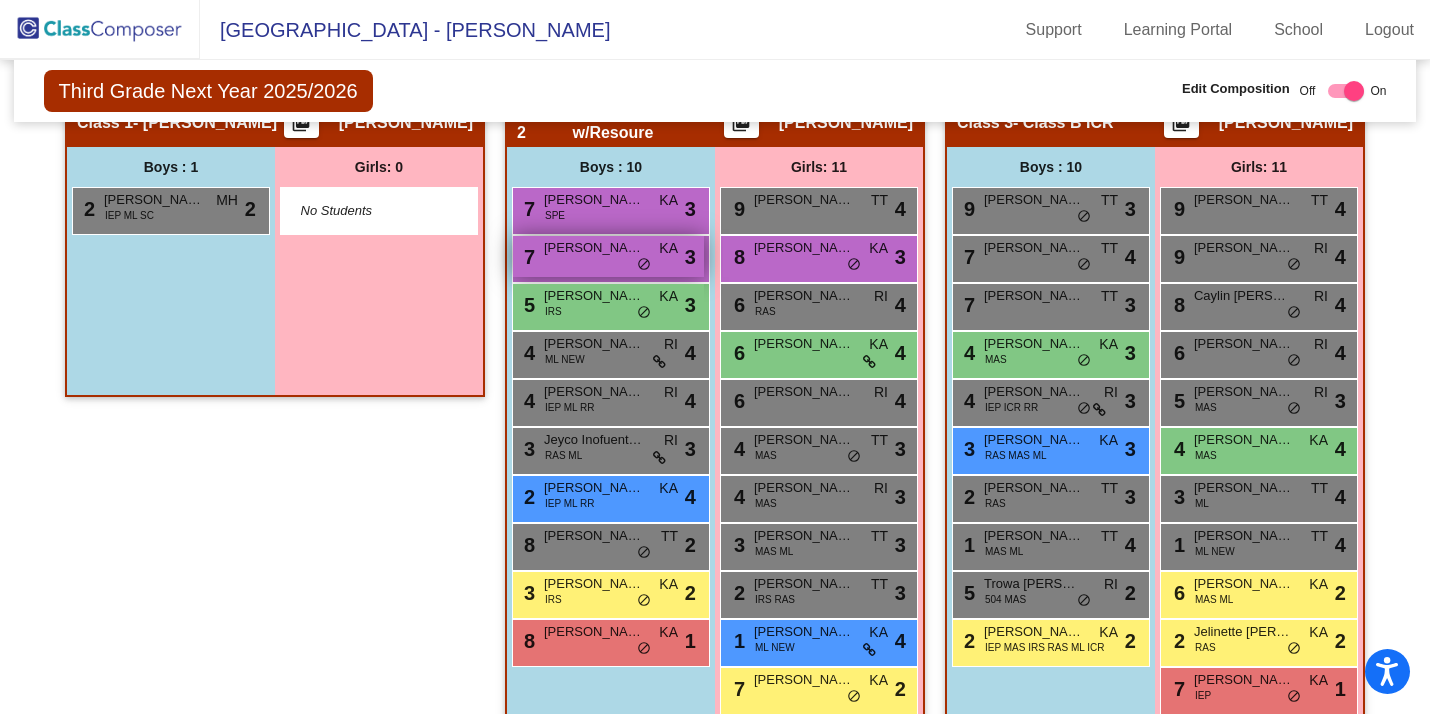 click on "7 James Quinio Jamilano KA lock do_not_disturb_alt 3" at bounding box center (608, 256) 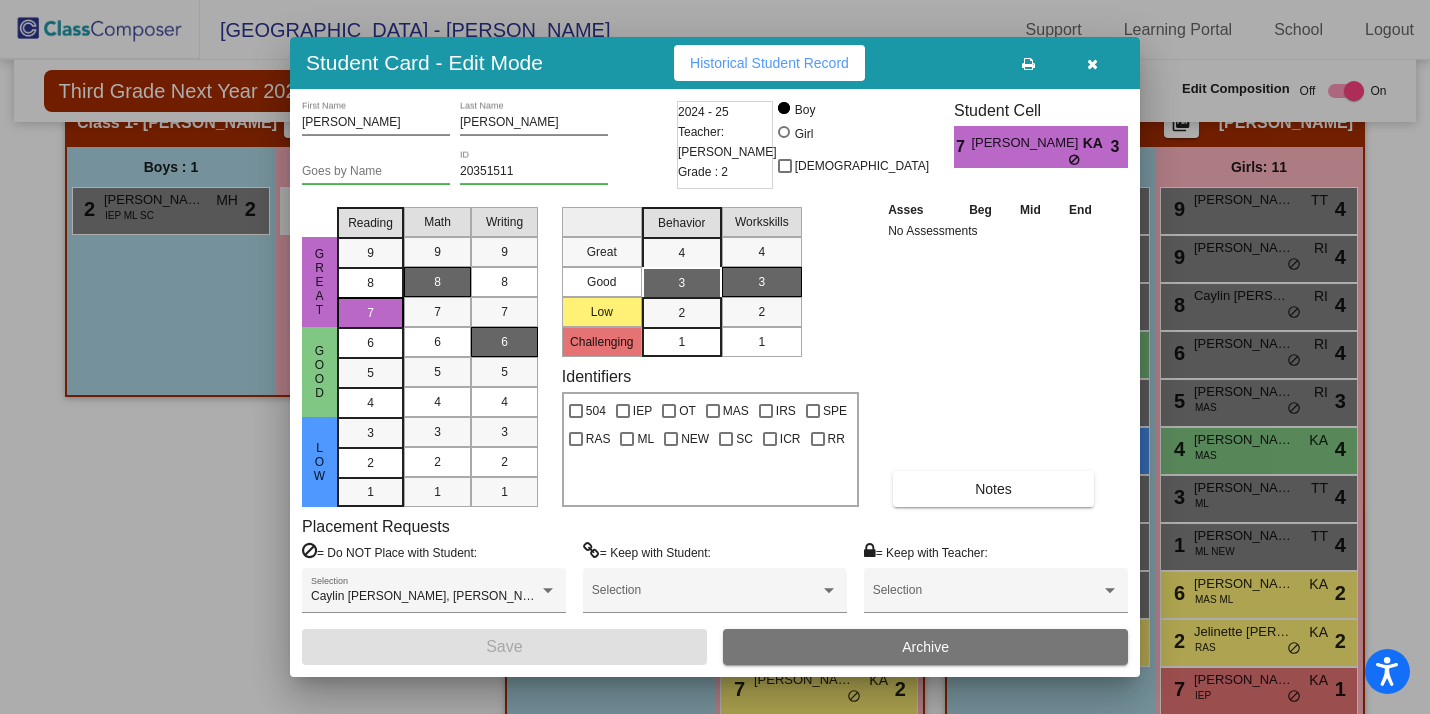click at bounding box center [1092, 64] 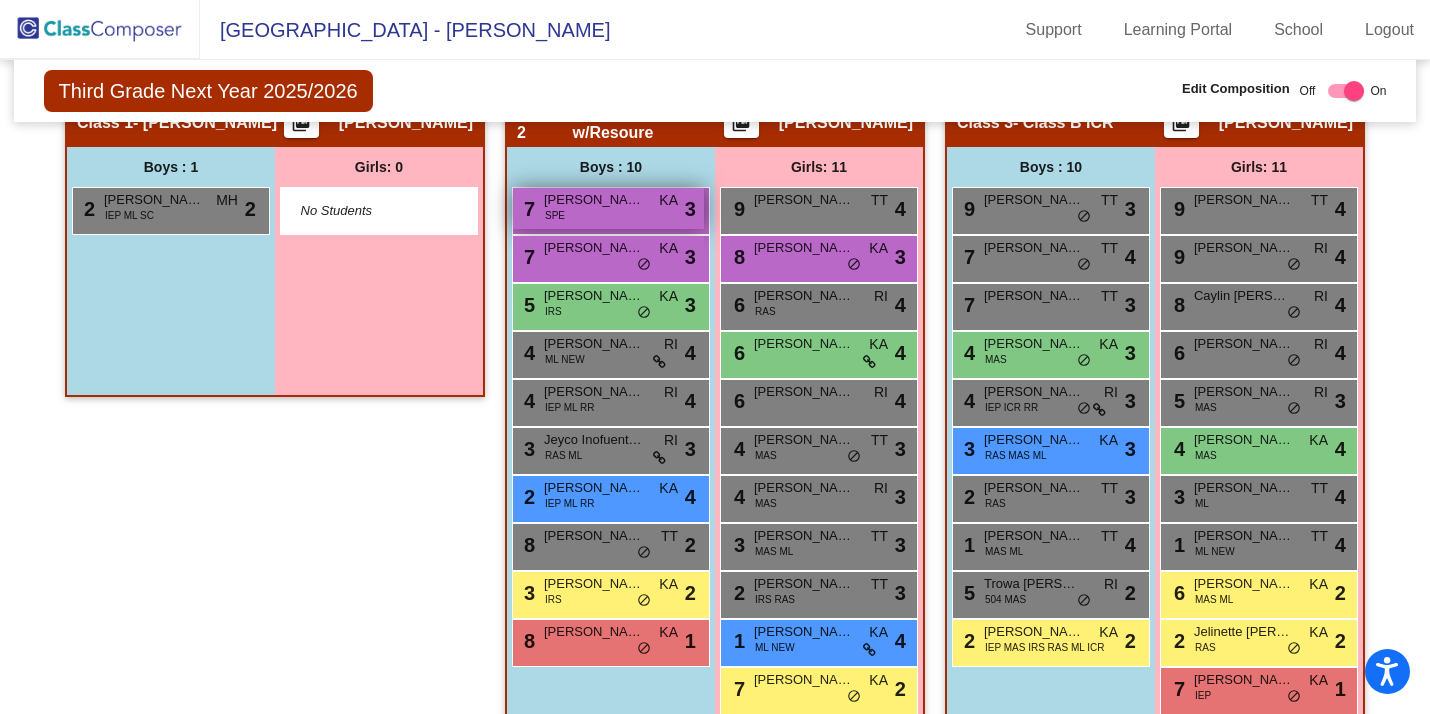 click on "7 Gabriel Kozee SPE KA lock do_not_disturb_alt 3" at bounding box center [608, 208] 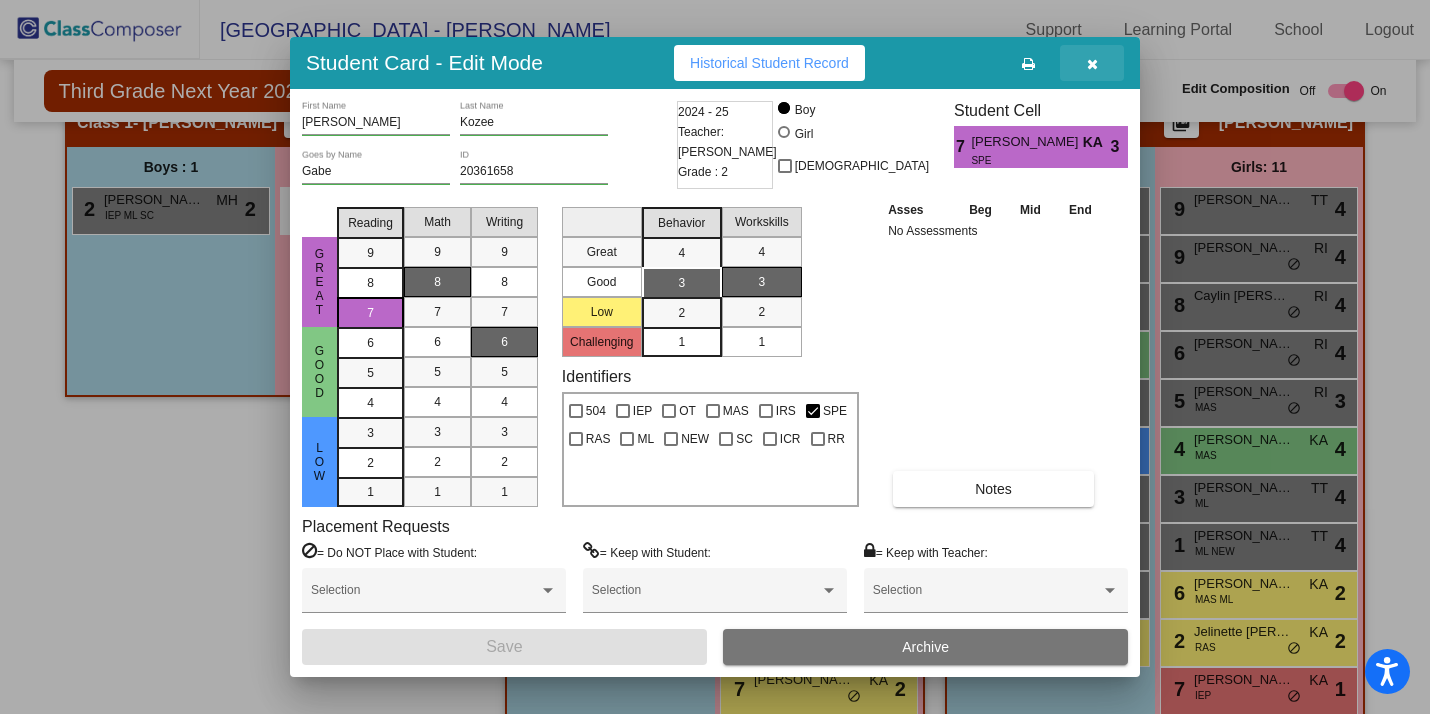 click at bounding box center [1092, 64] 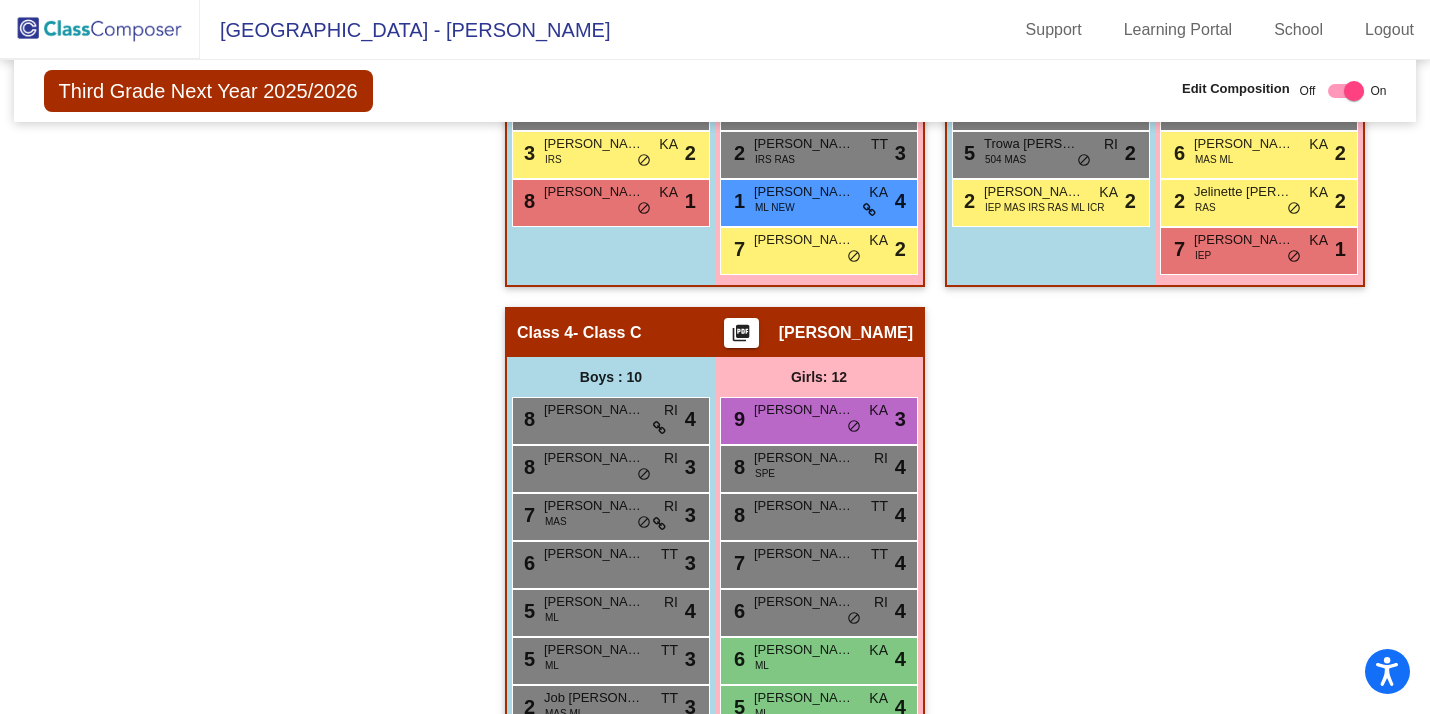 scroll, scrollTop: 889, scrollLeft: 0, axis: vertical 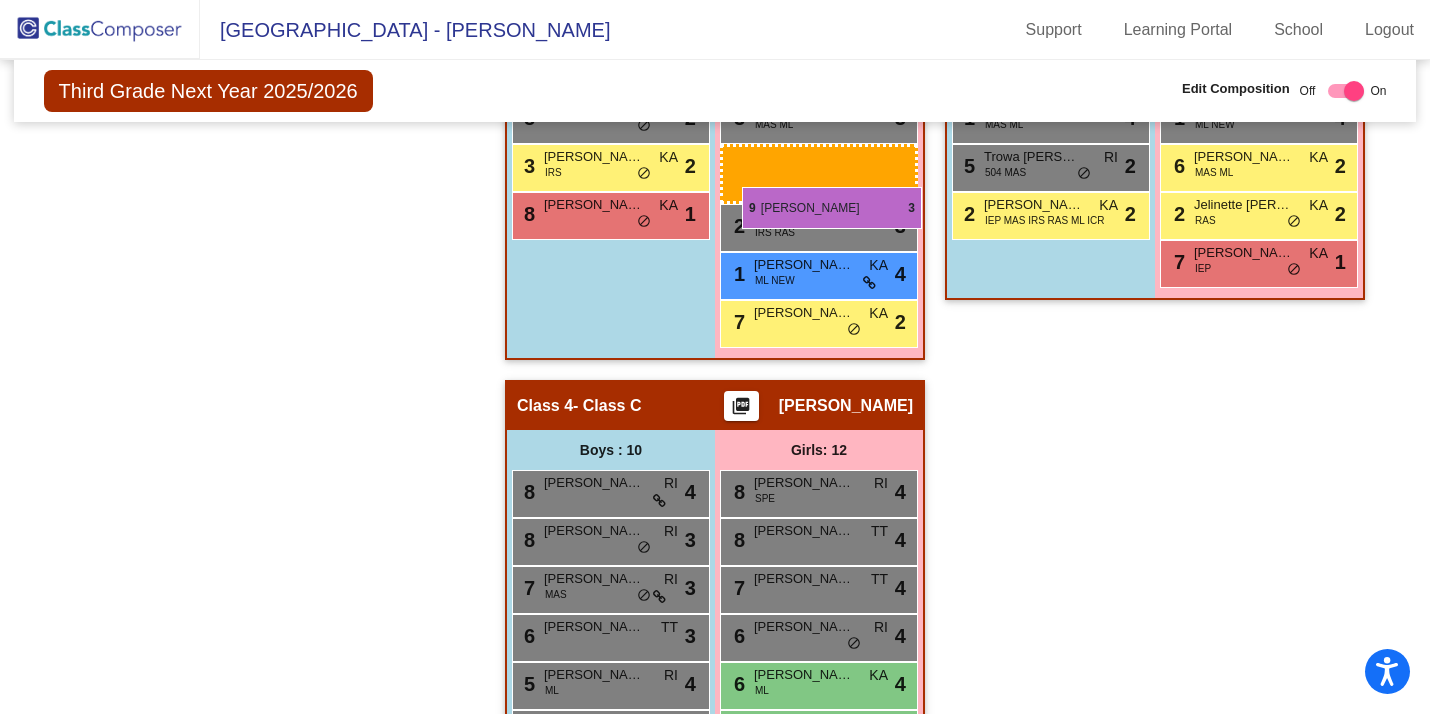 drag, startPoint x: 765, startPoint y: 429, endPoint x: 743, endPoint y: 189, distance: 241.00623 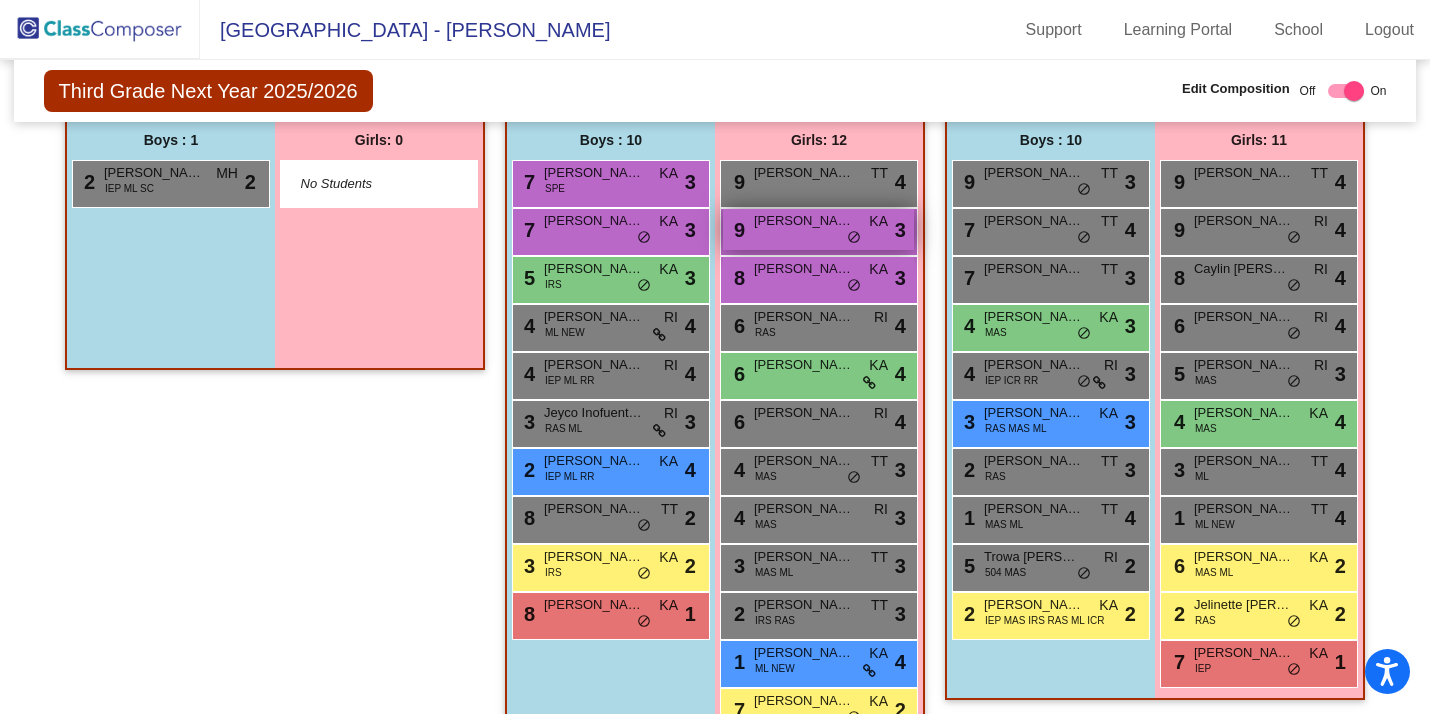 scroll, scrollTop: 483, scrollLeft: 0, axis: vertical 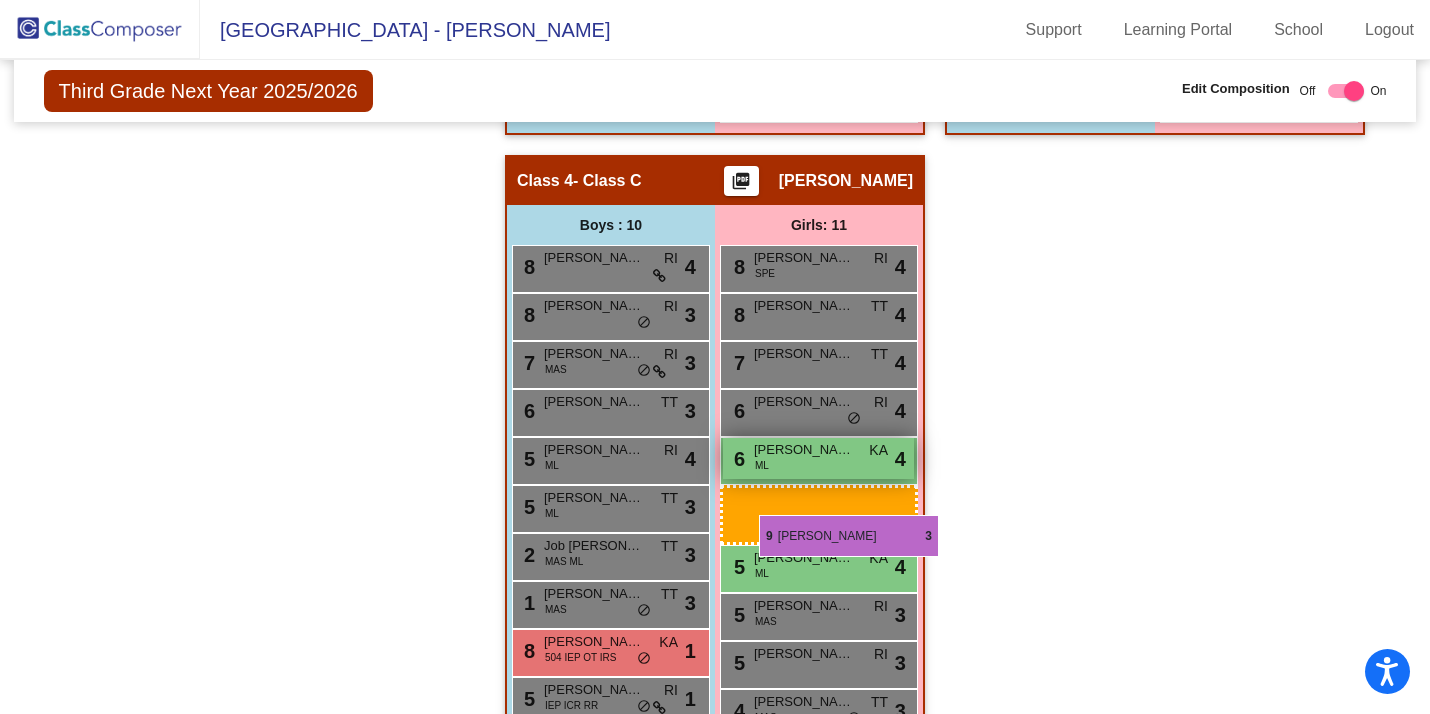 drag, startPoint x: 779, startPoint y: 231, endPoint x: 760, endPoint y: 520, distance: 289.6239 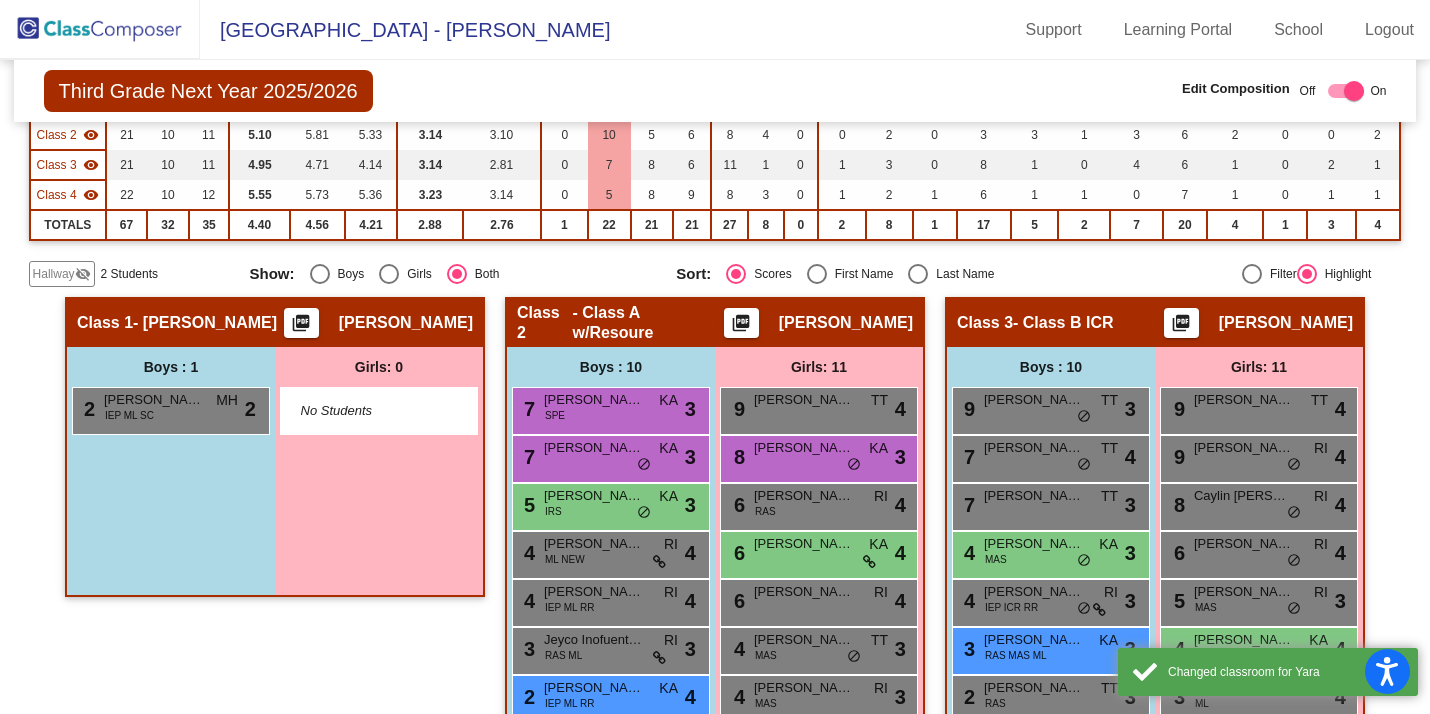 scroll, scrollTop: 0, scrollLeft: 0, axis: both 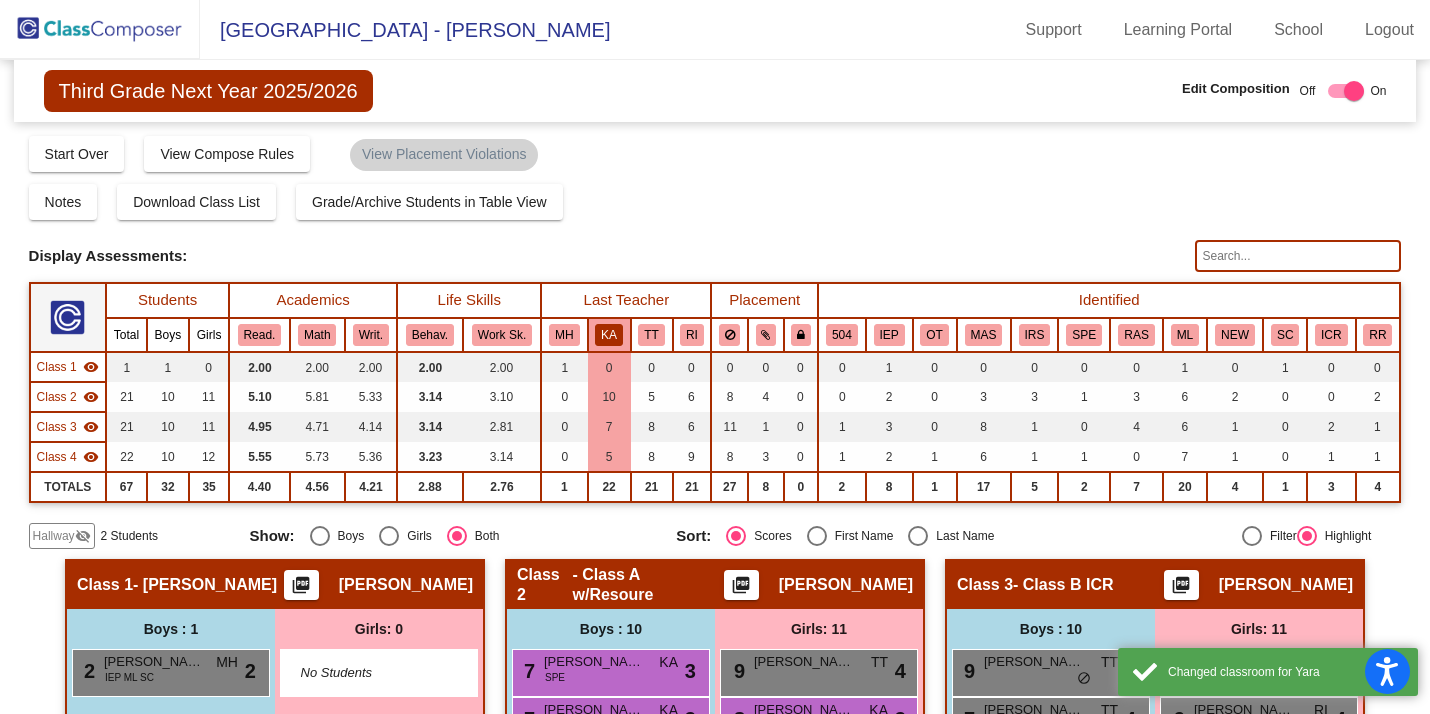 click on "KA" 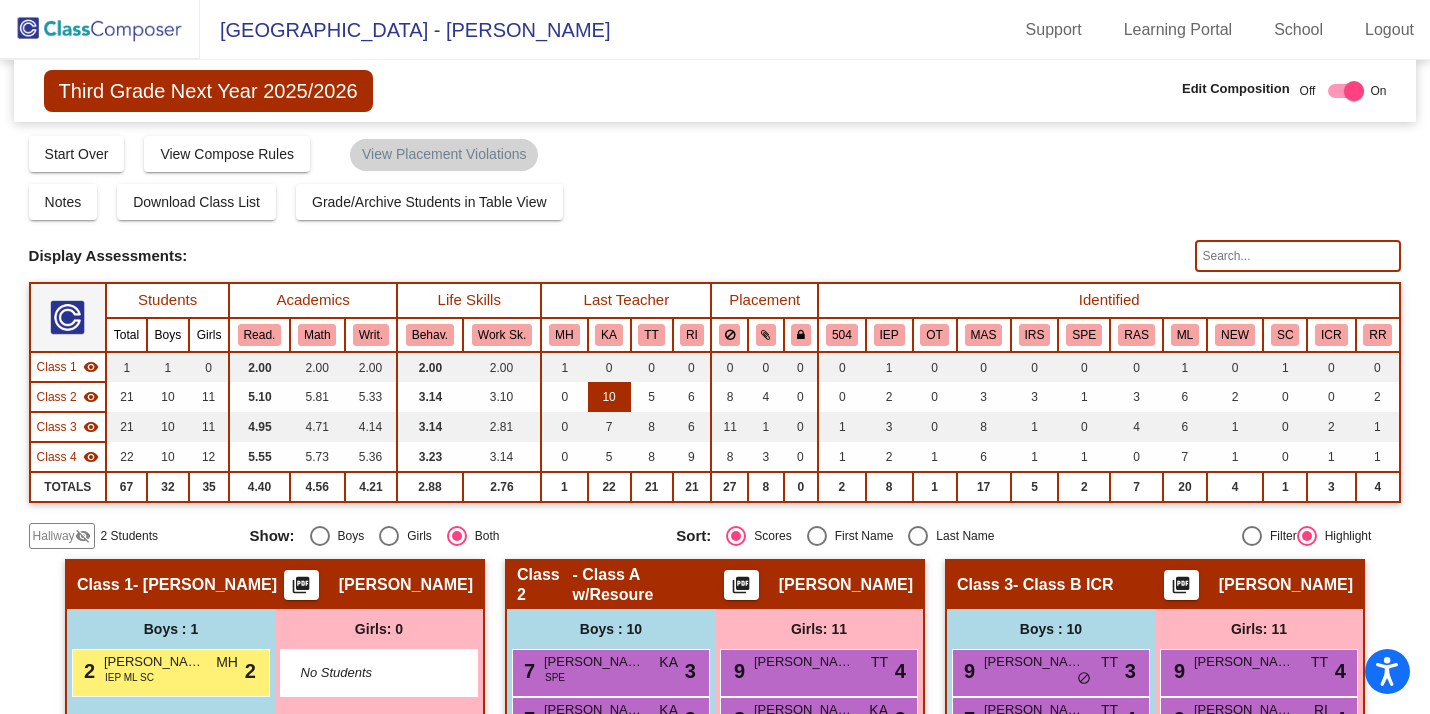 scroll, scrollTop: 120, scrollLeft: 0, axis: vertical 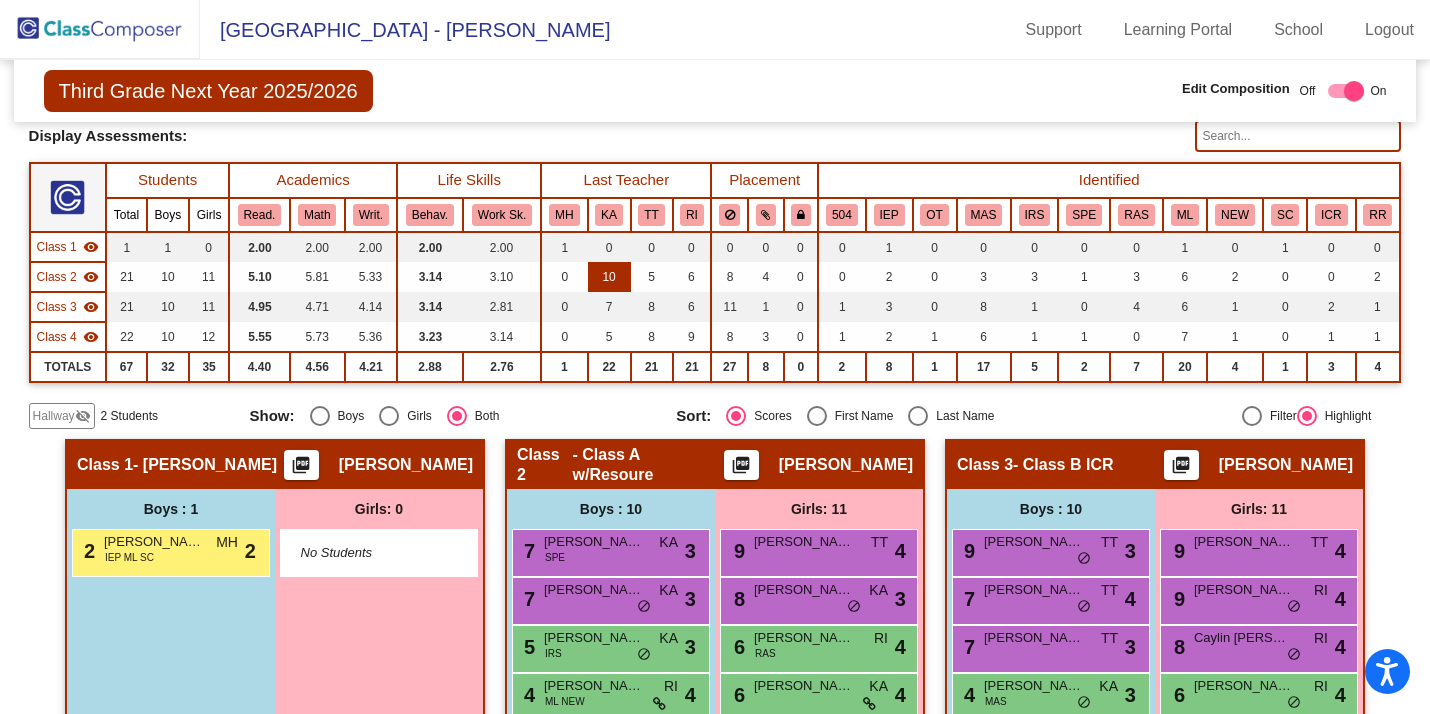 click on "10" 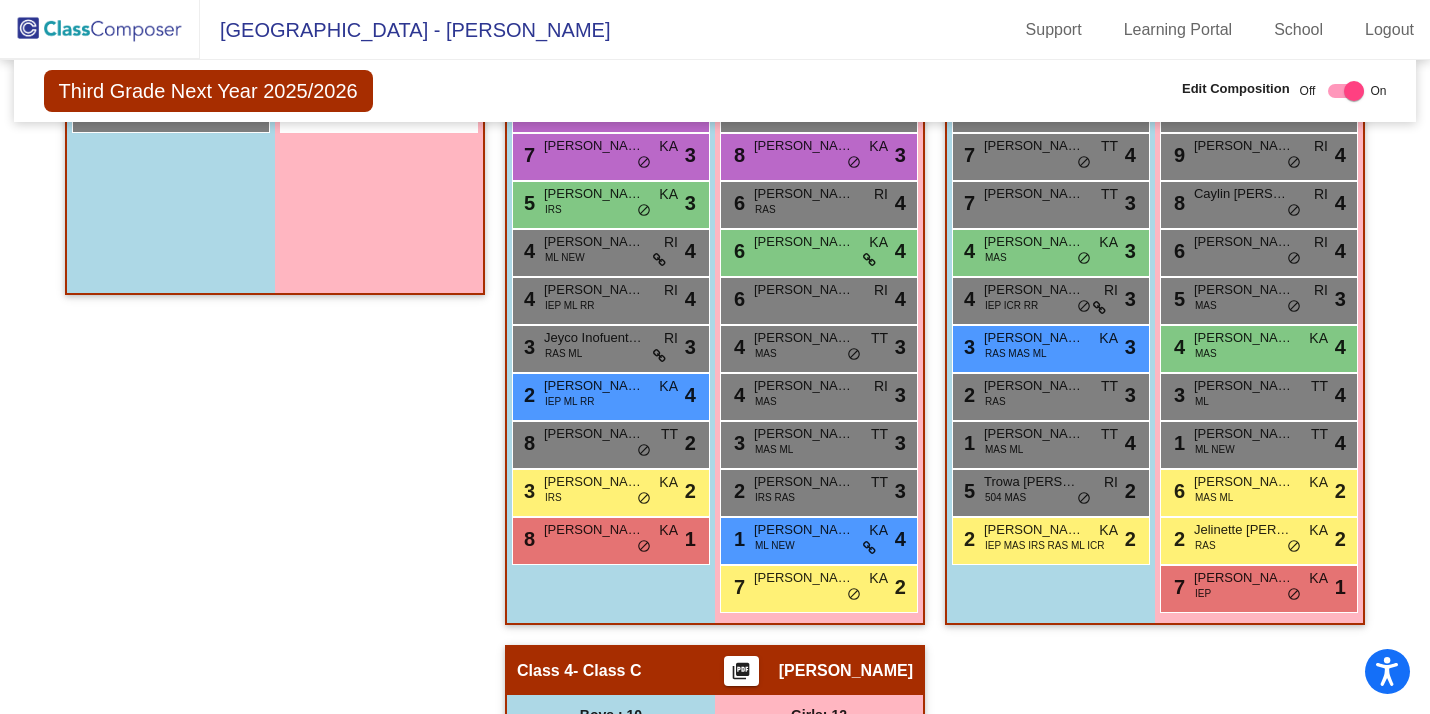 scroll, scrollTop: 579, scrollLeft: 0, axis: vertical 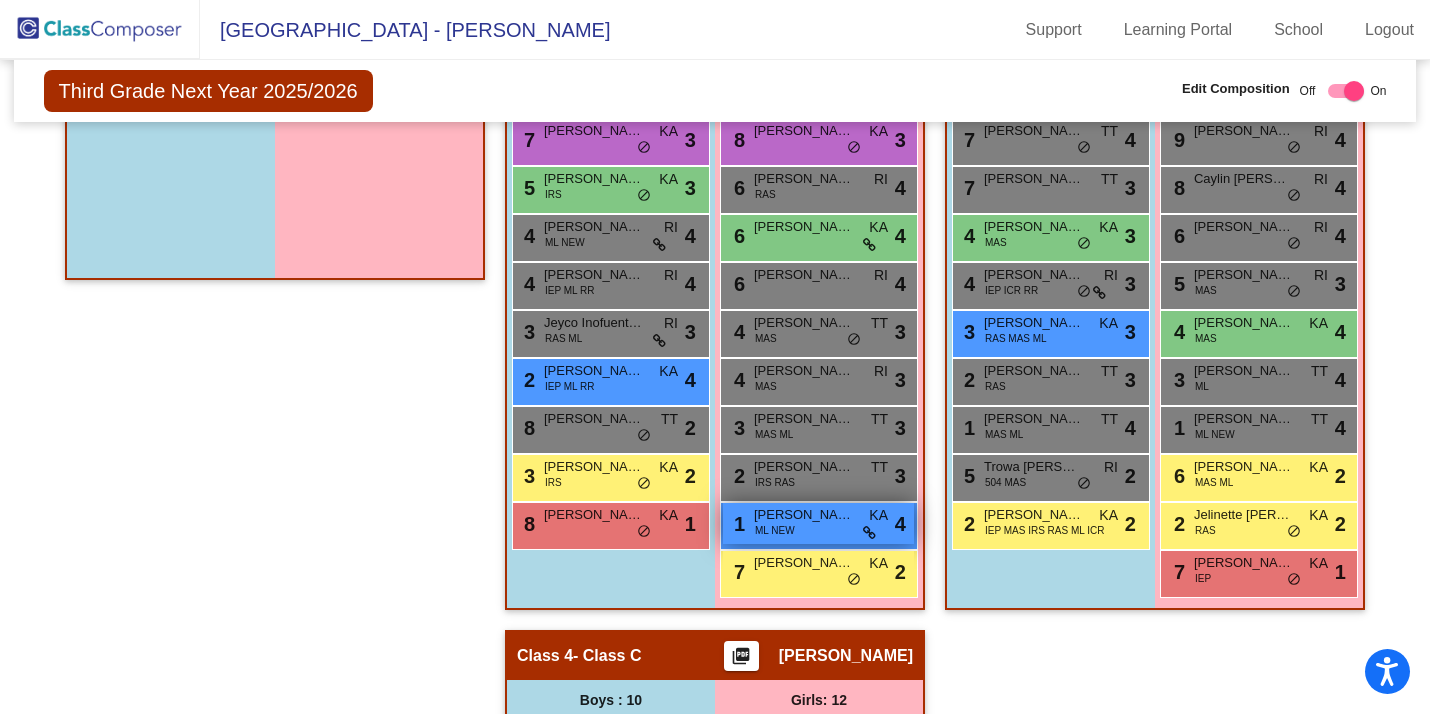 click on "ML NEW" at bounding box center (775, 530) 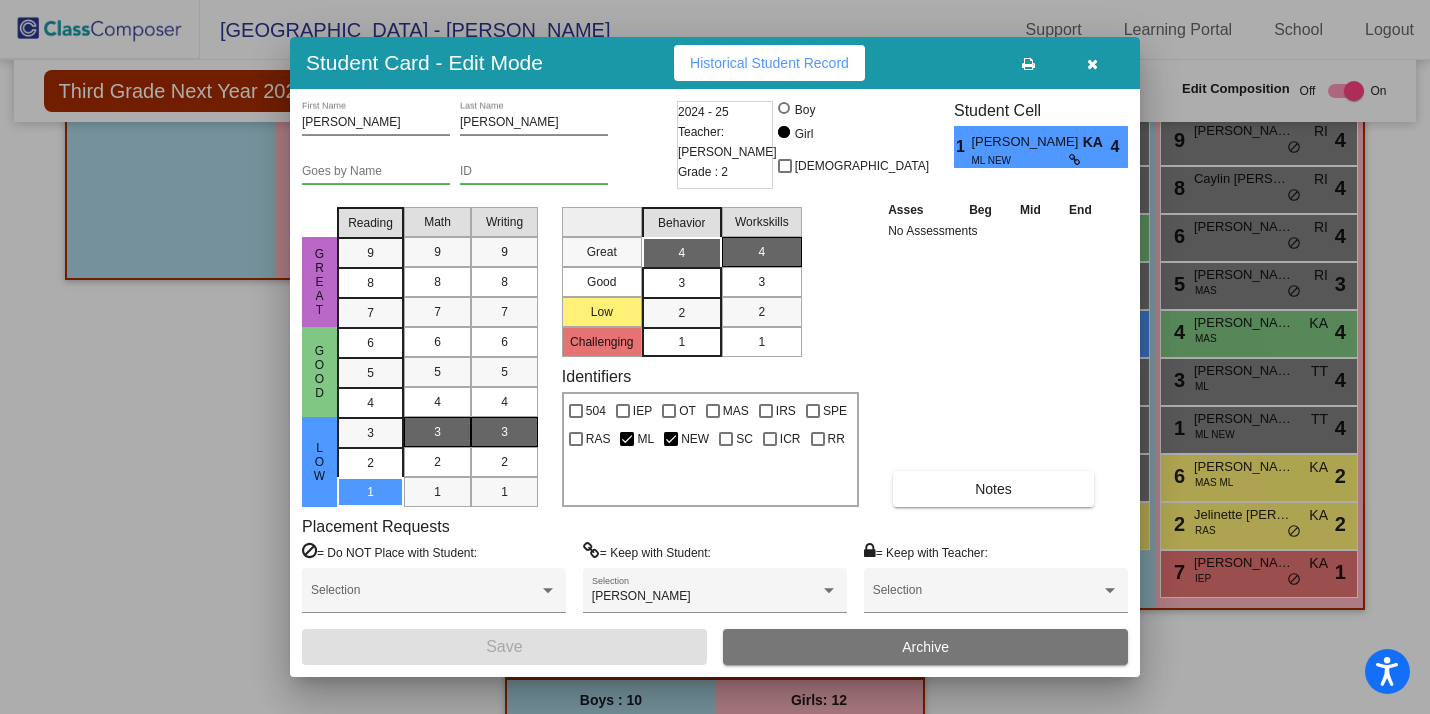 click at bounding box center (1092, 63) 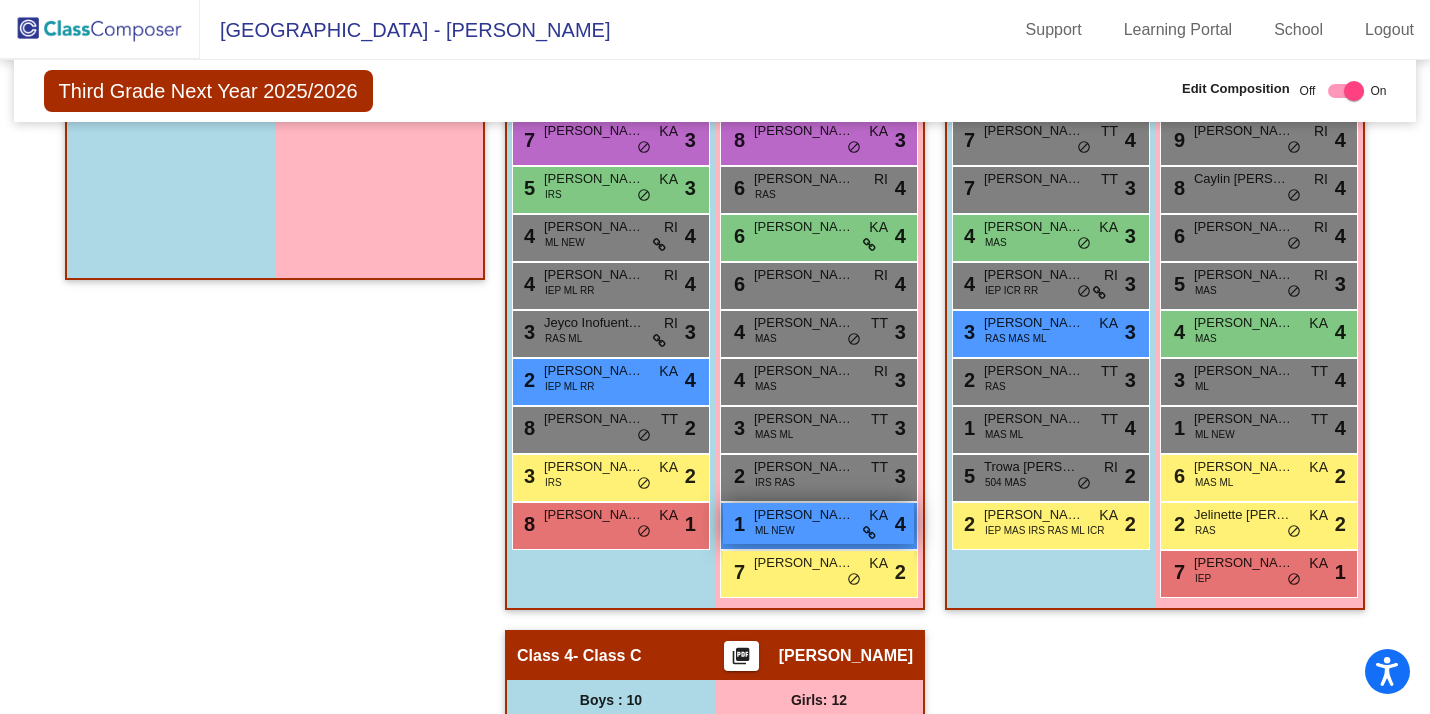 click on "ML NEW" at bounding box center (775, 530) 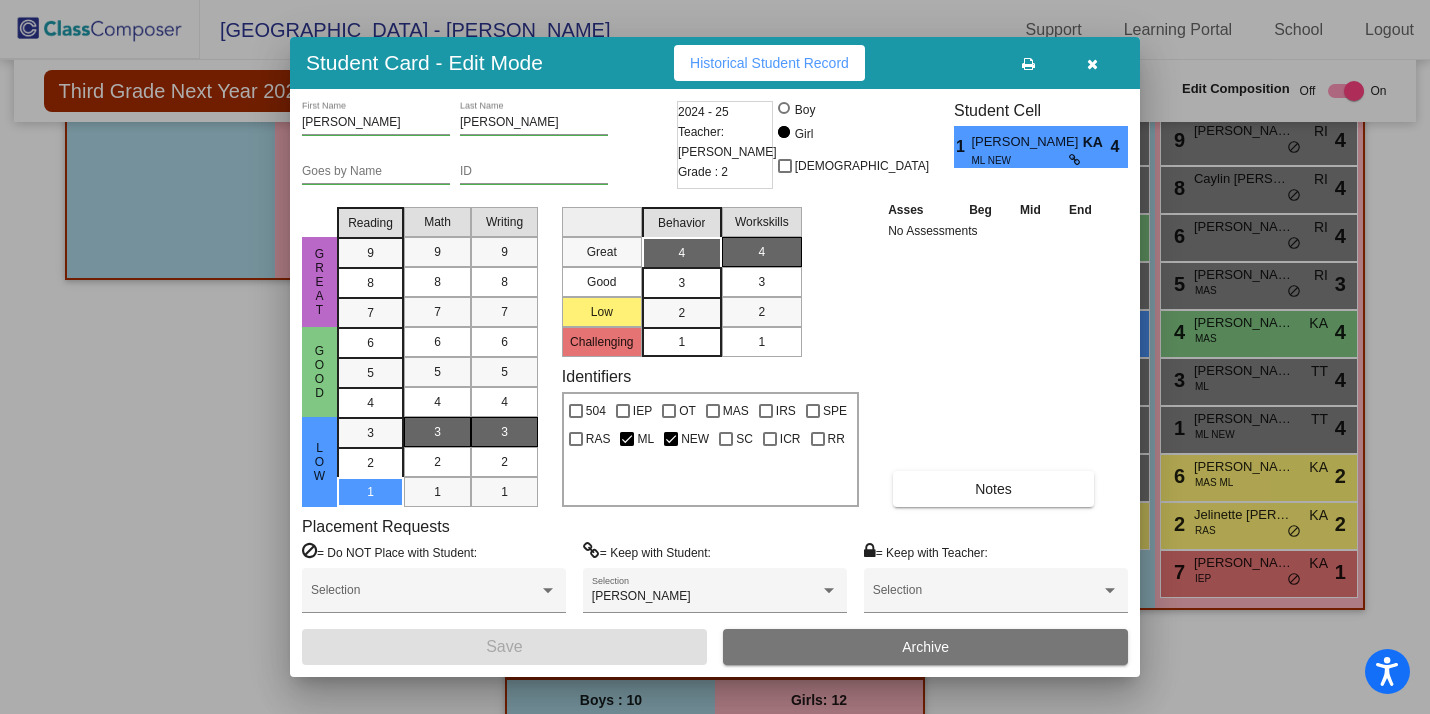 click at bounding box center (1092, 64) 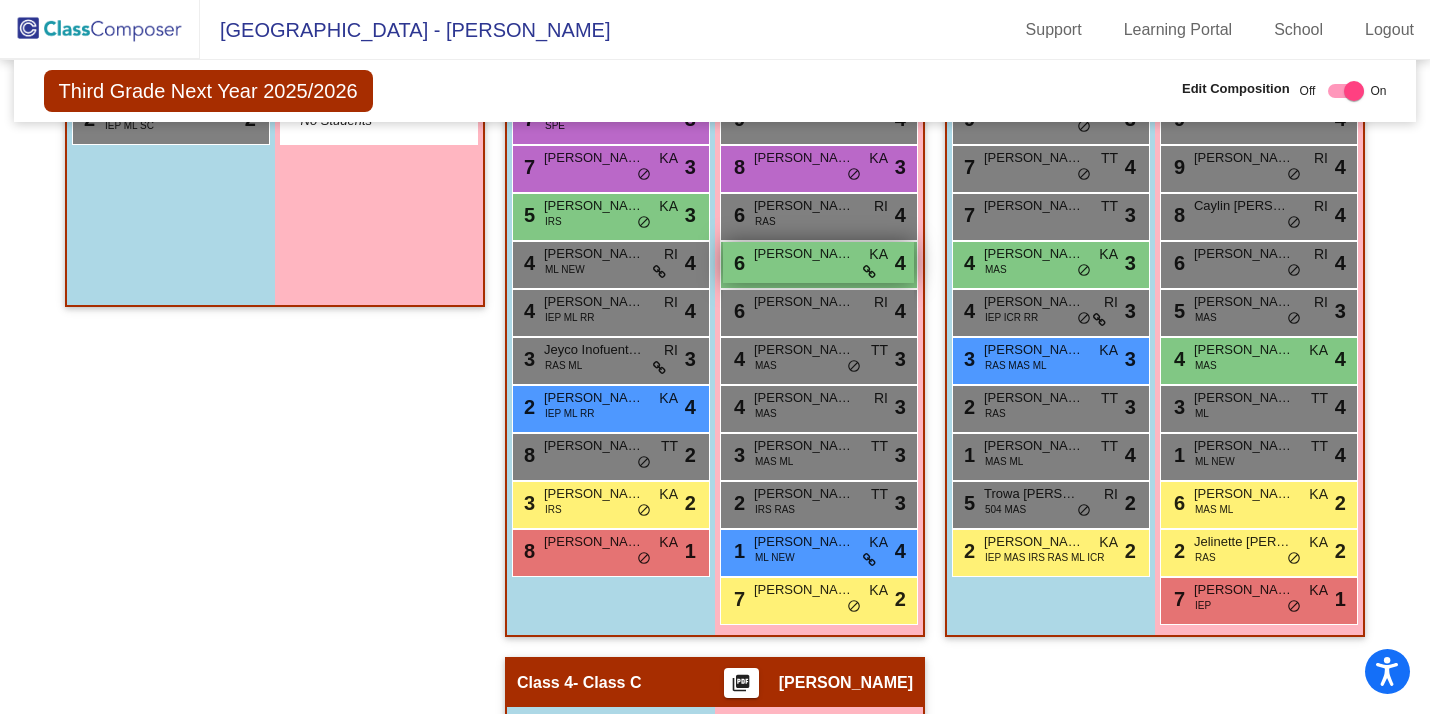 scroll, scrollTop: 556, scrollLeft: 0, axis: vertical 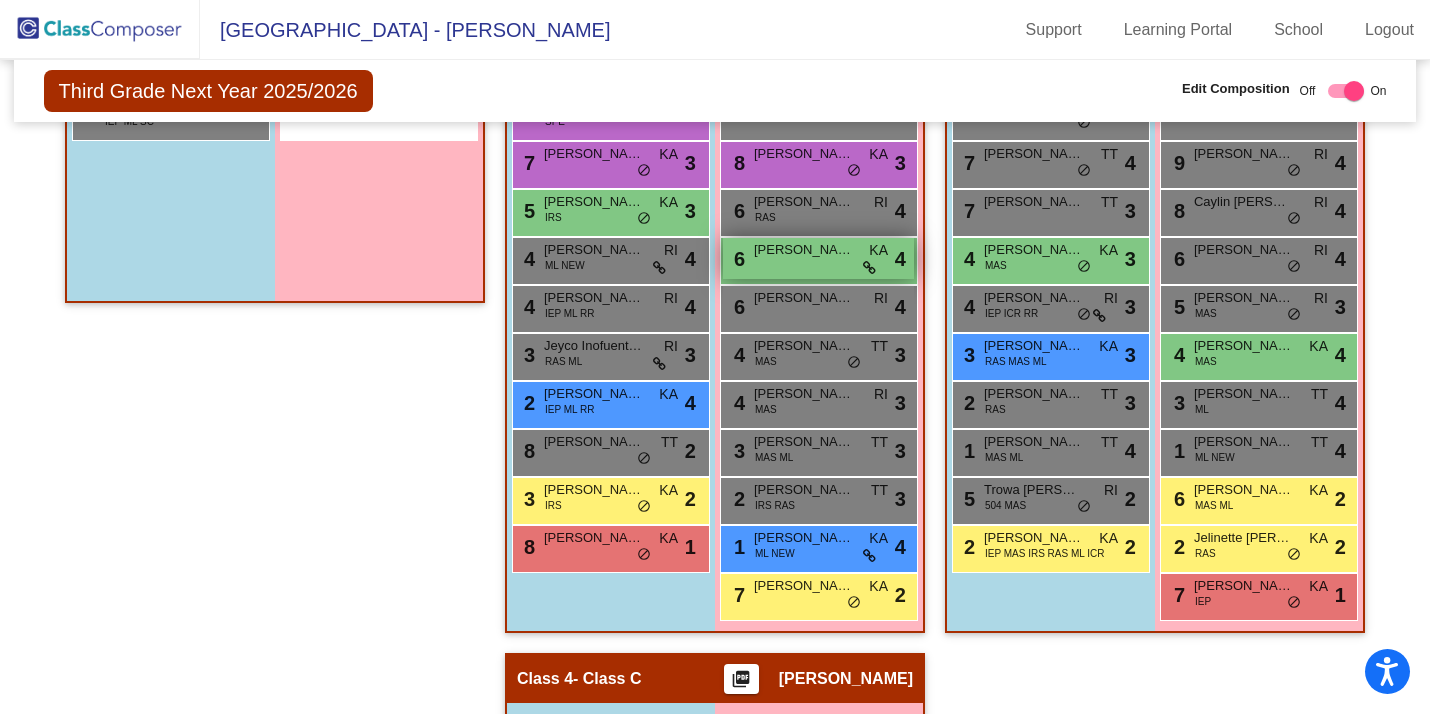 click on "6 Arlett Taday Leal KA lock do_not_disturb_alt 4" at bounding box center (818, 258) 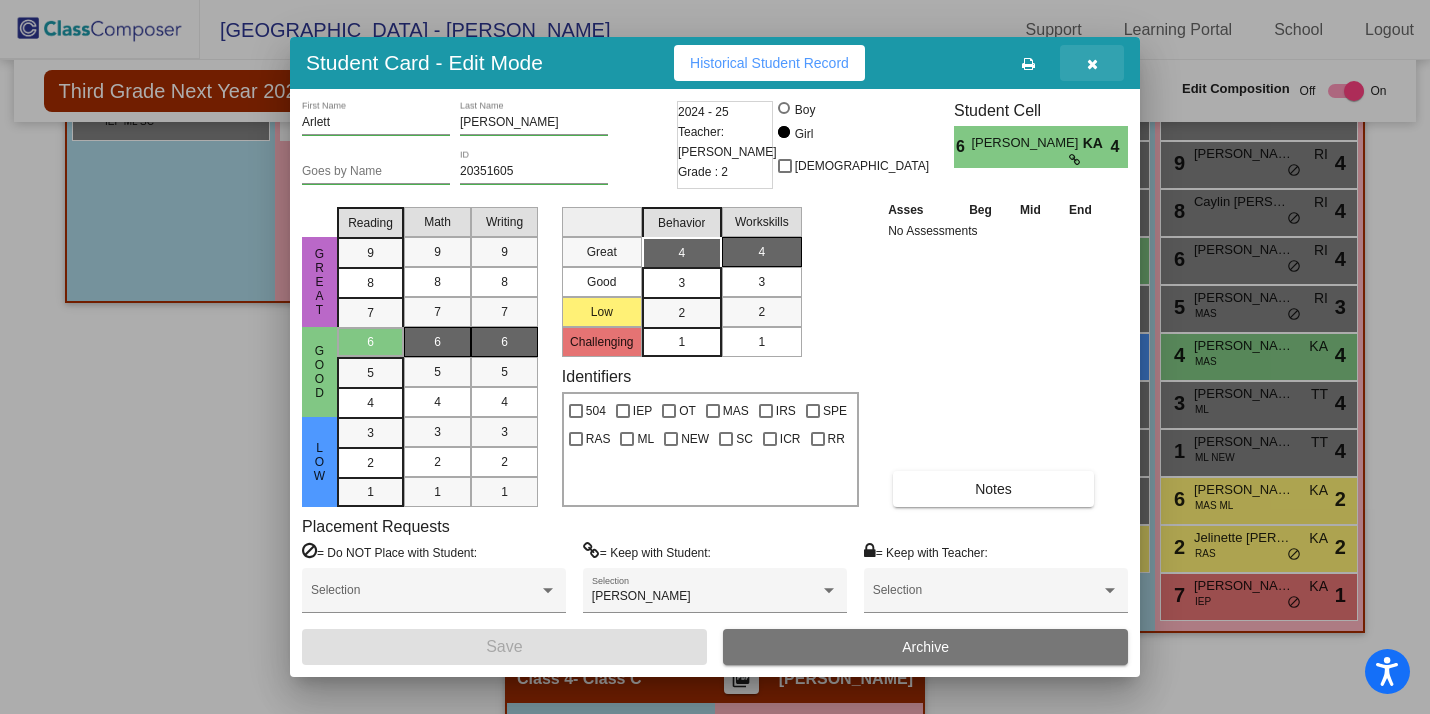 click at bounding box center (1092, 64) 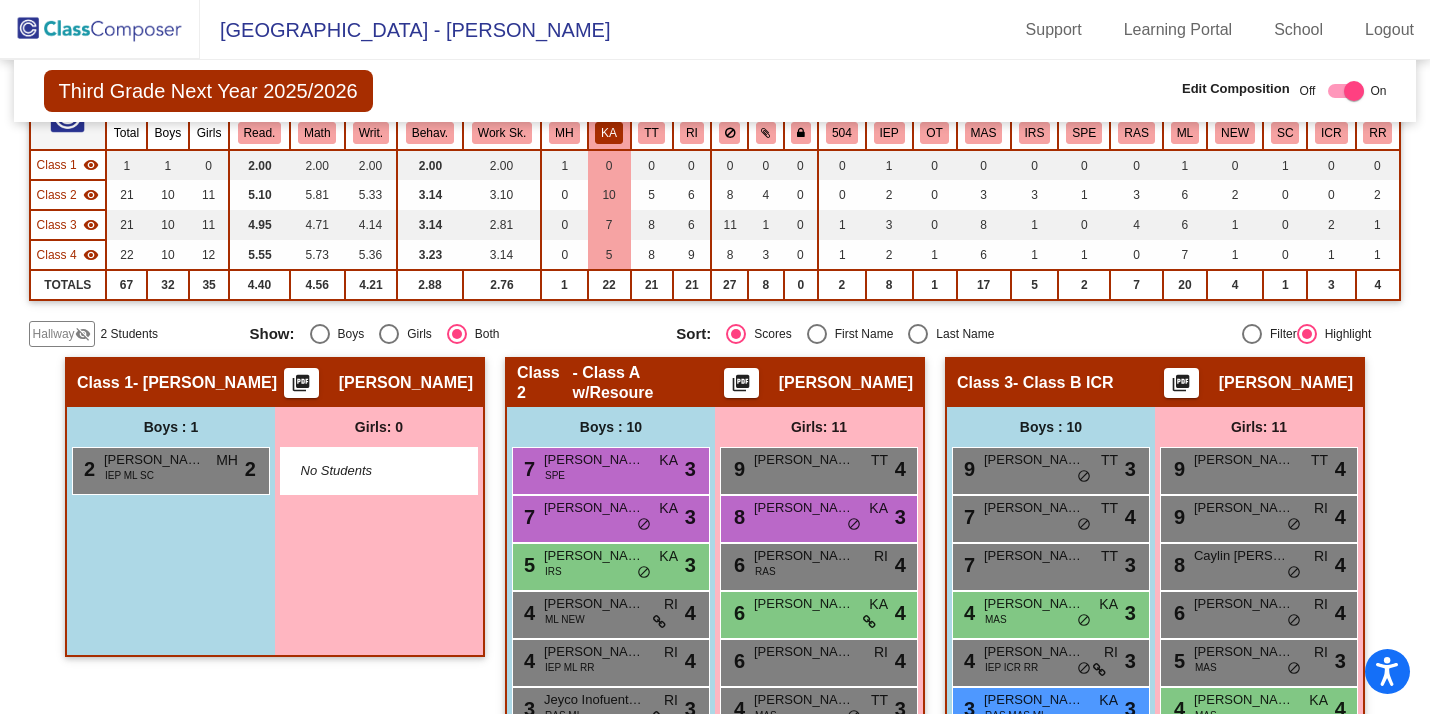 scroll, scrollTop: 203, scrollLeft: 0, axis: vertical 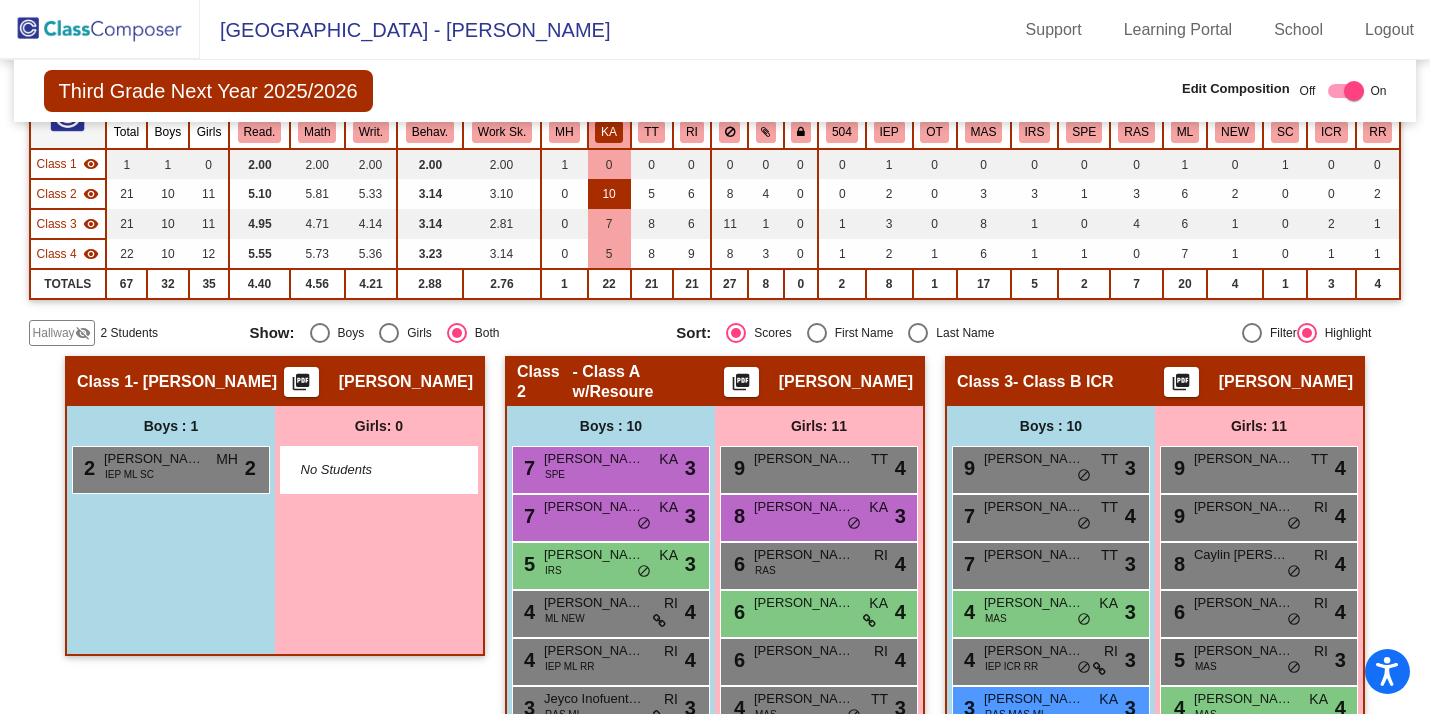 click on "10" 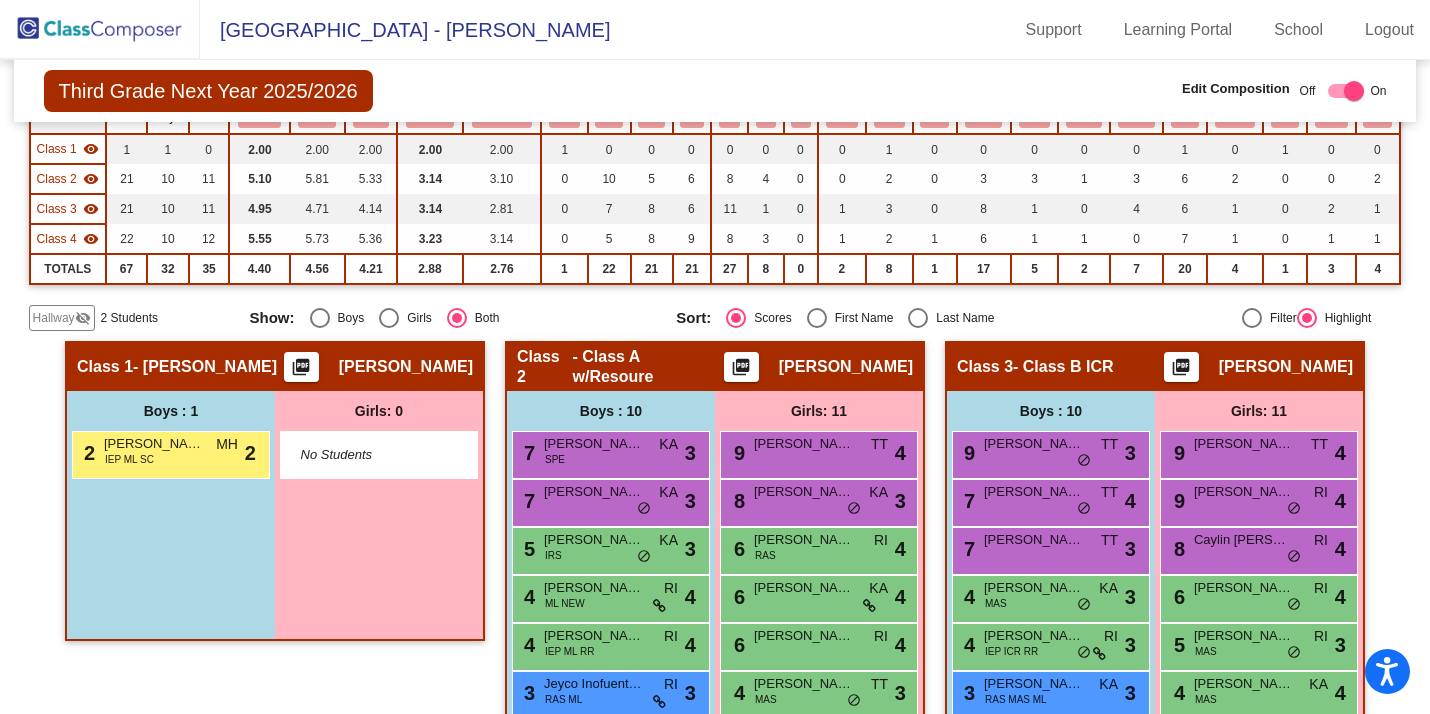 scroll, scrollTop: 198, scrollLeft: 0, axis: vertical 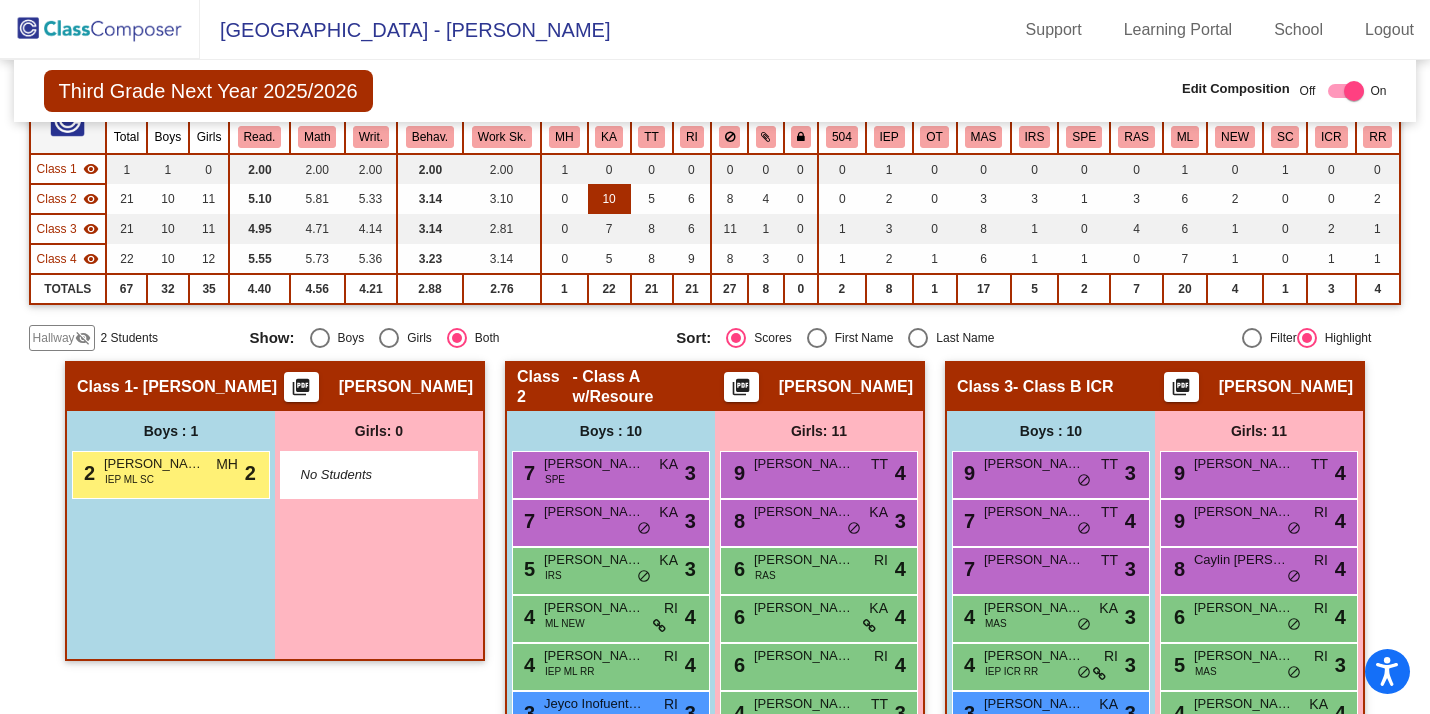 click on "10" 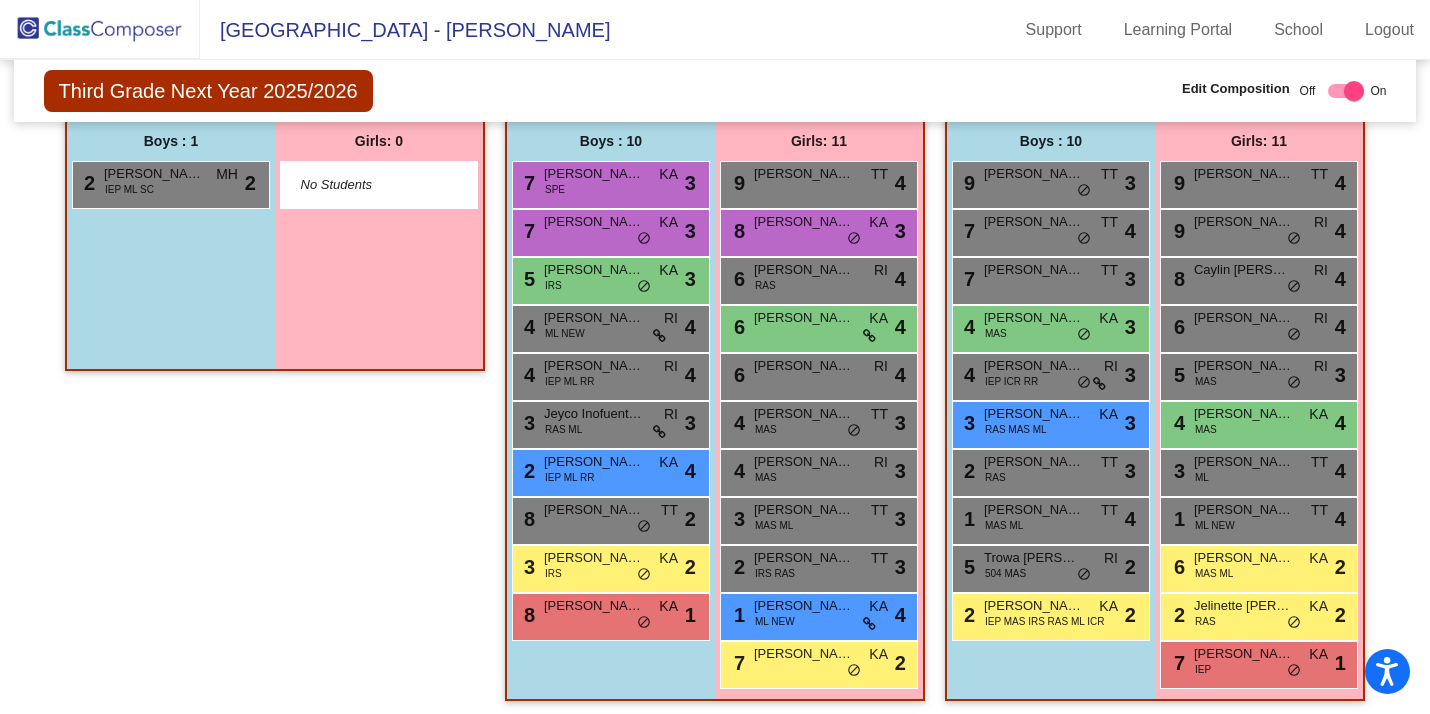 scroll, scrollTop: 499, scrollLeft: 0, axis: vertical 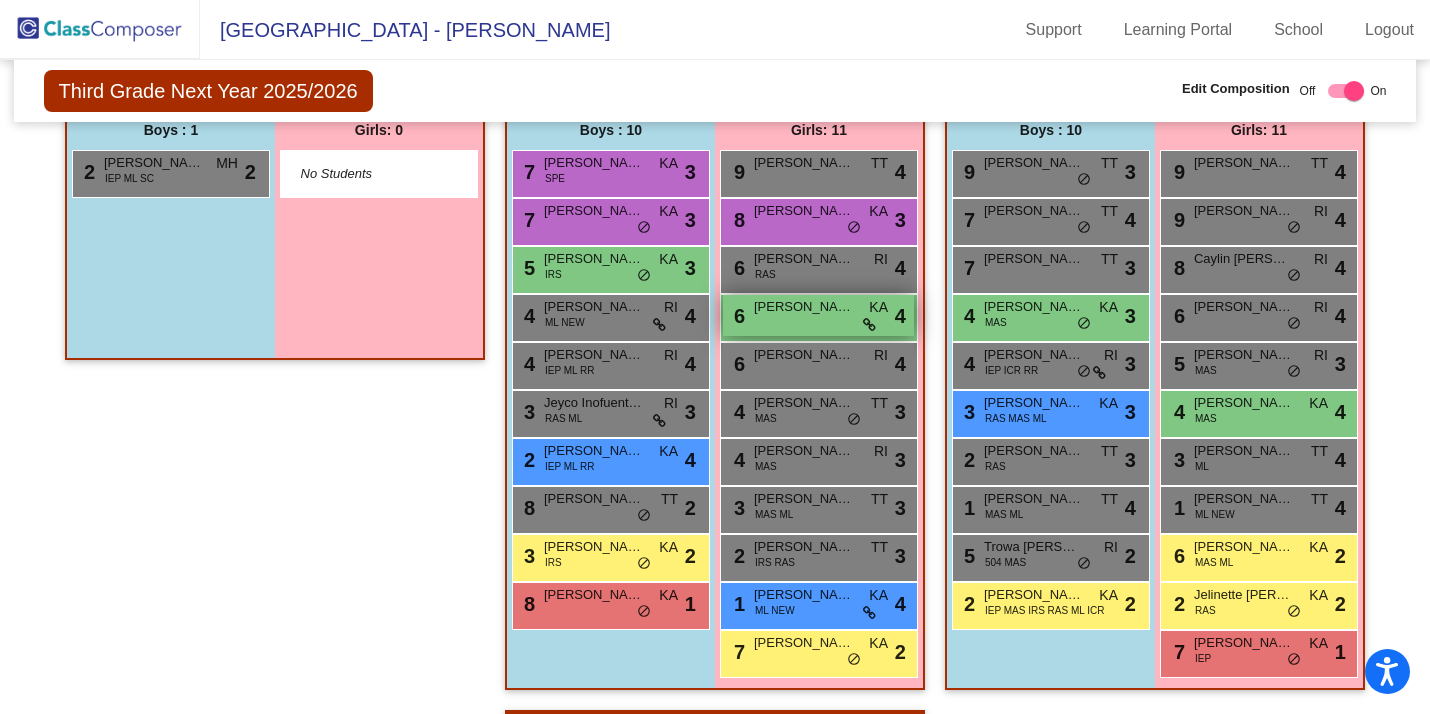click on "Arlett Taday Leal" at bounding box center (804, 307) 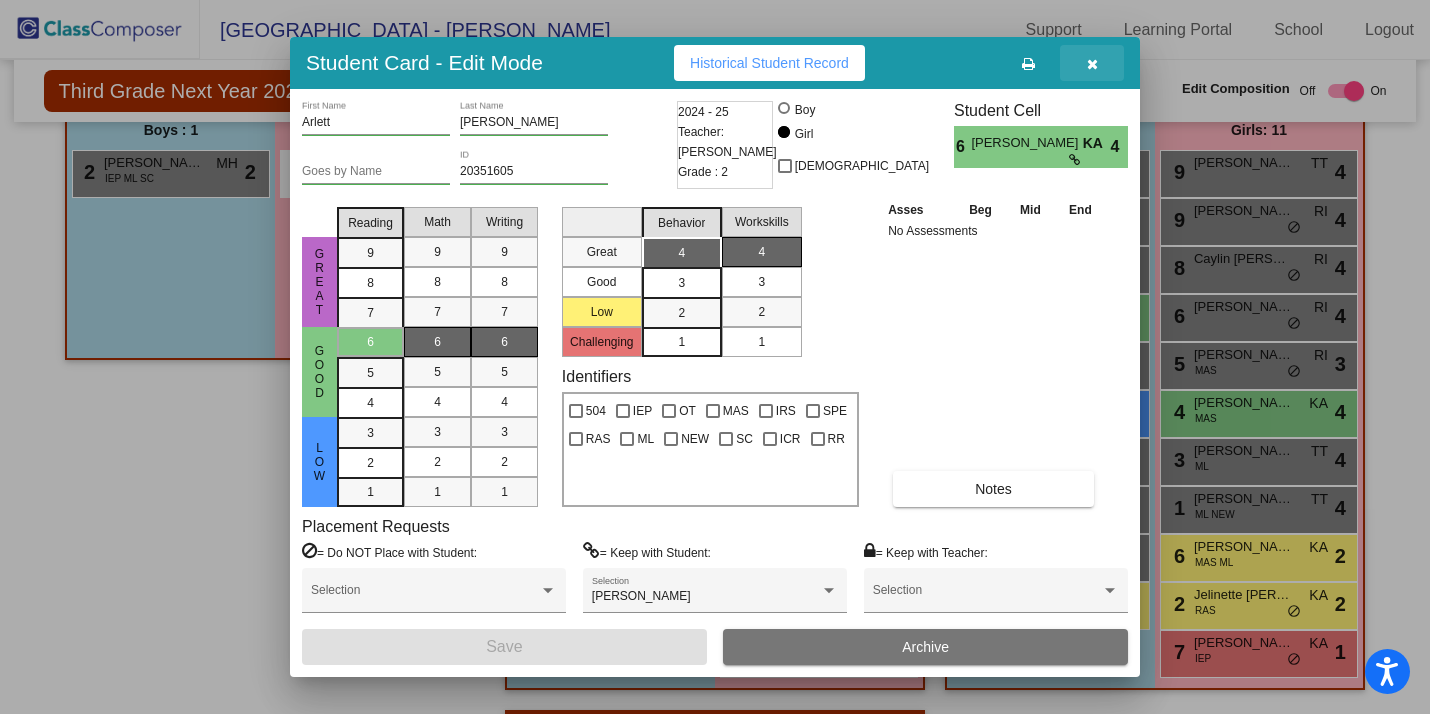 click at bounding box center [1092, 64] 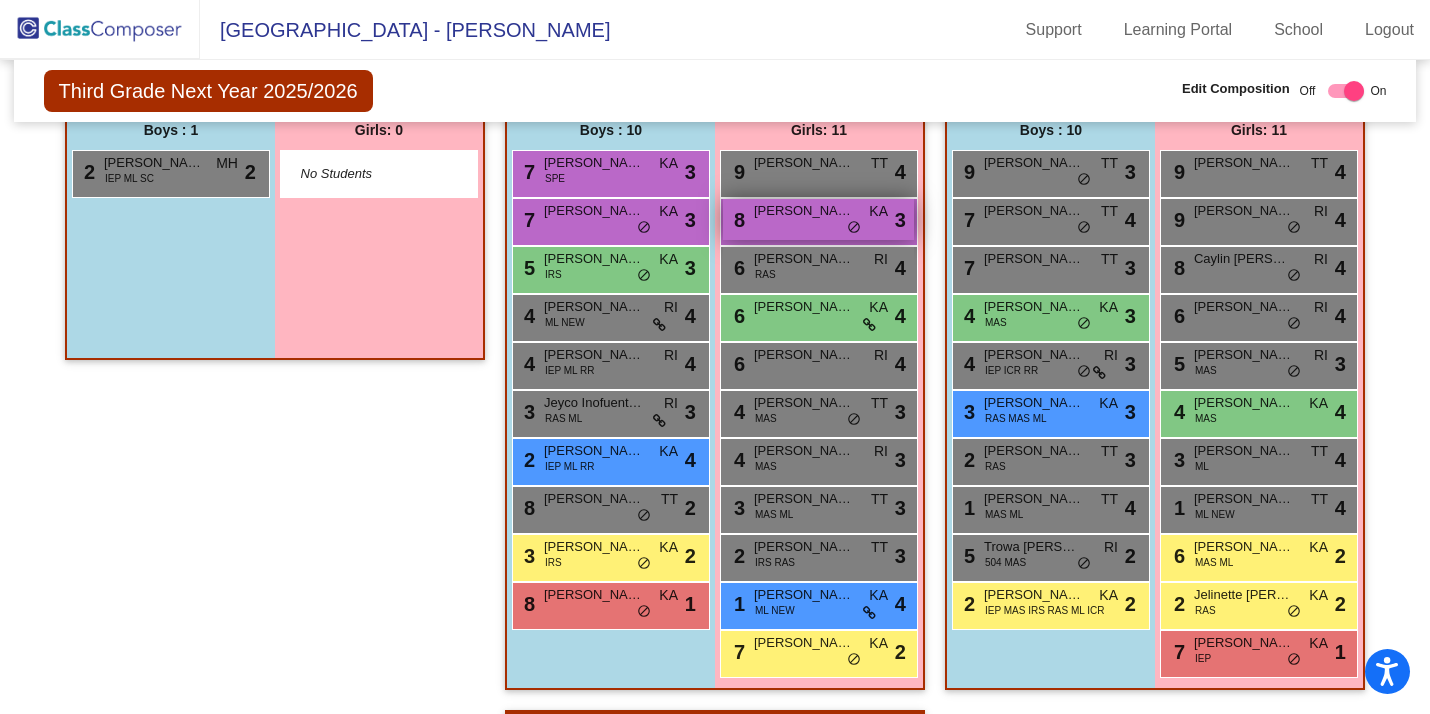 click on "8 Mila Persaud KA lock do_not_disturb_alt 3" at bounding box center [818, 219] 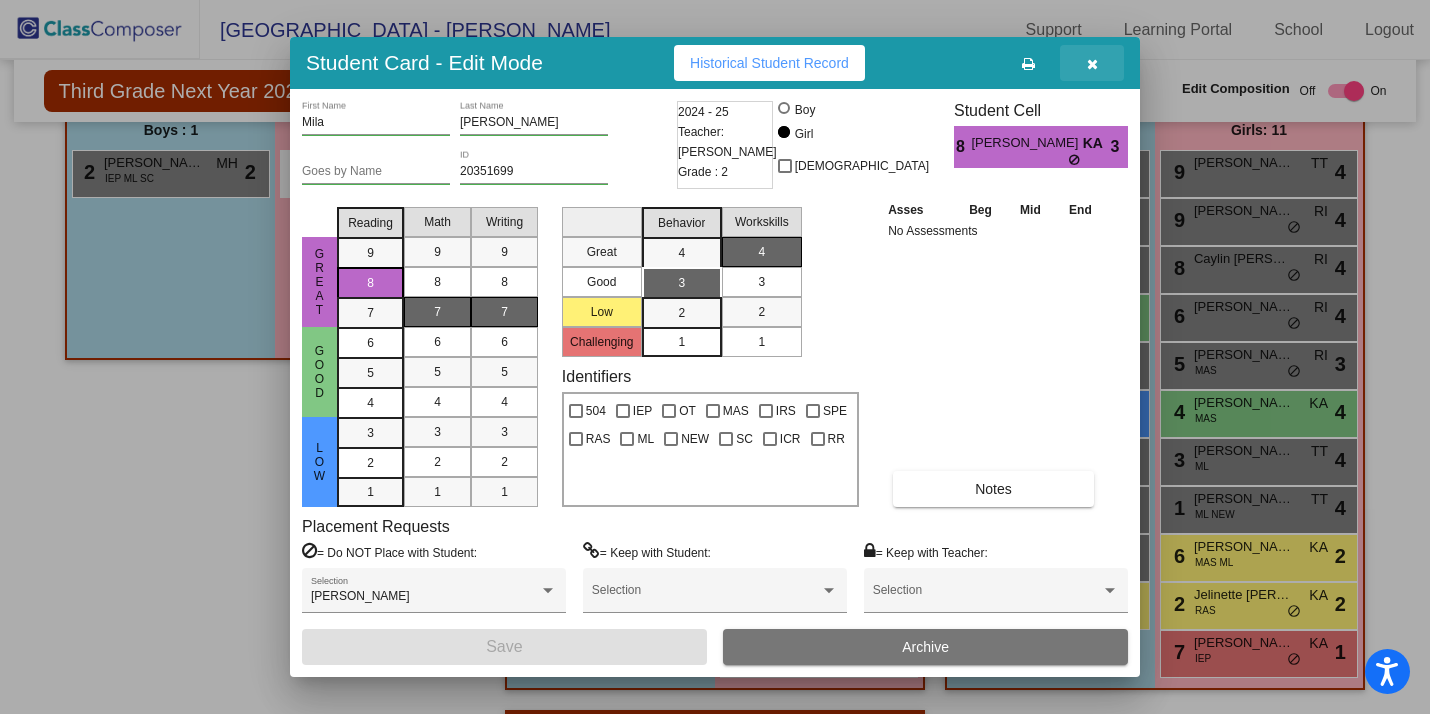 click at bounding box center (1092, 64) 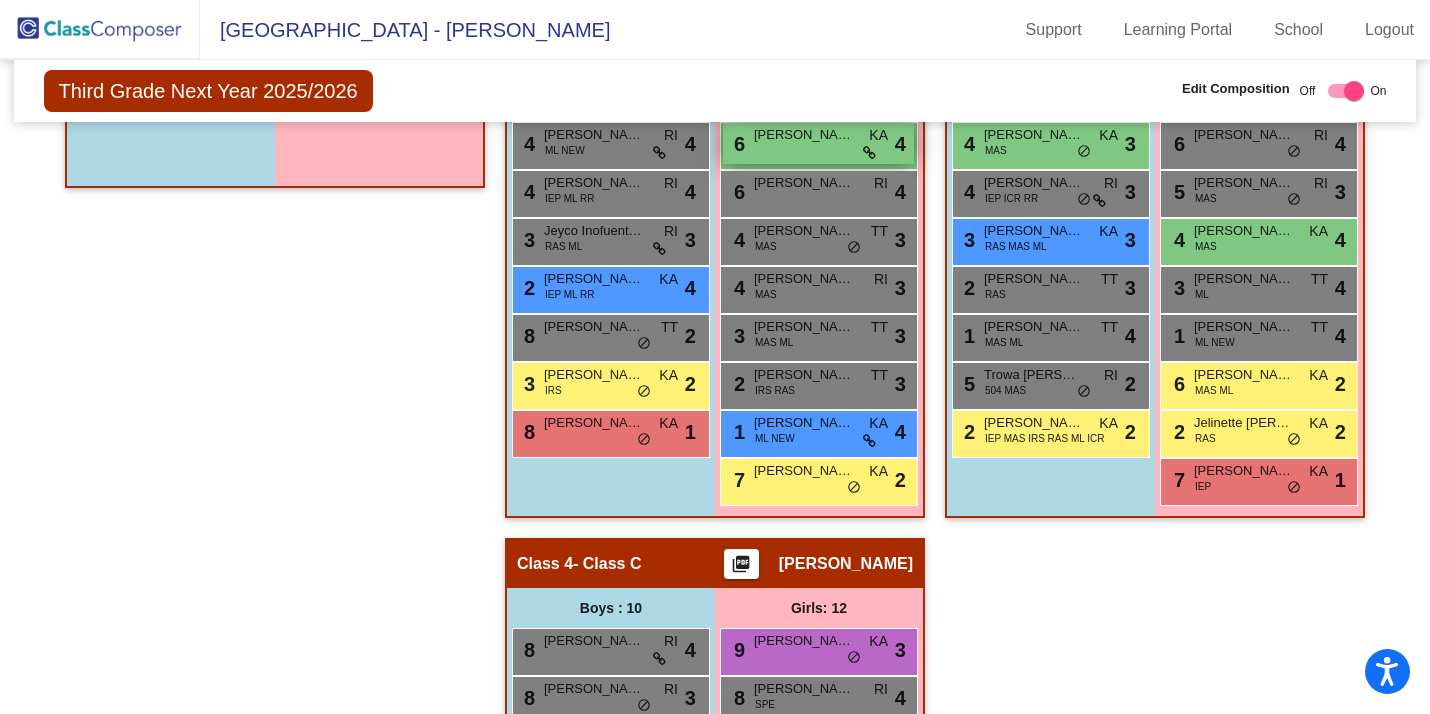 scroll, scrollTop: 648, scrollLeft: 0, axis: vertical 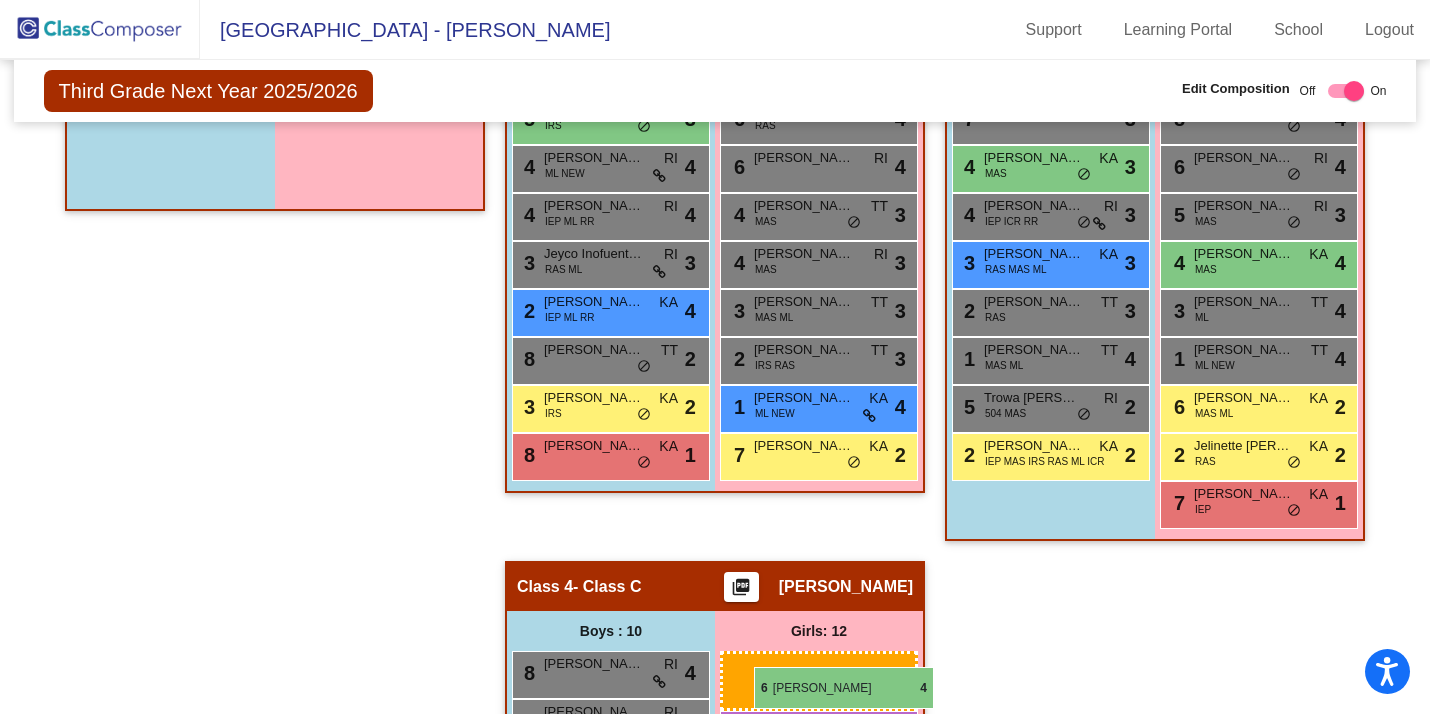 drag, startPoint x: 776, startPoint y: 159, endPoint x: 753, endPoint y: 666, distance: 507.52142 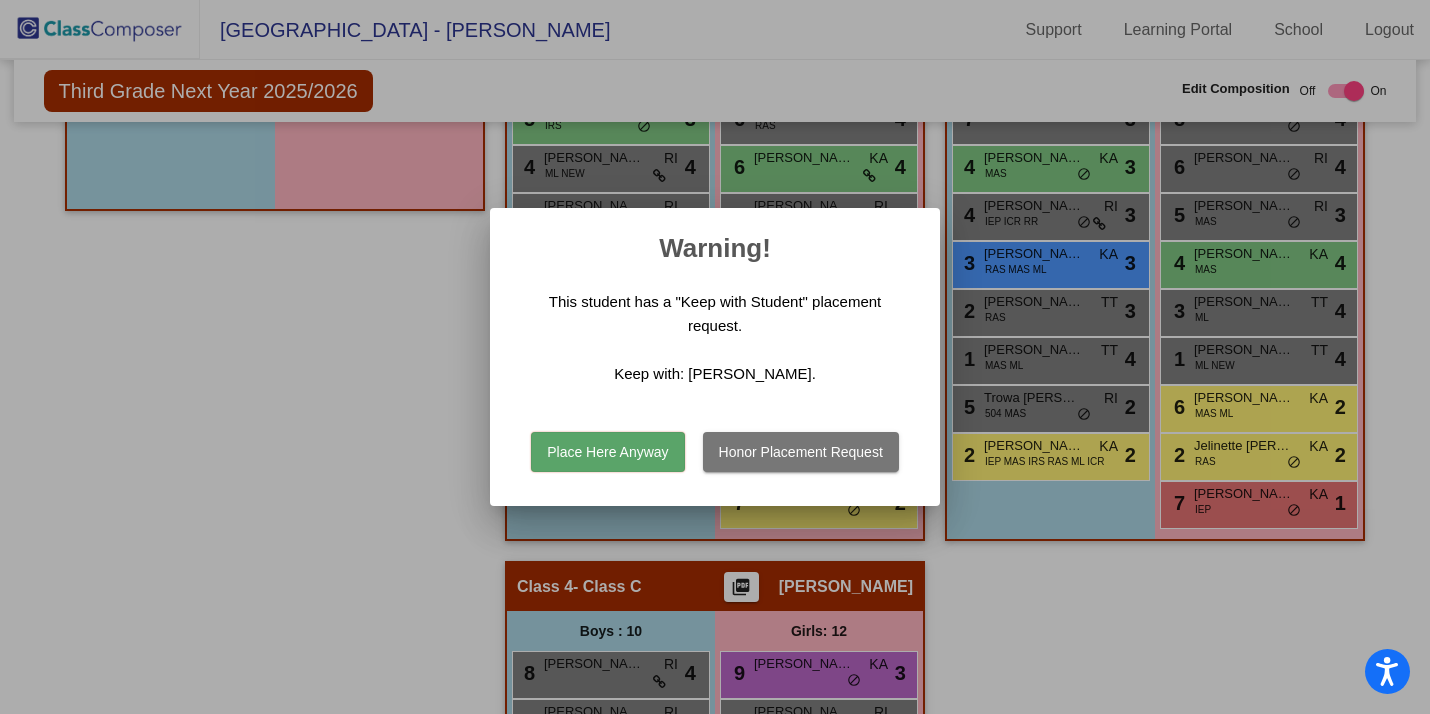 click on "Place Here Anyway" at bounding box center [607, 452] 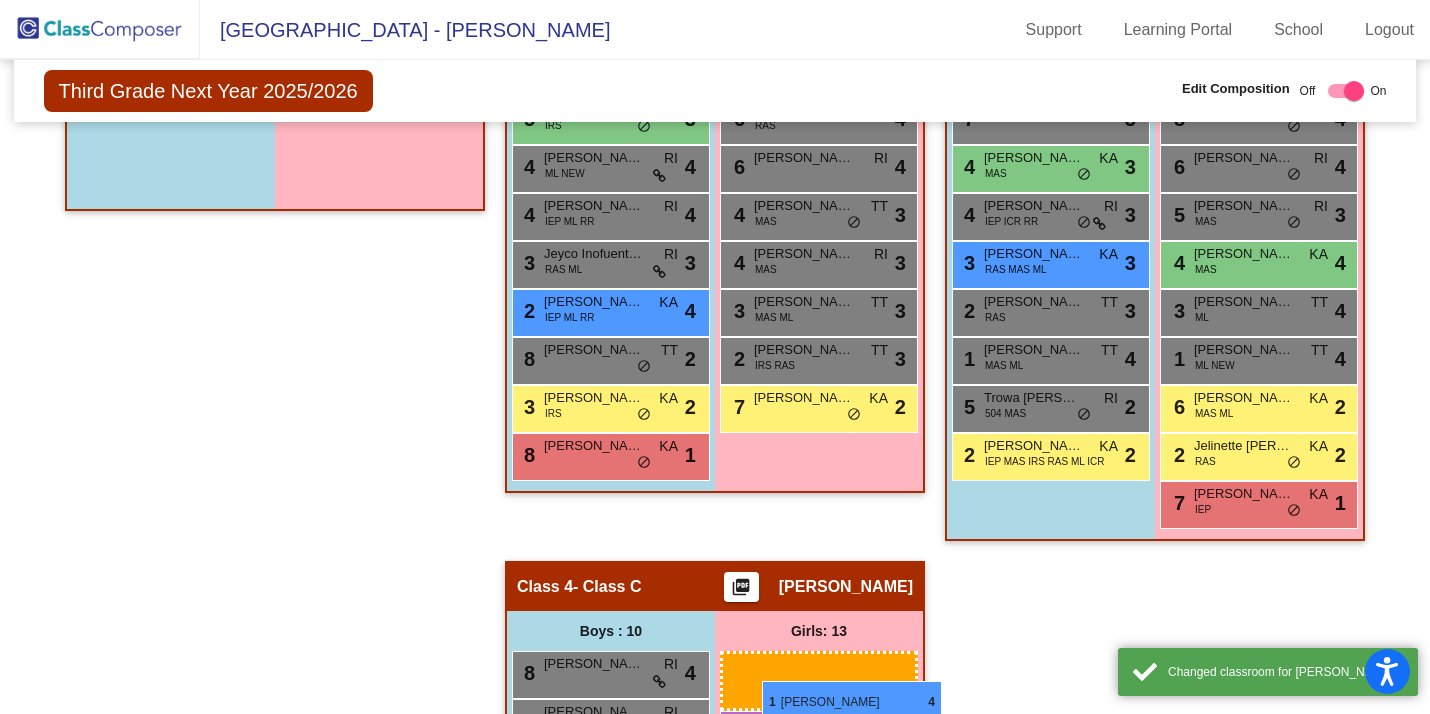 drag, startPoint x: 793, startPoint y: 405, endPoint x: 760, endPoint y: 678, distance: 274.98727 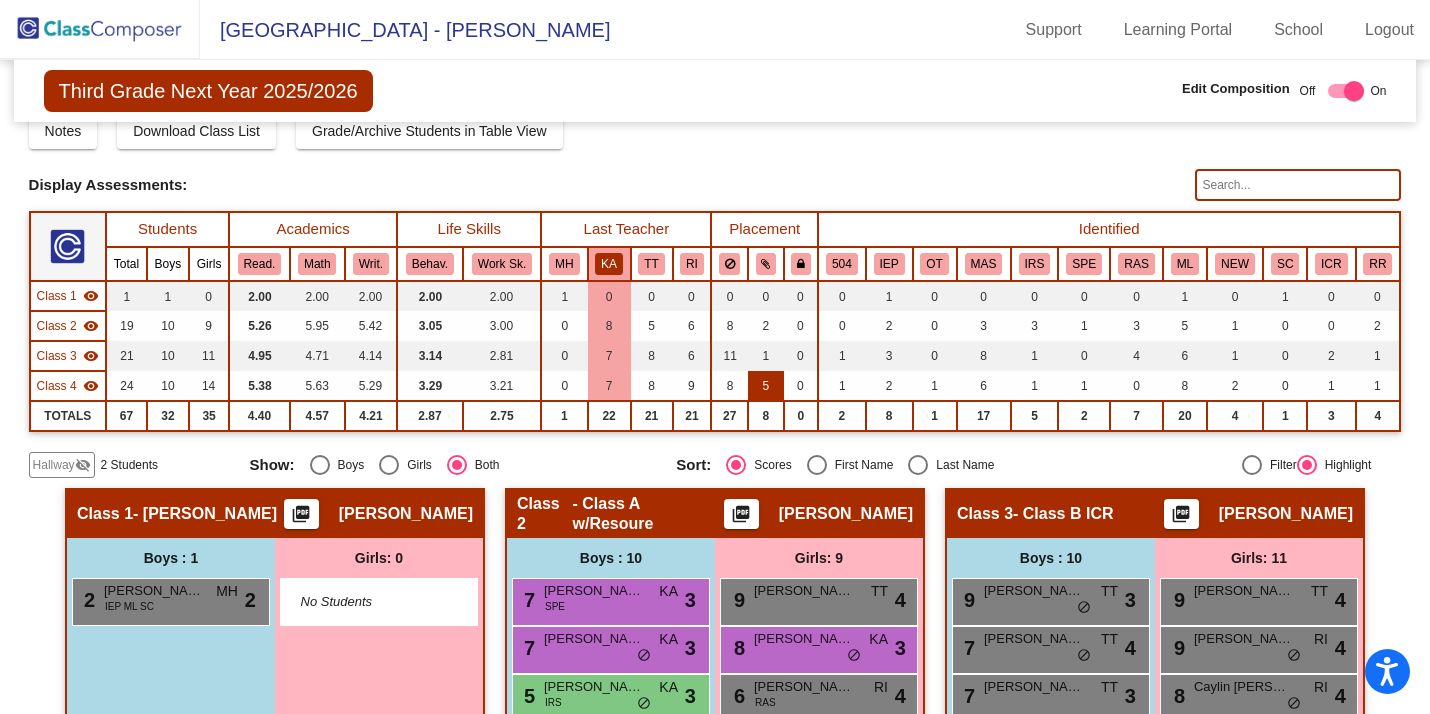 scroll, scrollTop: 59, scrollLeft: 0, axis: vertical 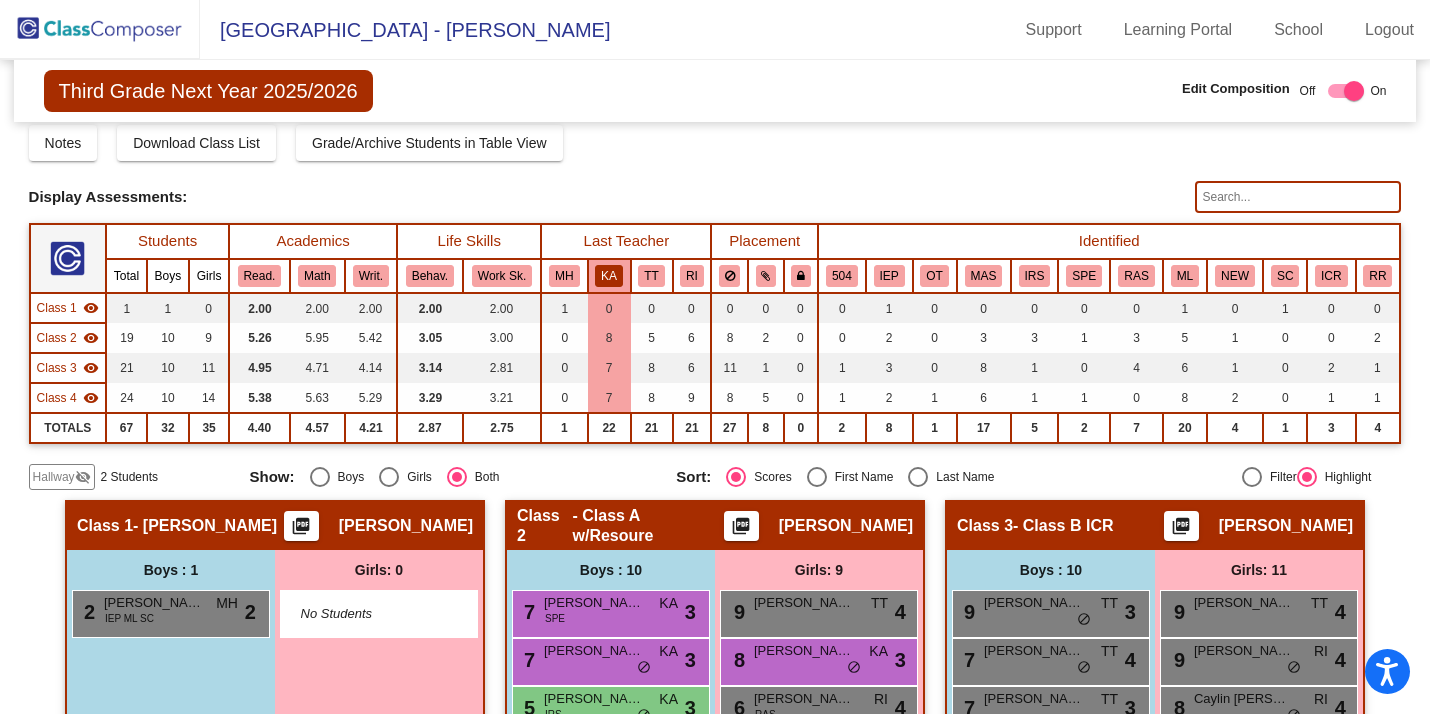 click on "KA" 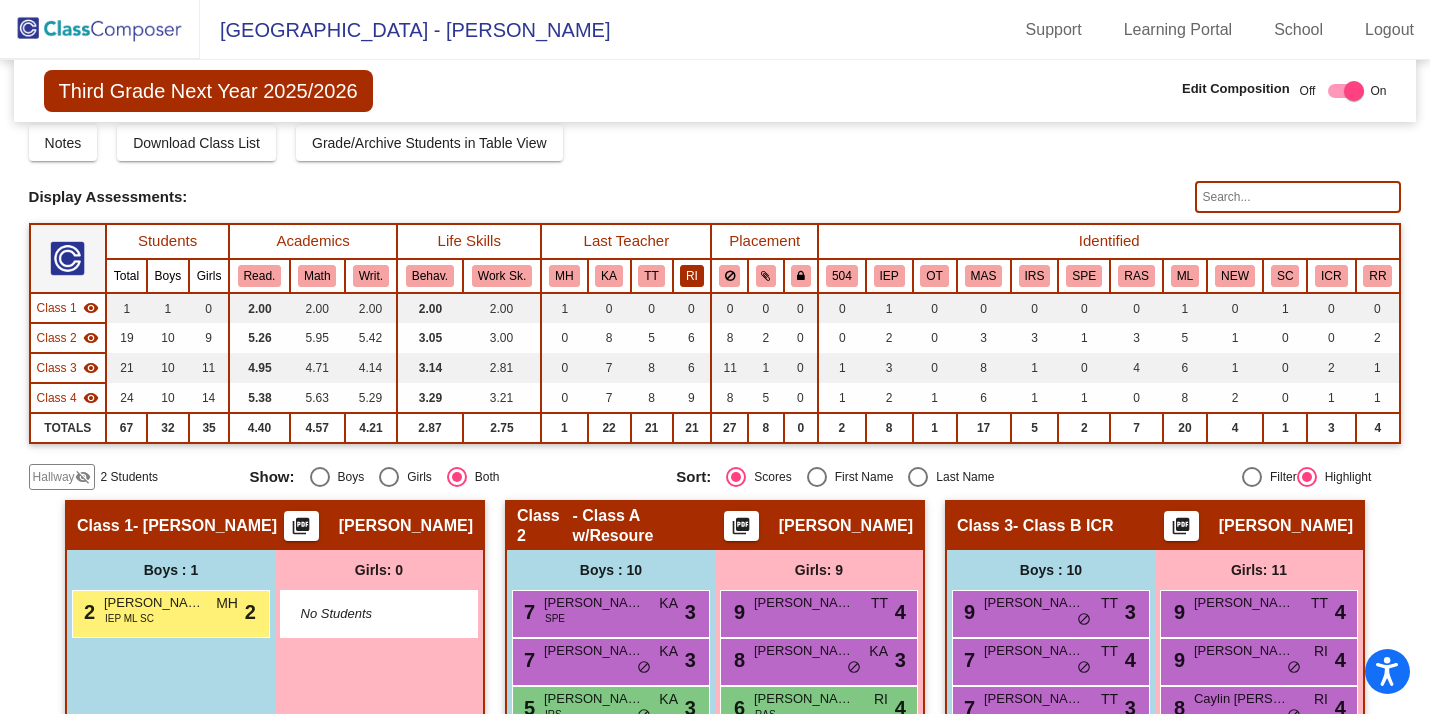 click on "RI" 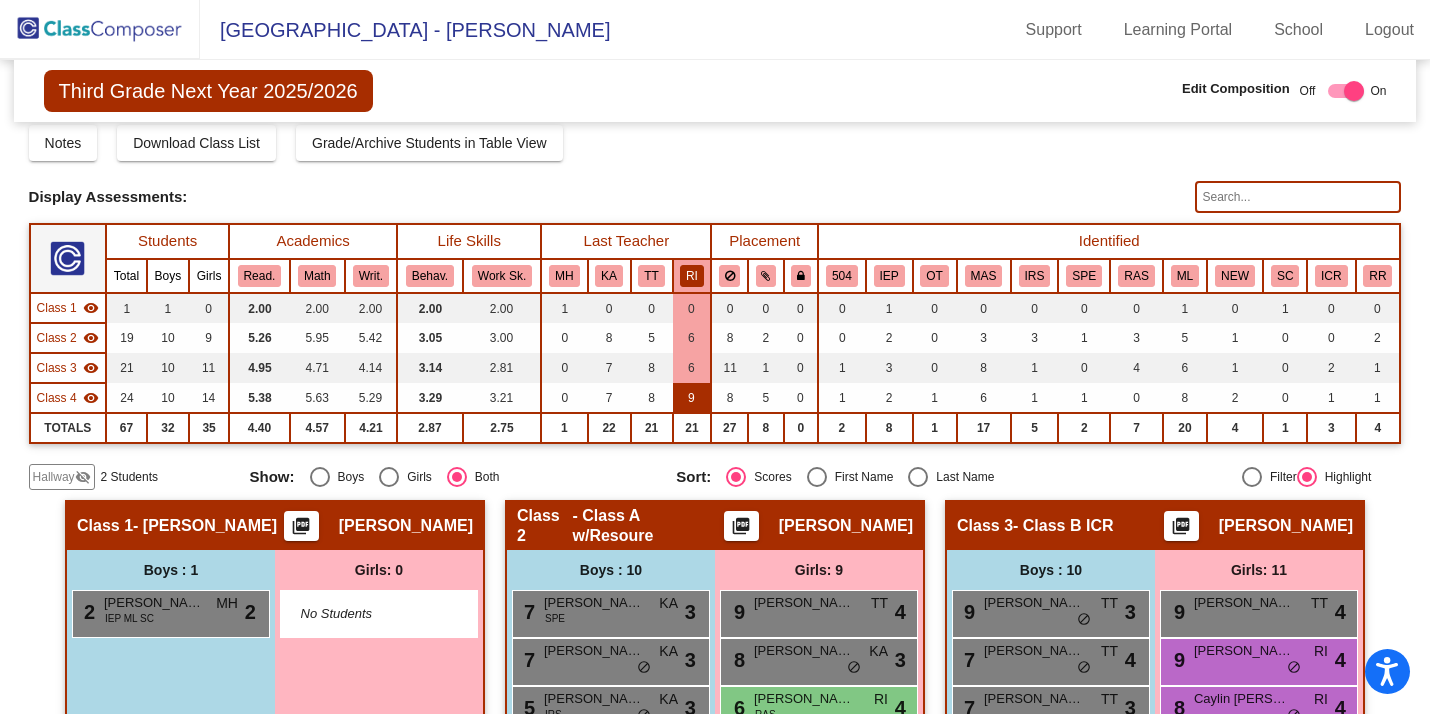 click on "9" 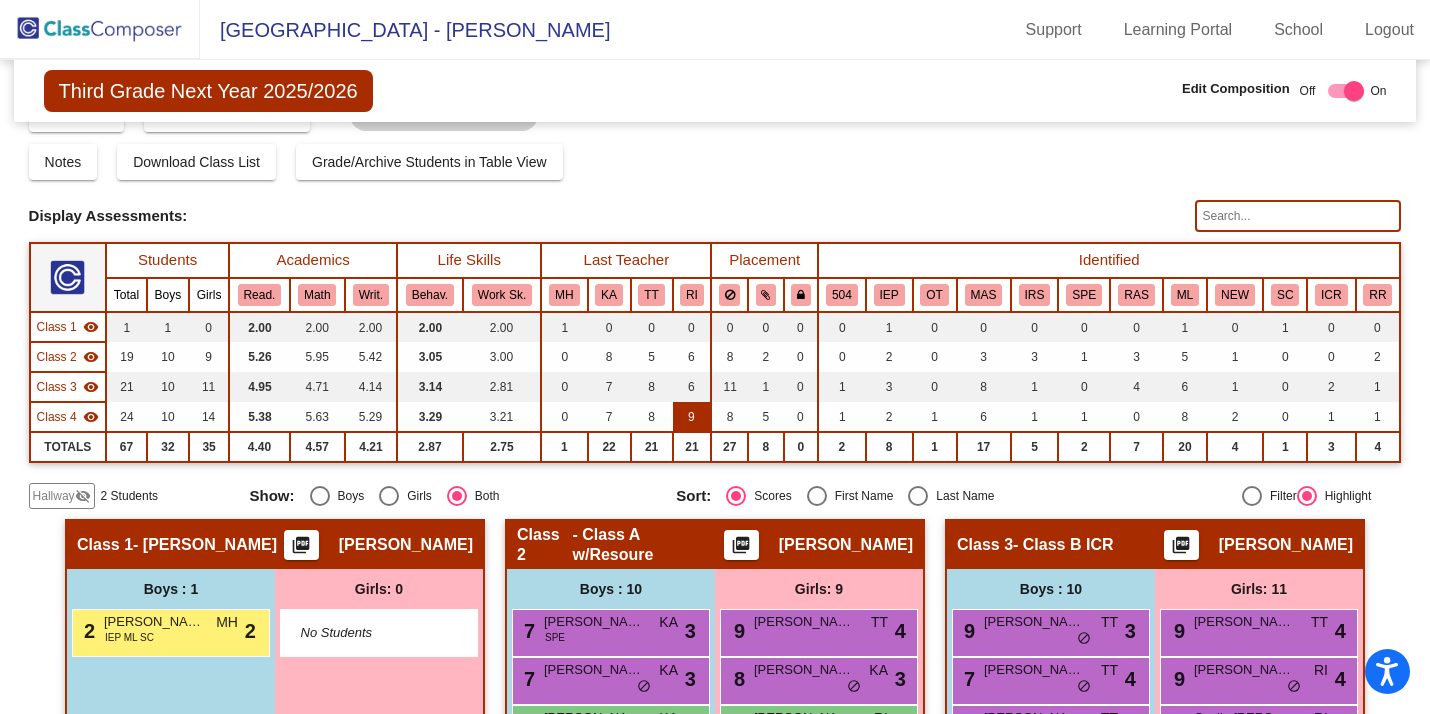scroll, scrollTop: 0, scrollLeft: 0, axis: both 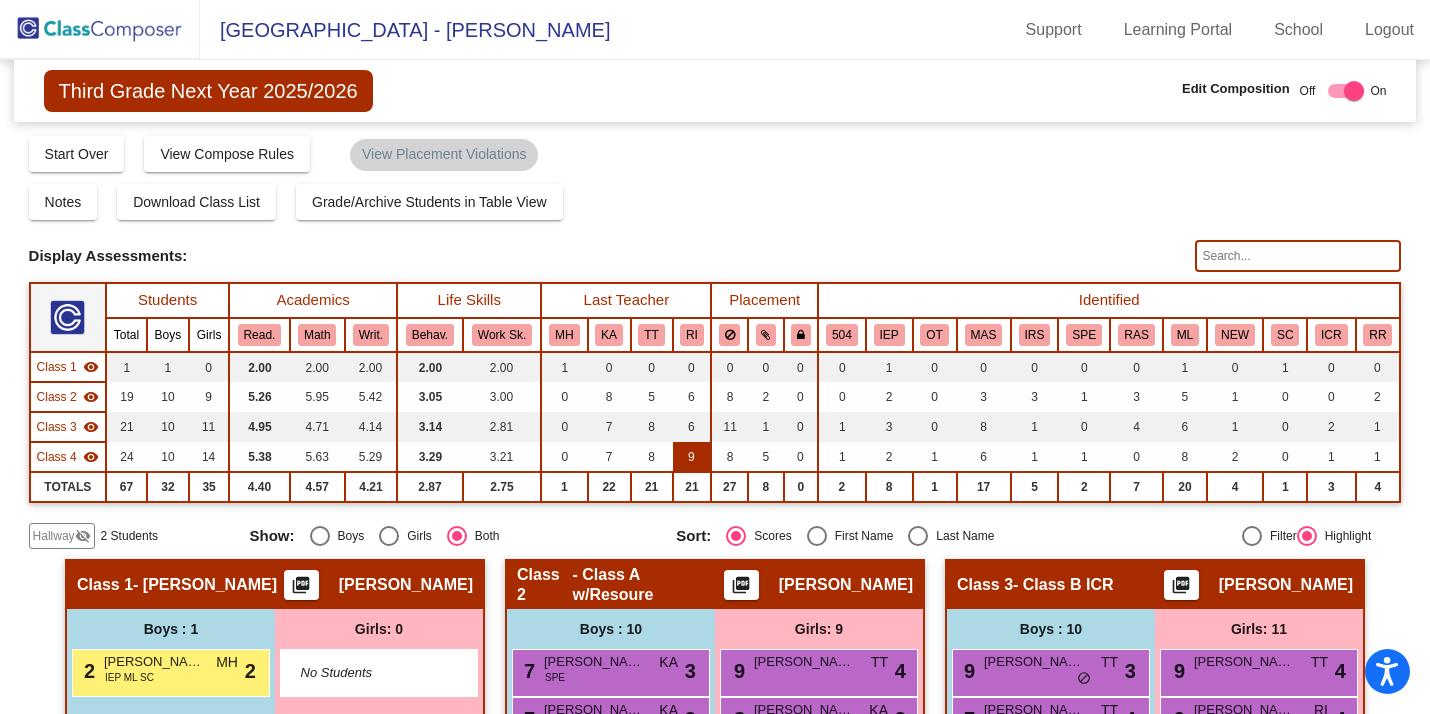 click on "9" 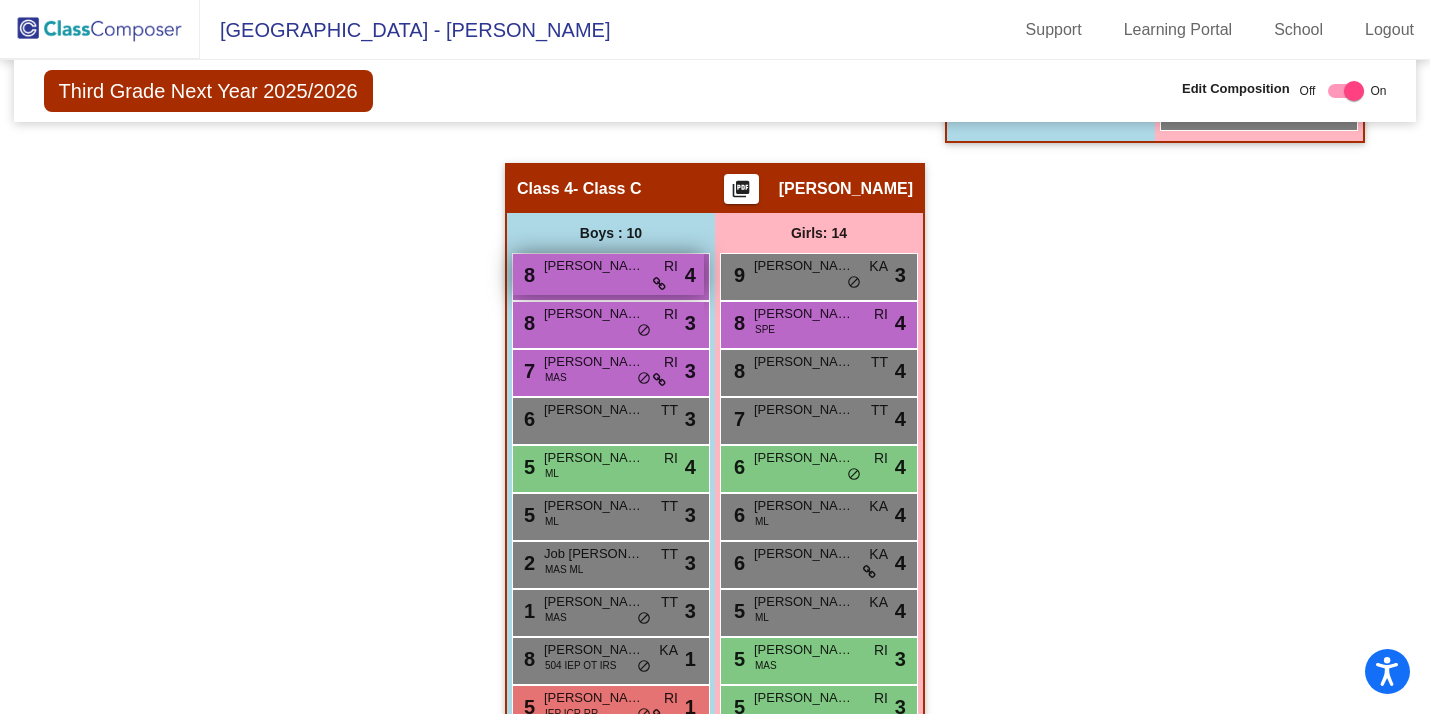 scroll, scrollTop: 1045, scrollLeft: 0, axis: vertical 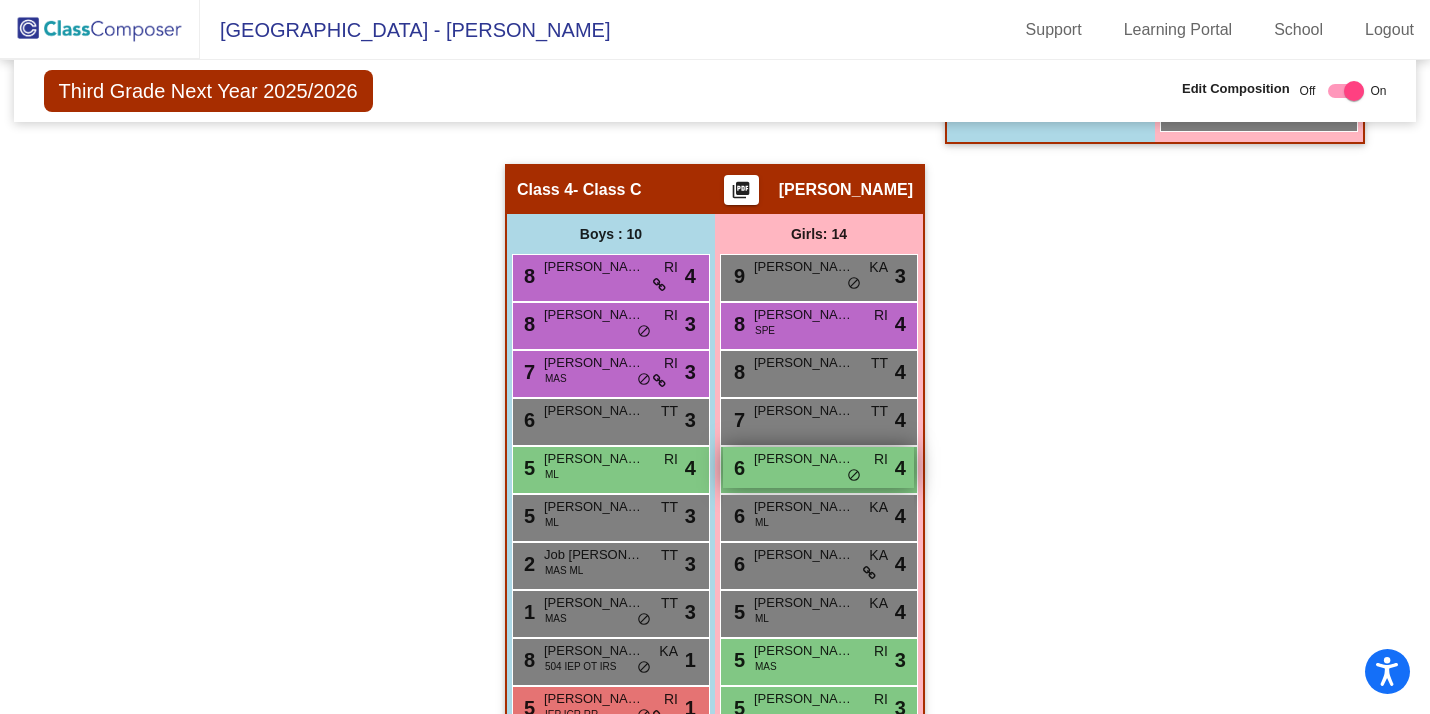 click on "Joana Tlapale Cholula" at bounding box center [804, 459] 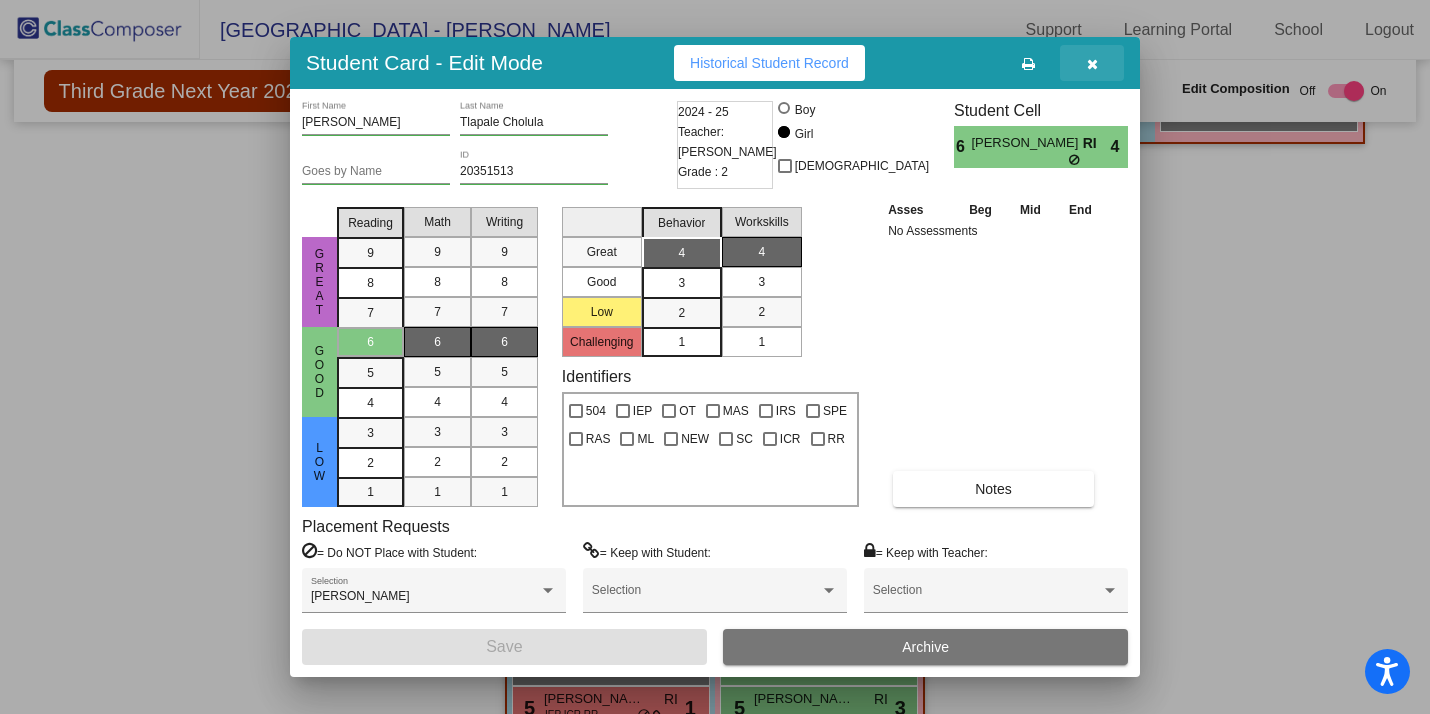 click at bounding box center [1092, 64] 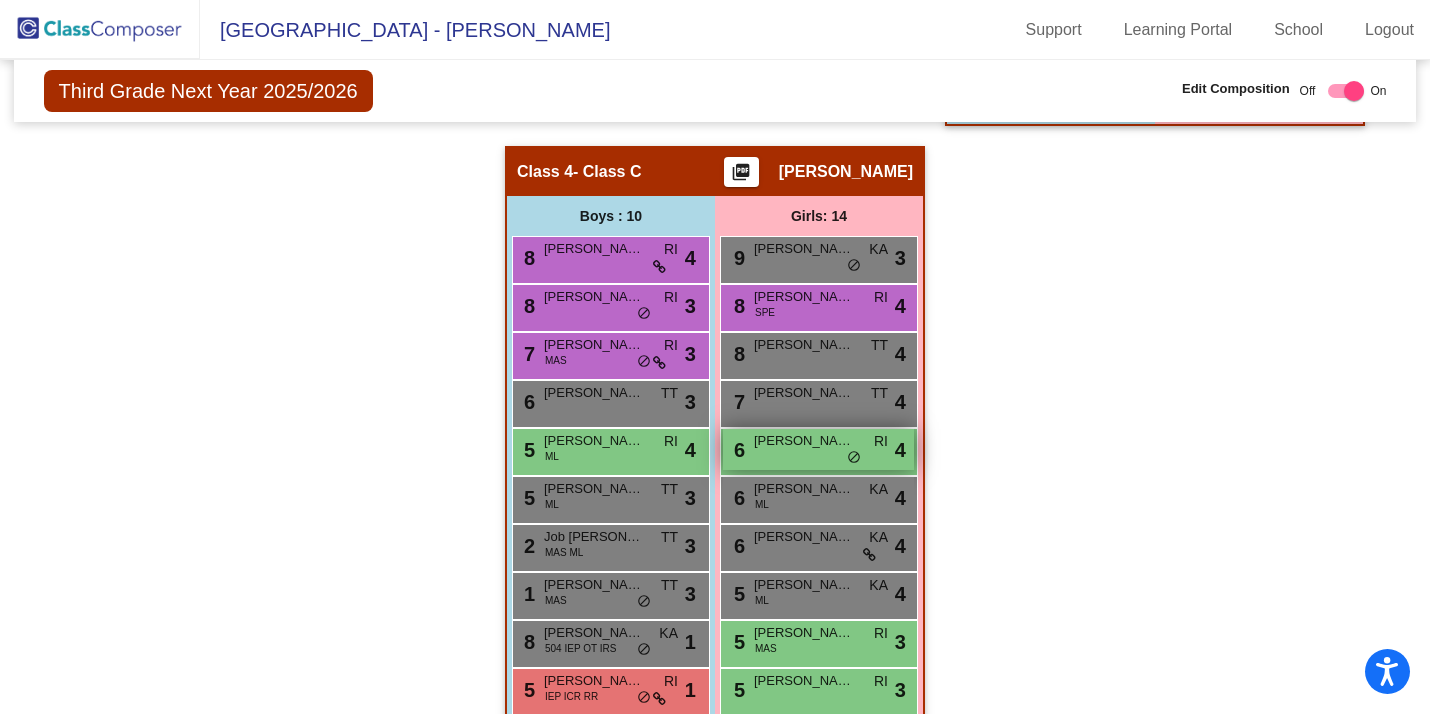 scroll, scrollTop: 1079, scrollLeft: 0, axis: vertical 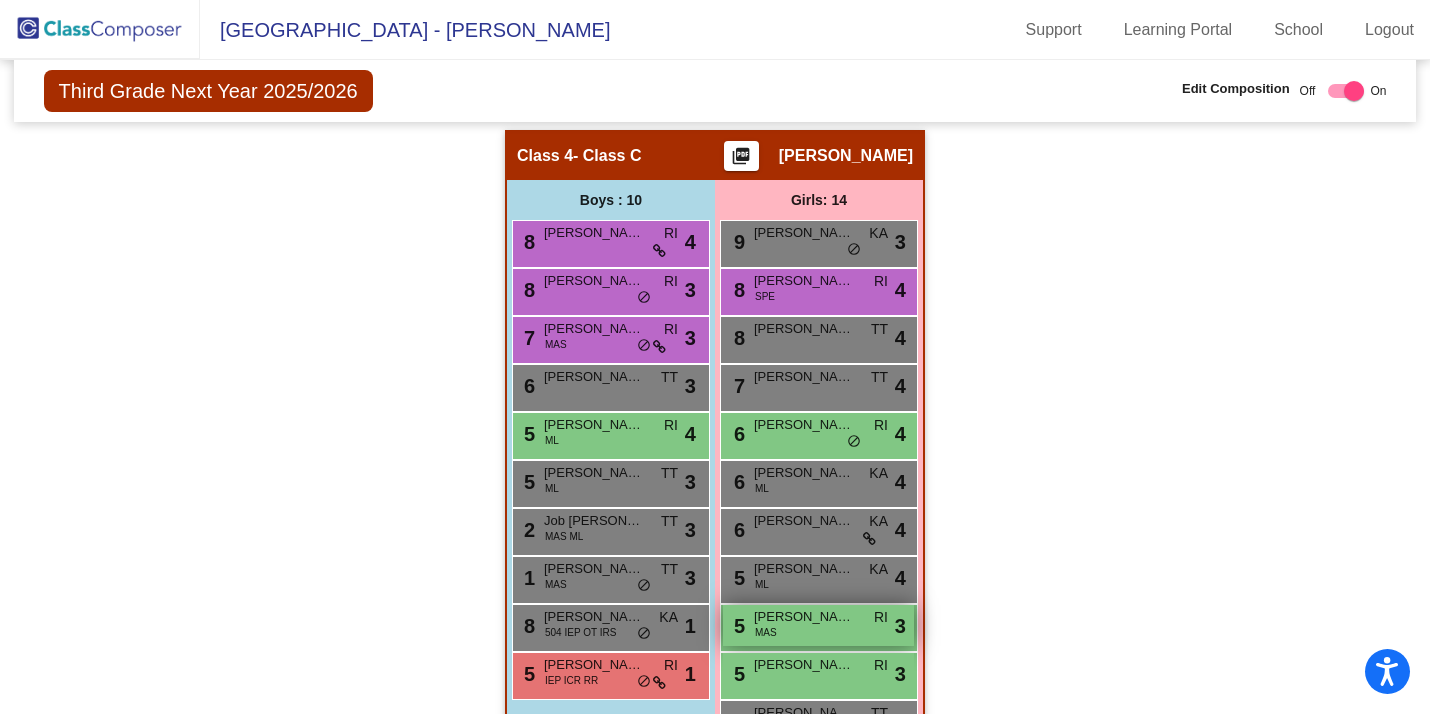 click on "Kerryn Velloso" at bounding box center [804, 617] 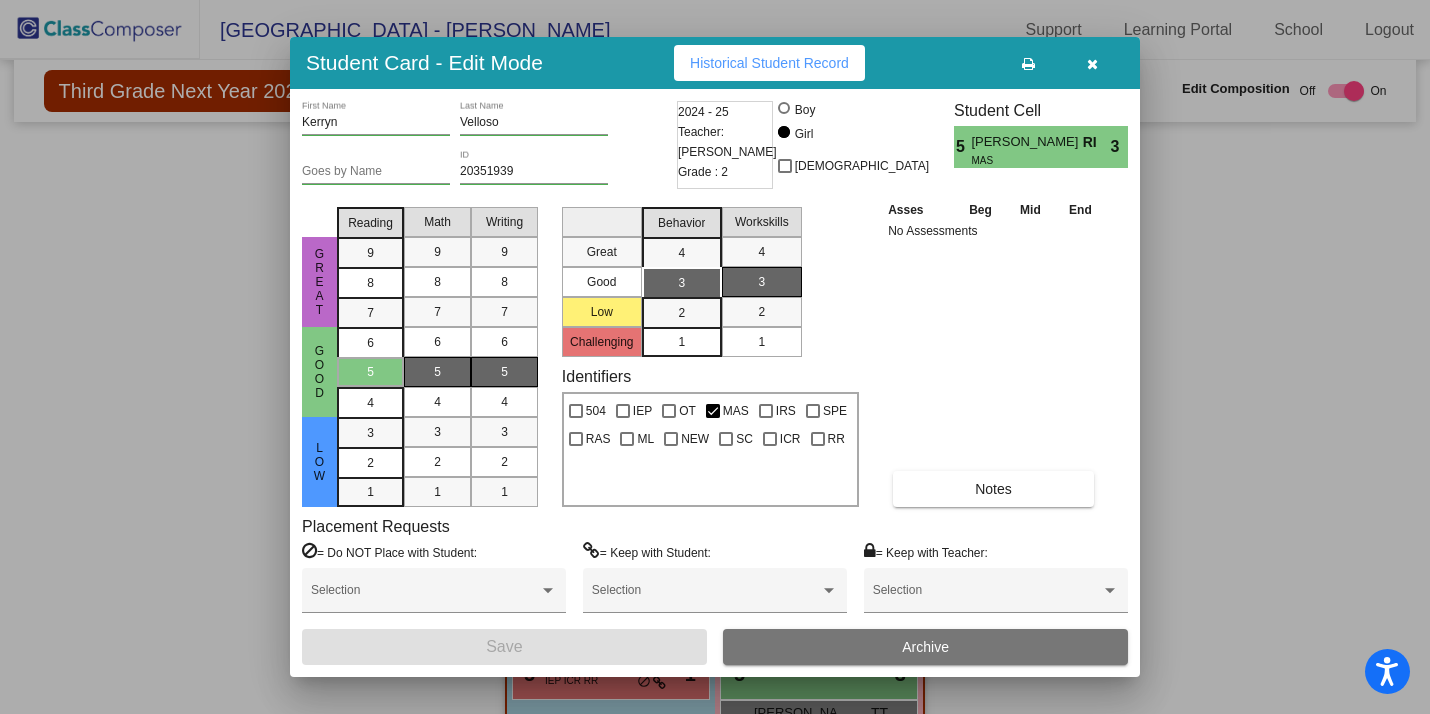 click at bounding box center [1092, 64] 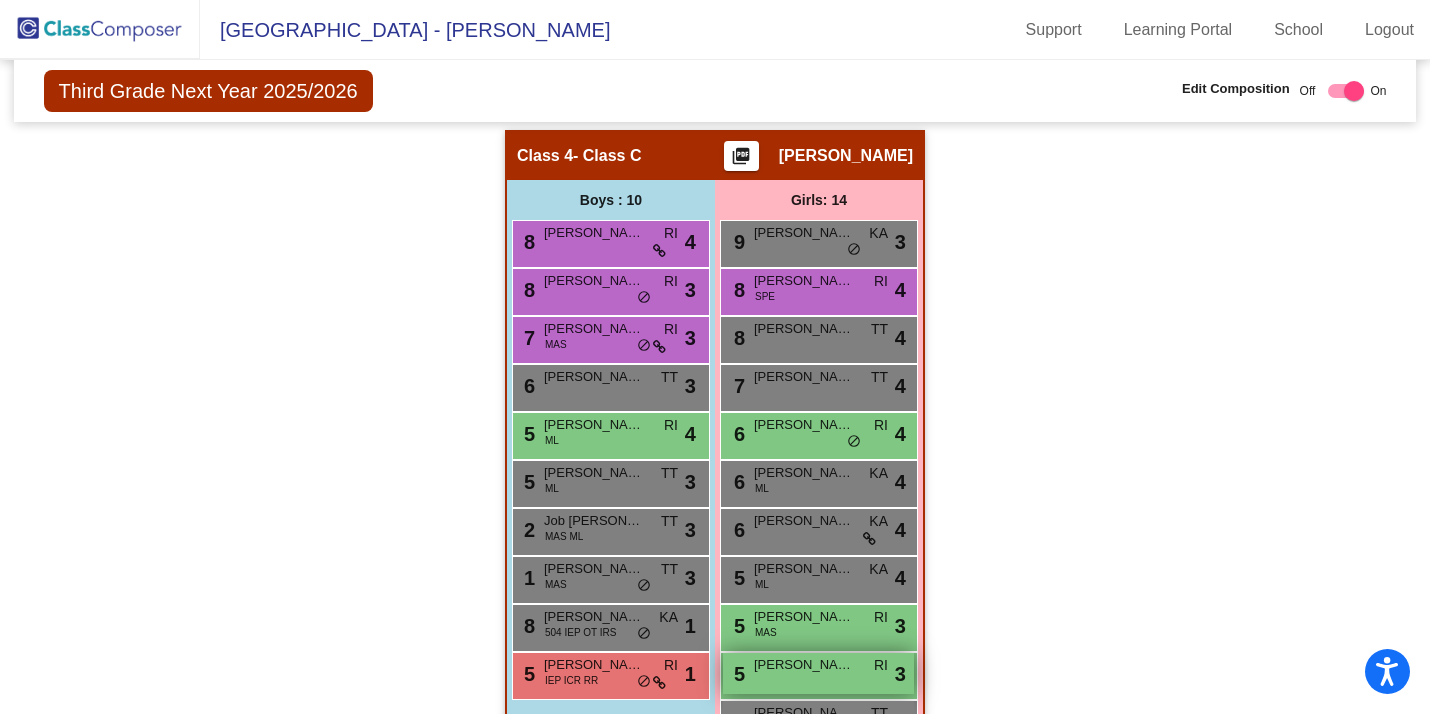 click on "Ariana Acosta Caceres" at bounding box center [804, 665] 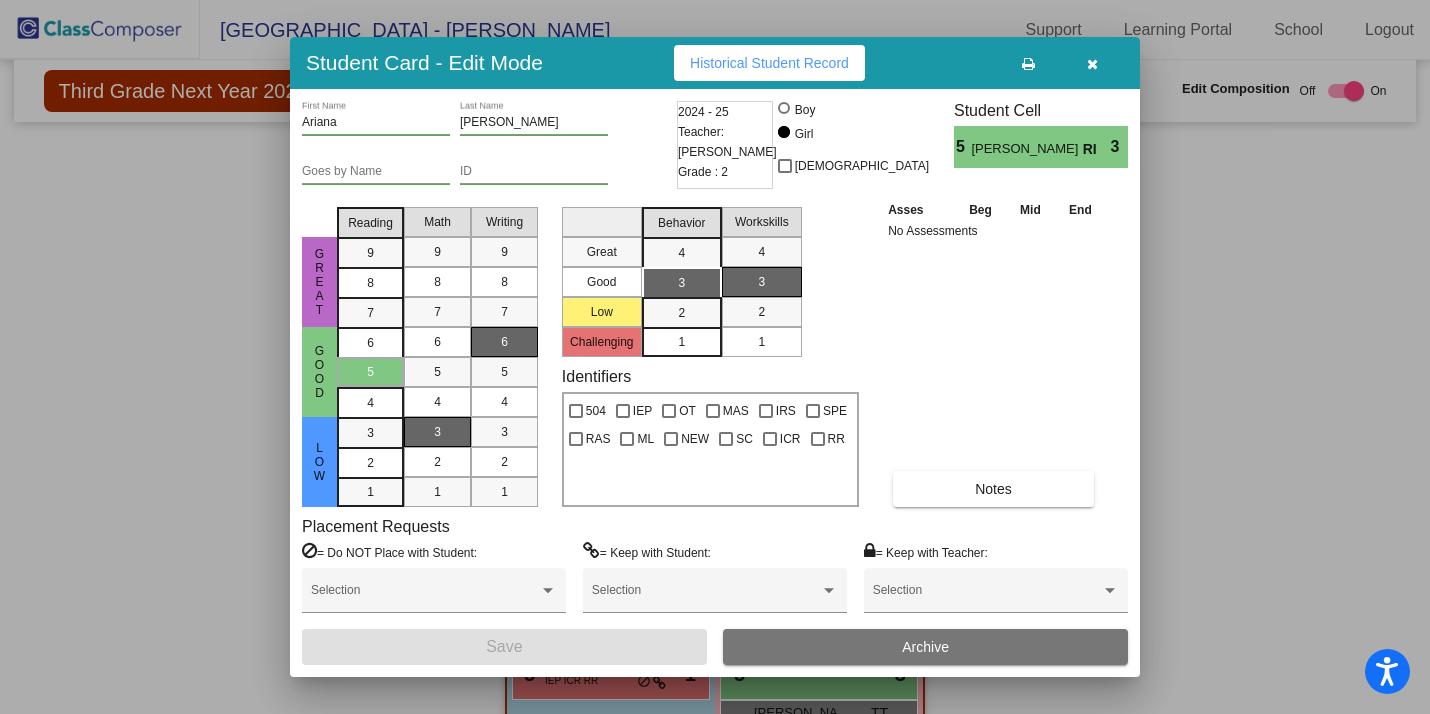click at bounding box center [1092, 64] 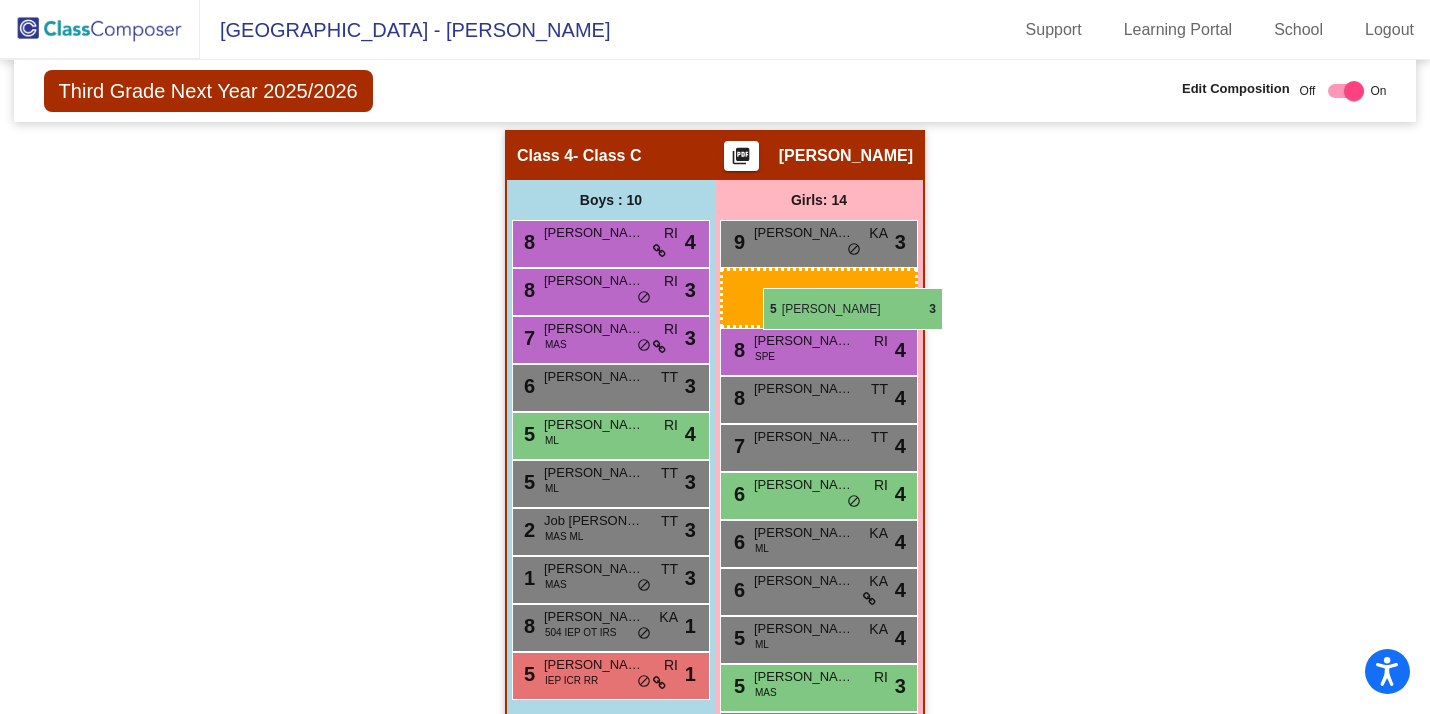 scroll, scrollTop: 1071, scrollLeft: 0, axis: vertical 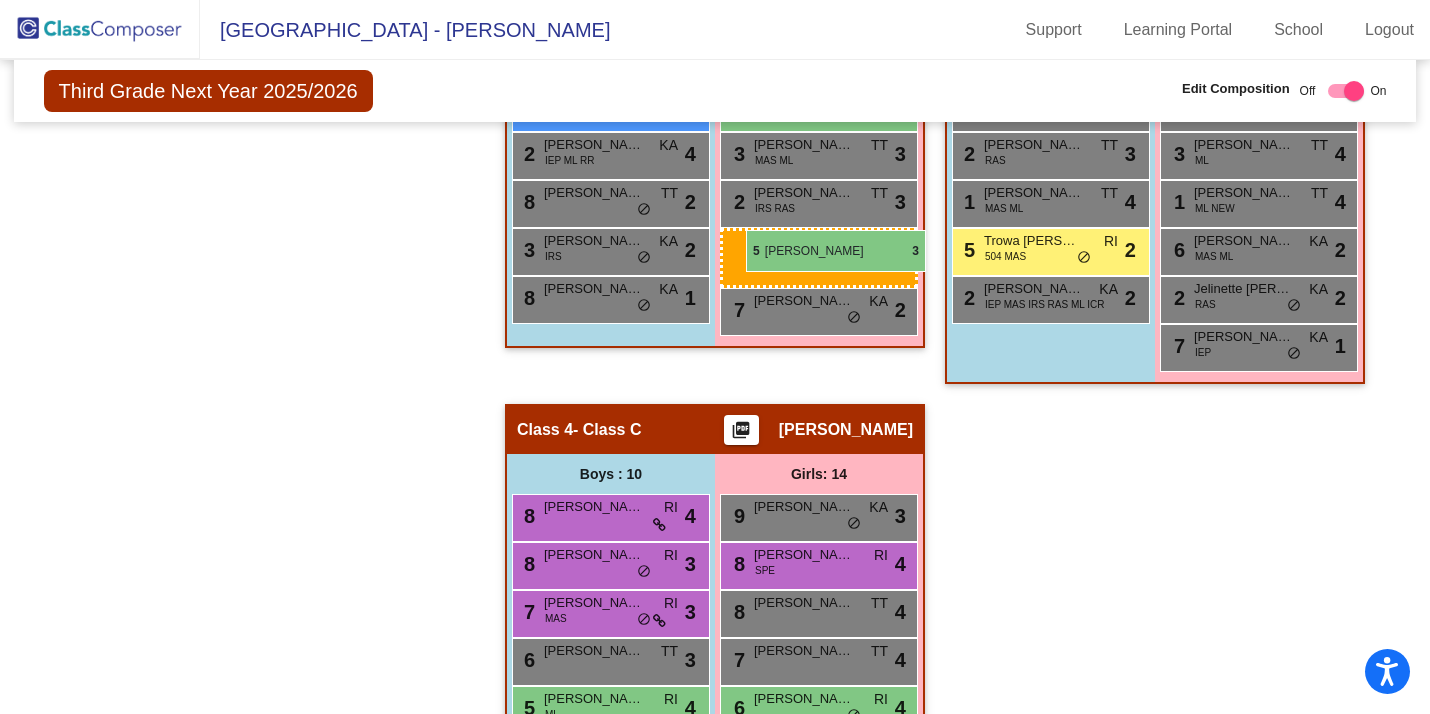 drag, startPoint x: 779, startPoint y: 685, endPoint x: 745, endPoint y: 189, distance: 497.16397 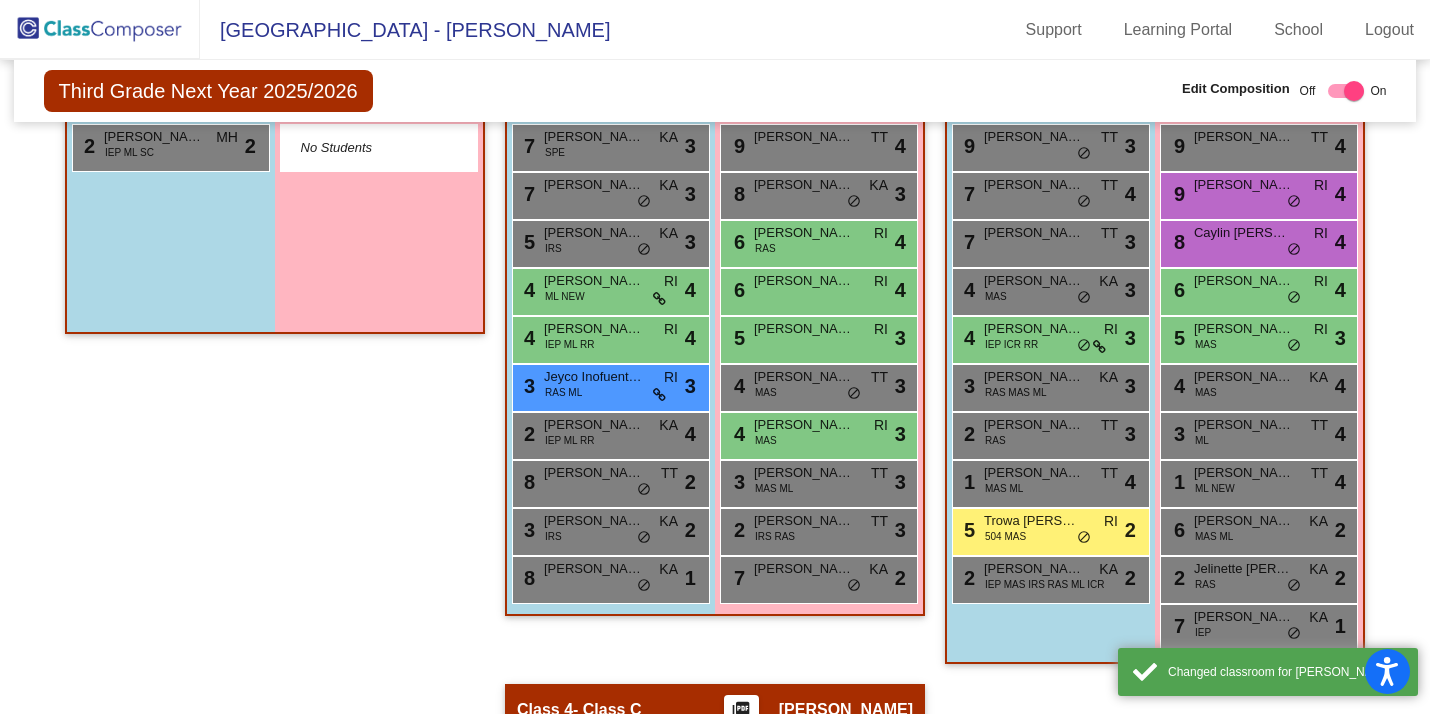 scroll, scrollTop: 0, scrollLeft: 0, axis: both 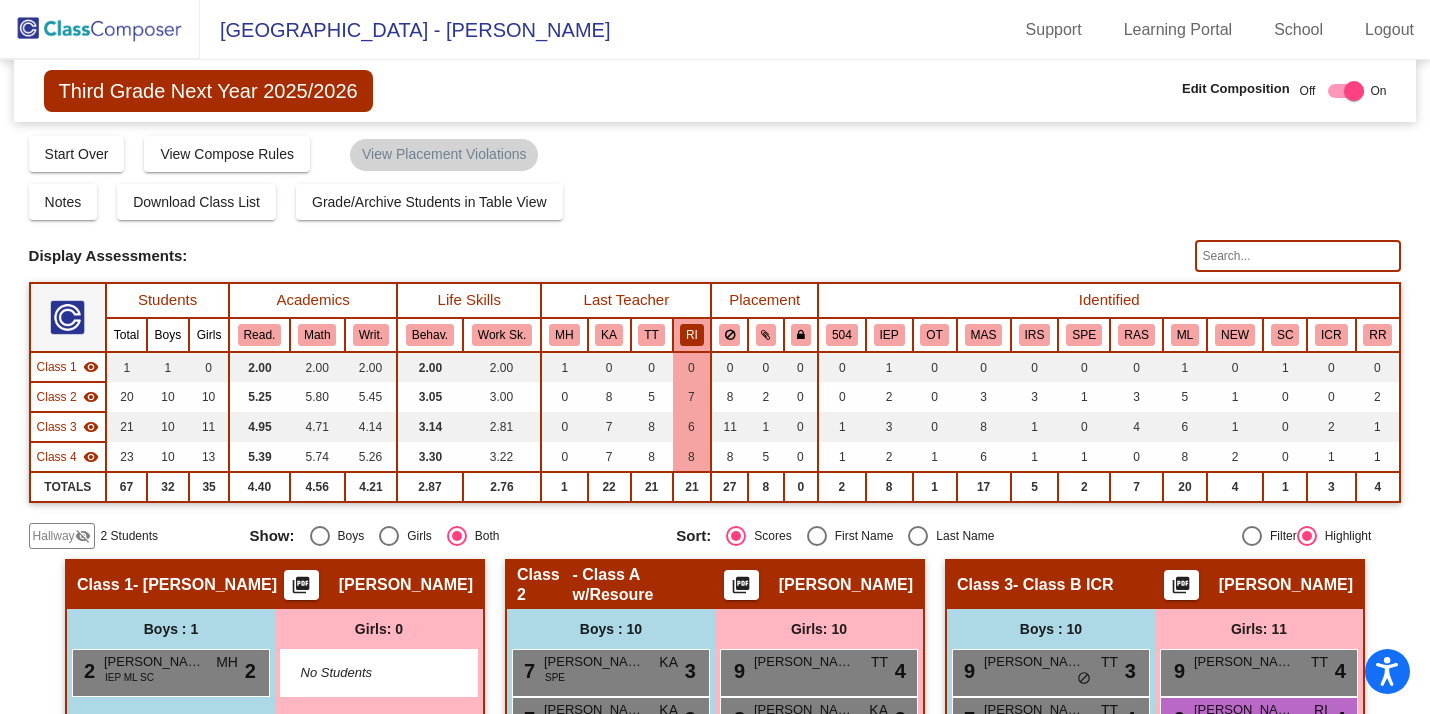click on "RI" 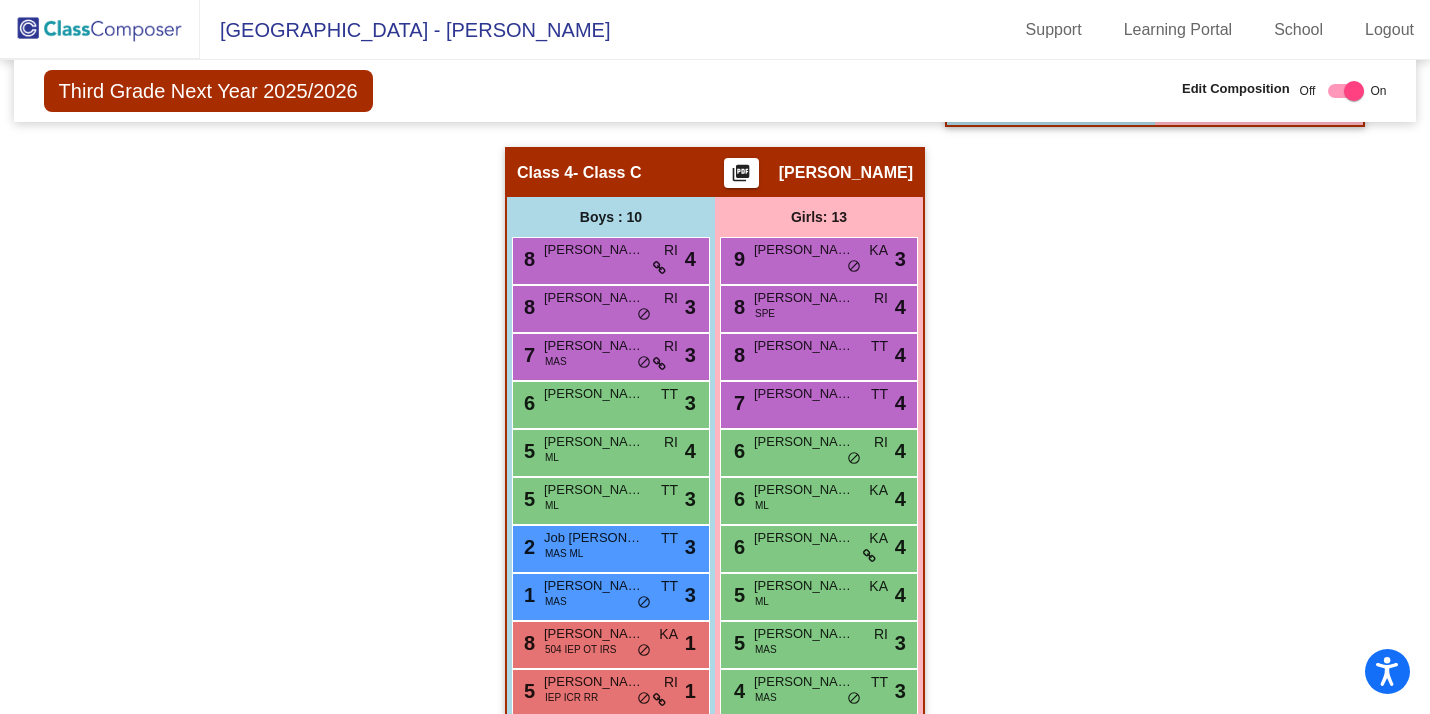 scroll, scrollTop: 1066, scrollLeft: 0, axis: vertical 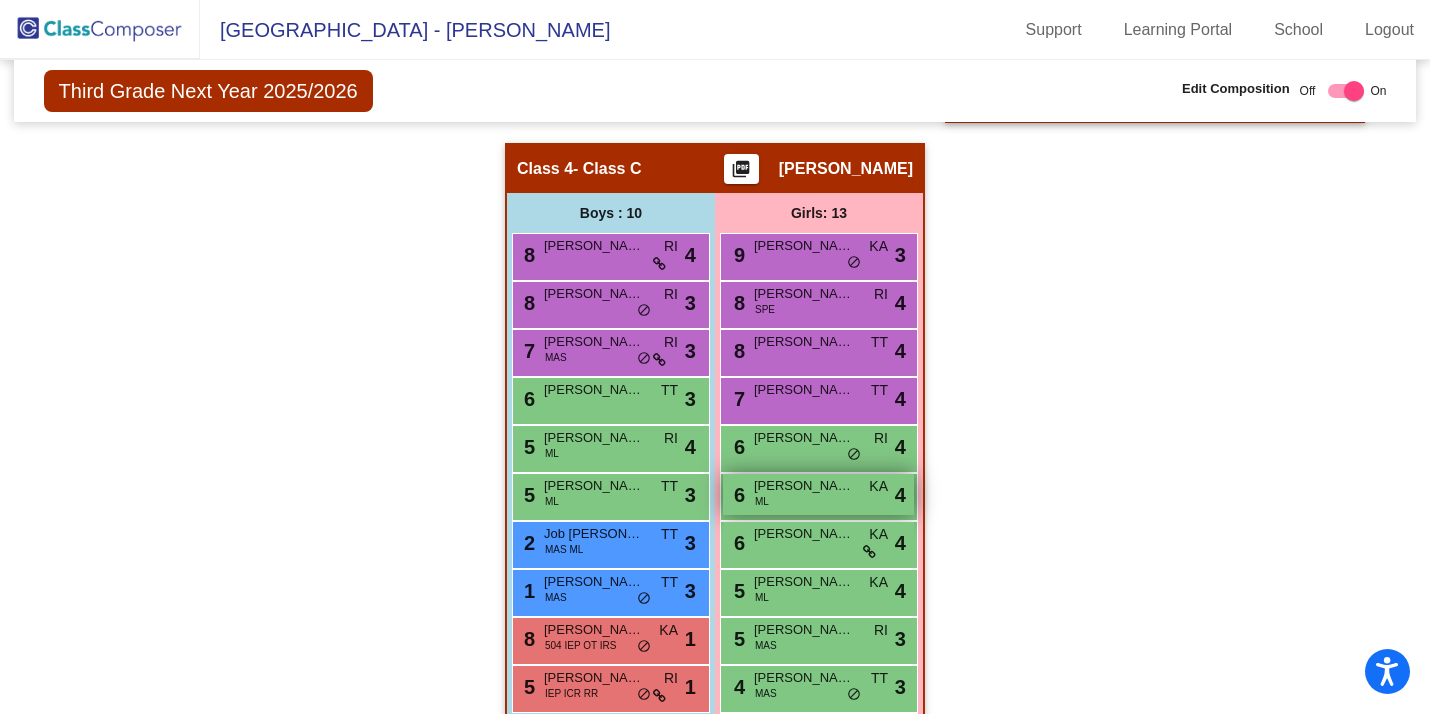 click on "6 Mariia Samkova ML KA lock do_not_disturb_alt 4" at bounding box center (818, 494) 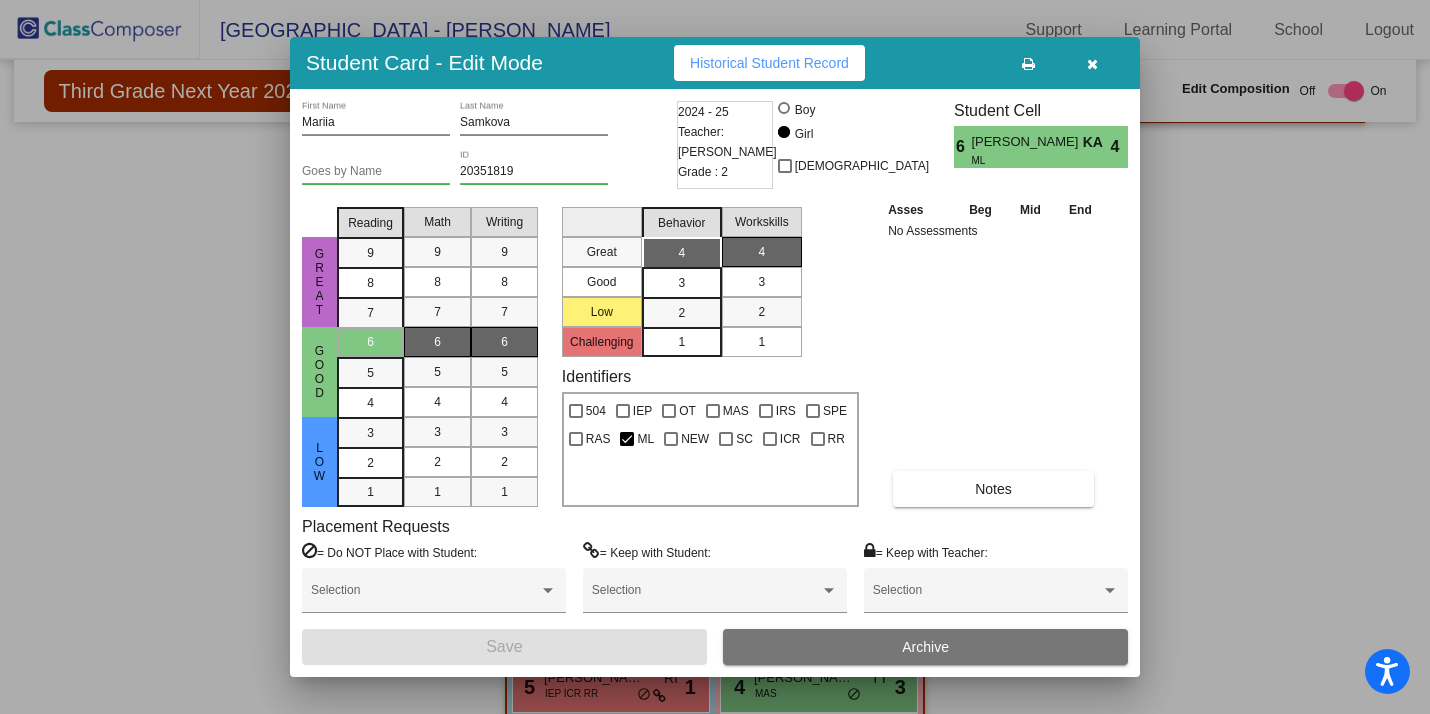 click at bounding box center [1092, 63] 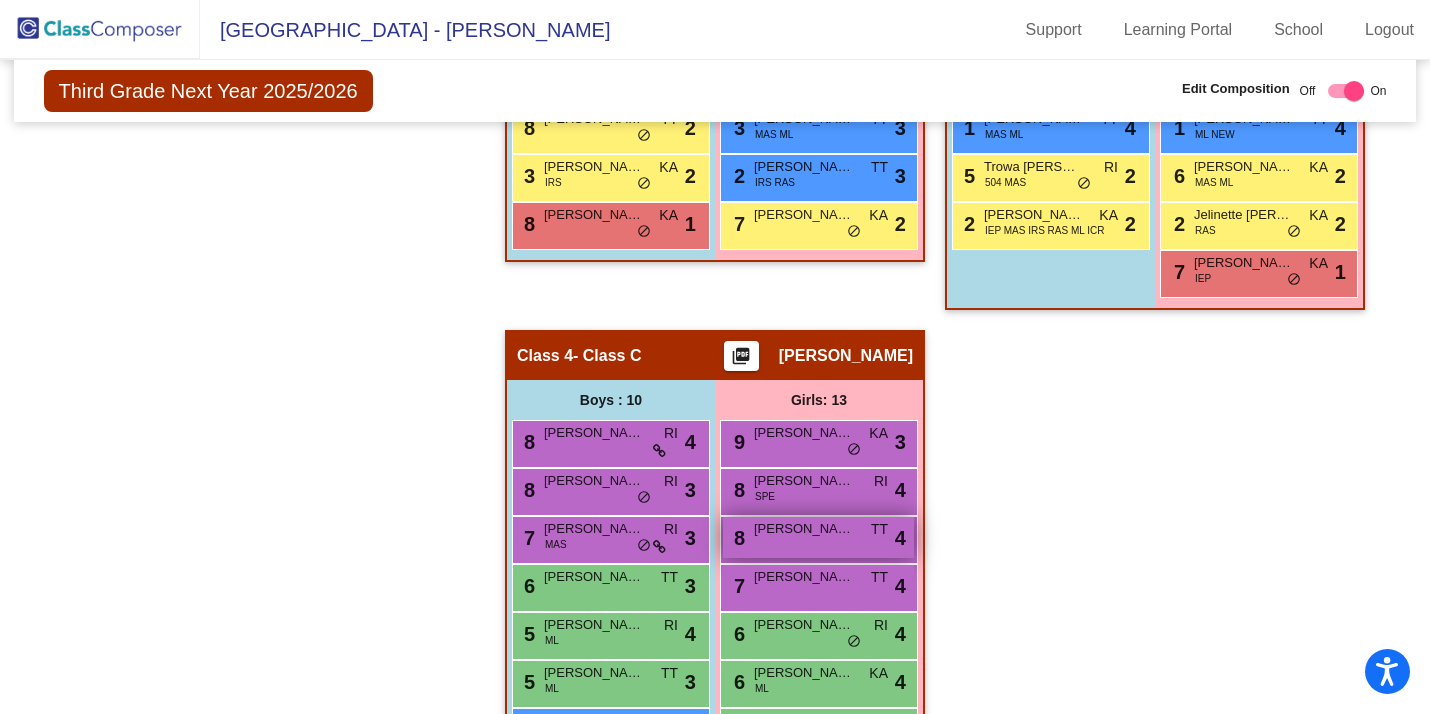 scroll, scrollTop: 881, scrollLeft: 0, axis: vertical 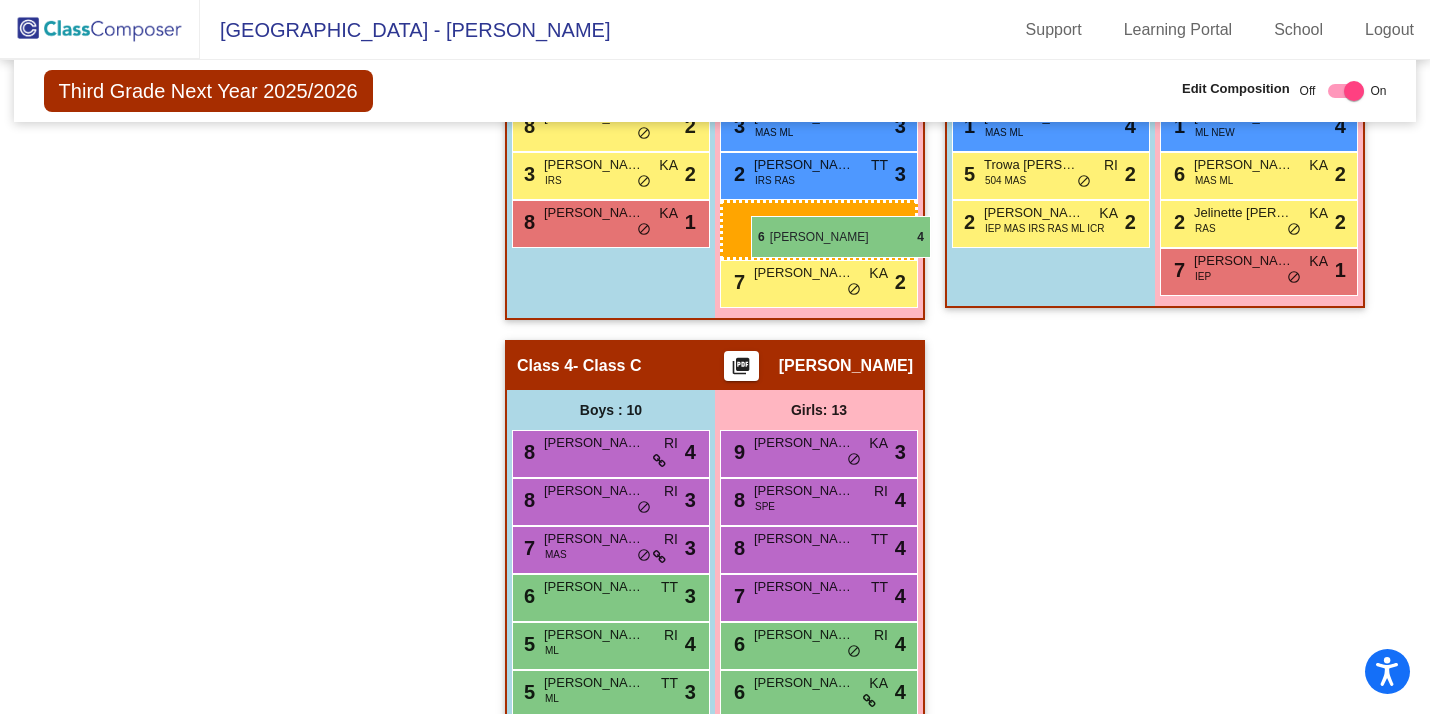 drag, startPoint x: 795, startPoint y: 681, endPoint x: 751, endPoint y: 219, distance: 464.0905 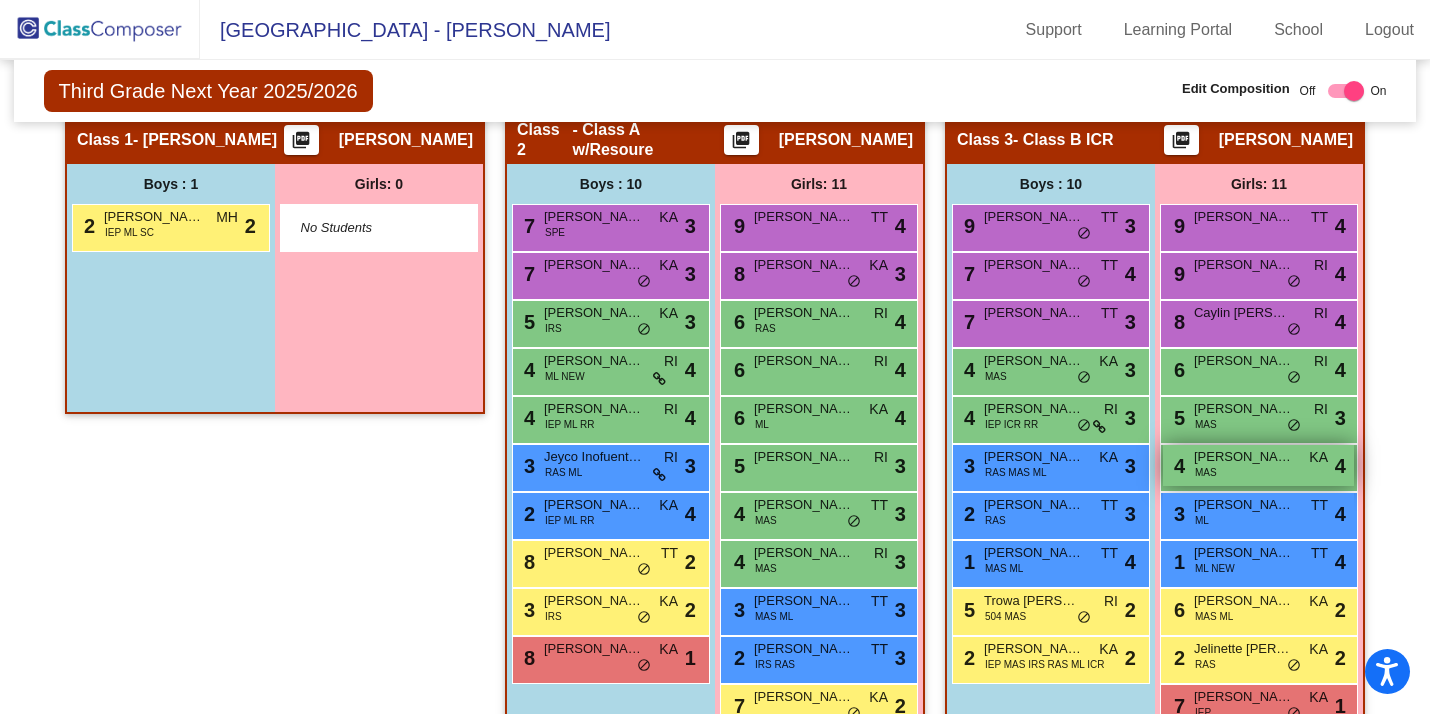 scroll, scrollTop: 480, scrollLeft: 0, axis: vertical 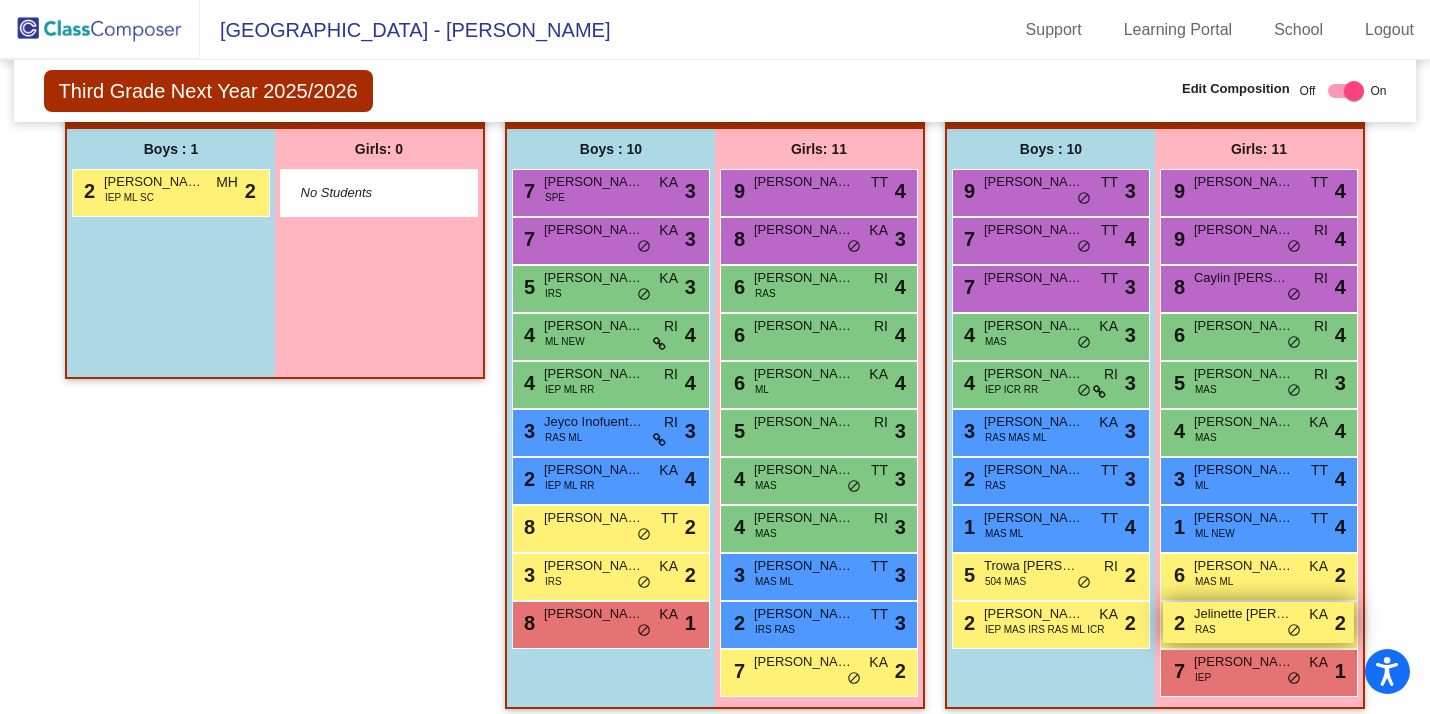 click on "Jelinette Colon Tapia" at bounding box center (1244, 614) 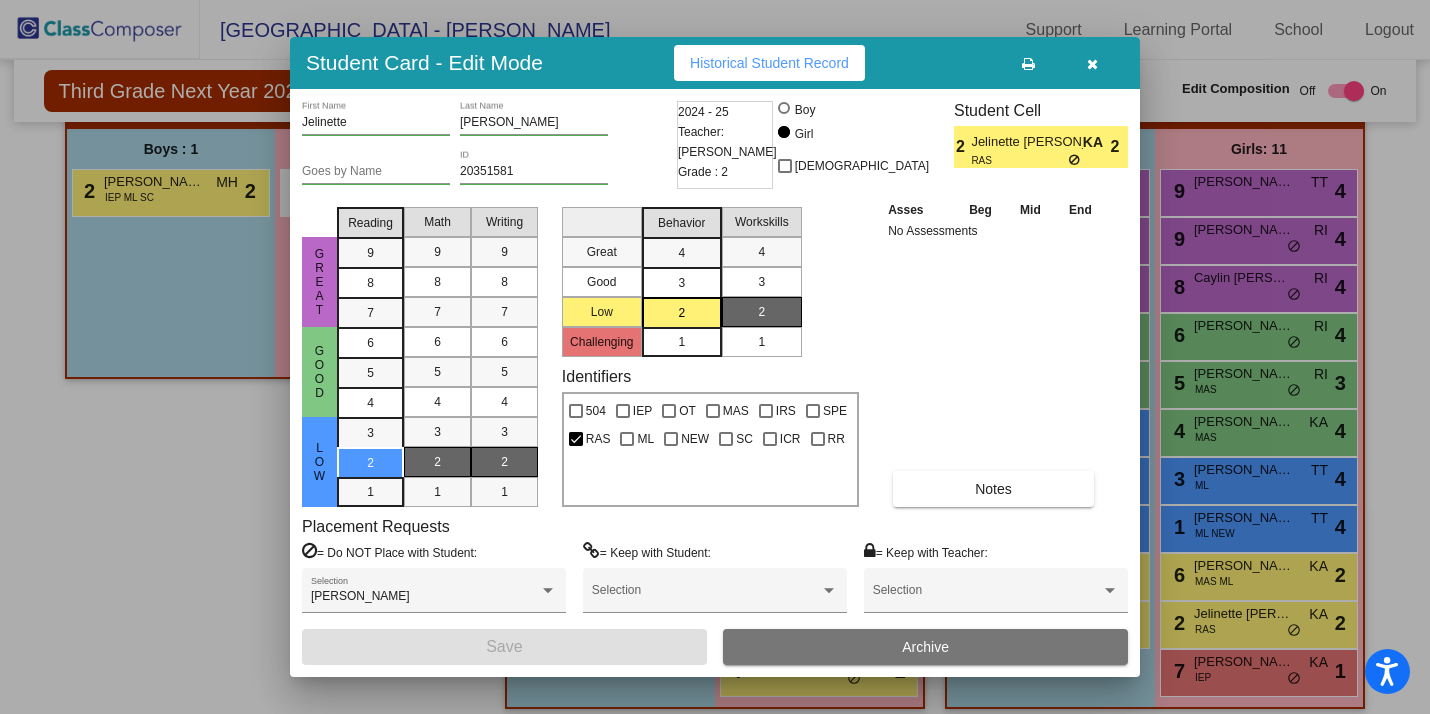 click at bounding box center (1092, 63) 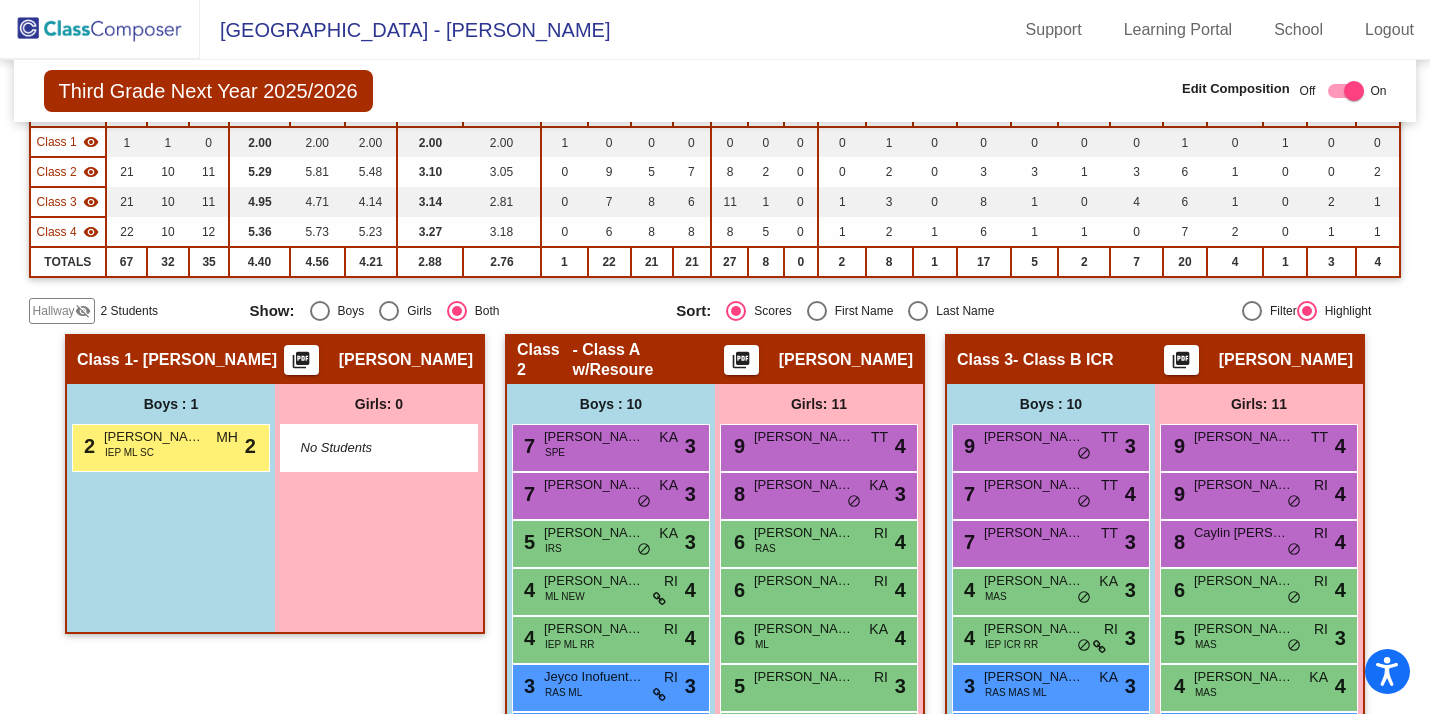 scroll, scrollTop: 76, scrollLeft: 0, axis: vertical 